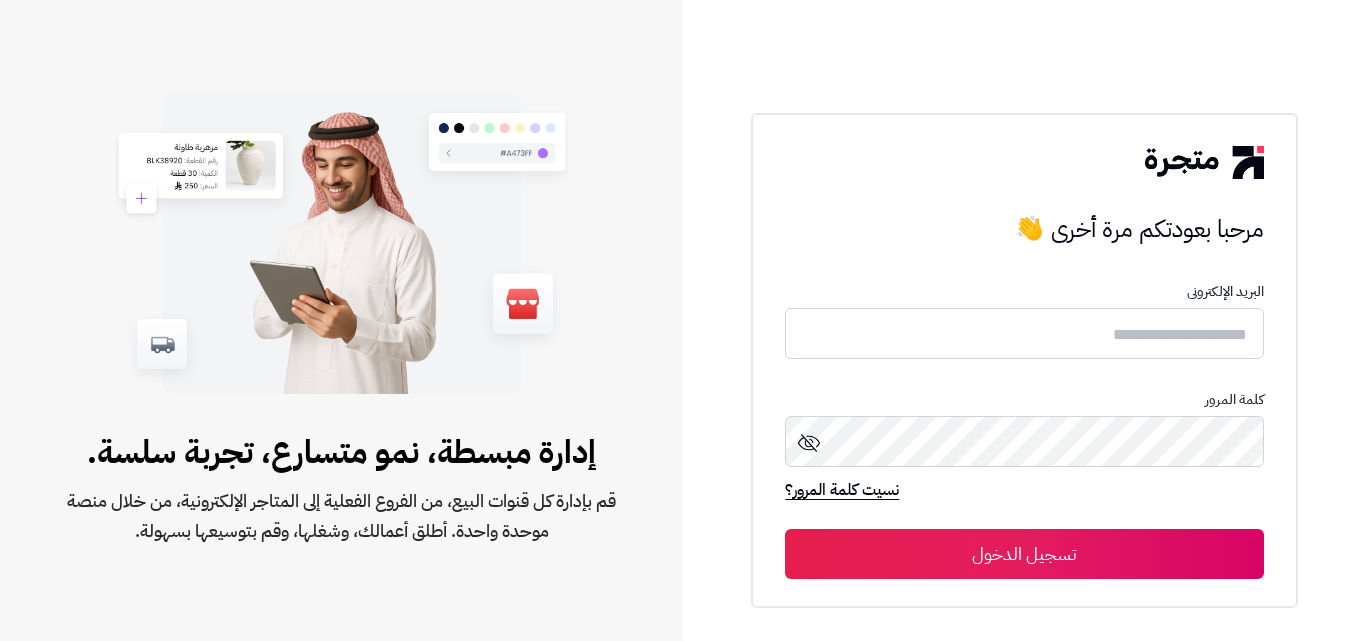 scroll, scrollTop: 0, scrollLeft: 0, axis: both 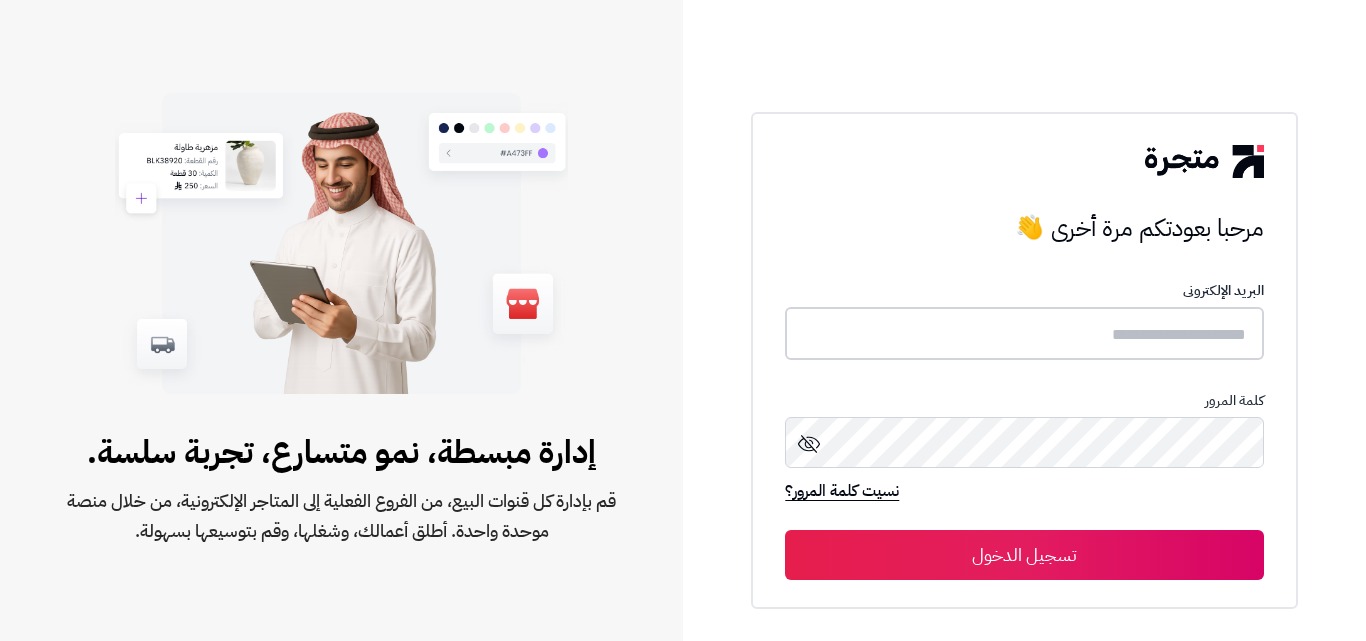 type on "*****" 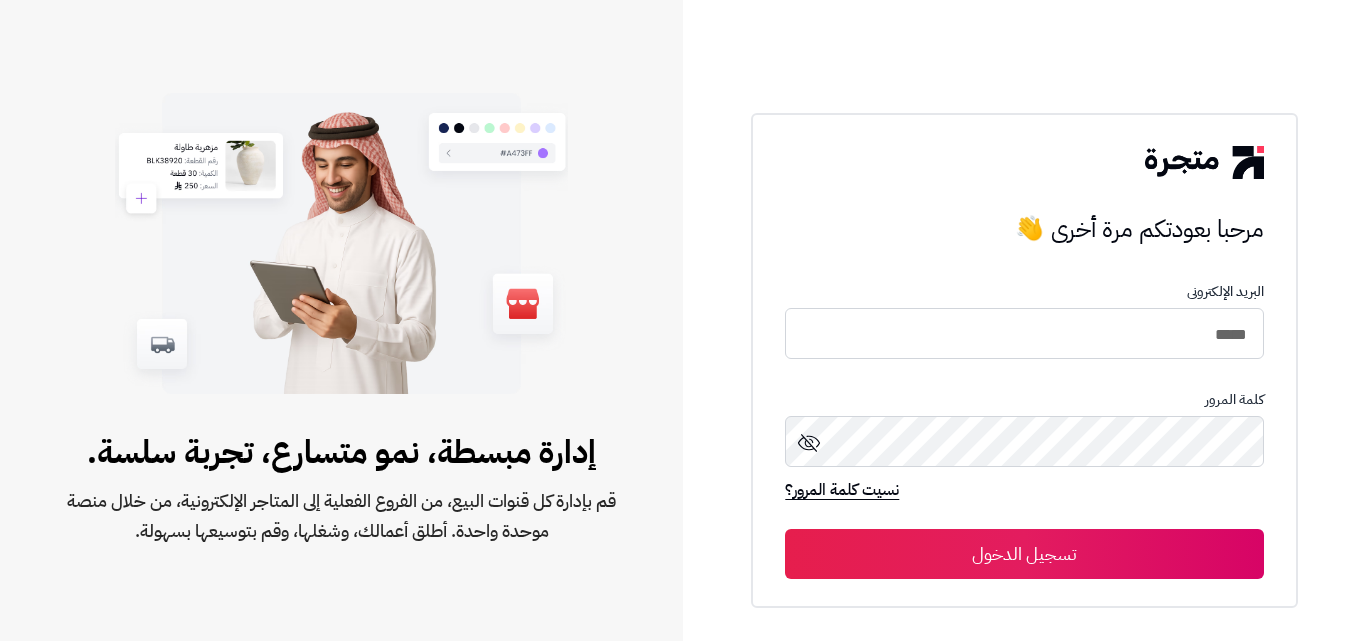 click on "تسجيل الدخول" at bounding box center (1024, 554) 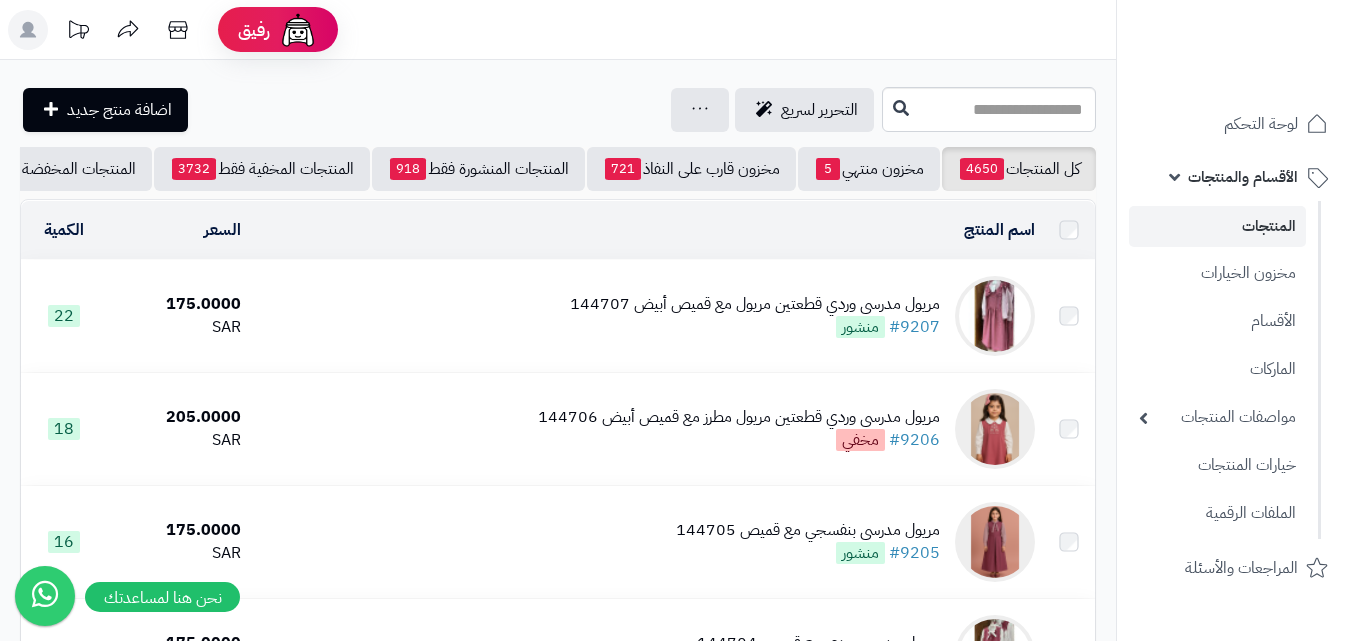 scroll, scrollTop: 0, scrollLeft: 0, axis: both 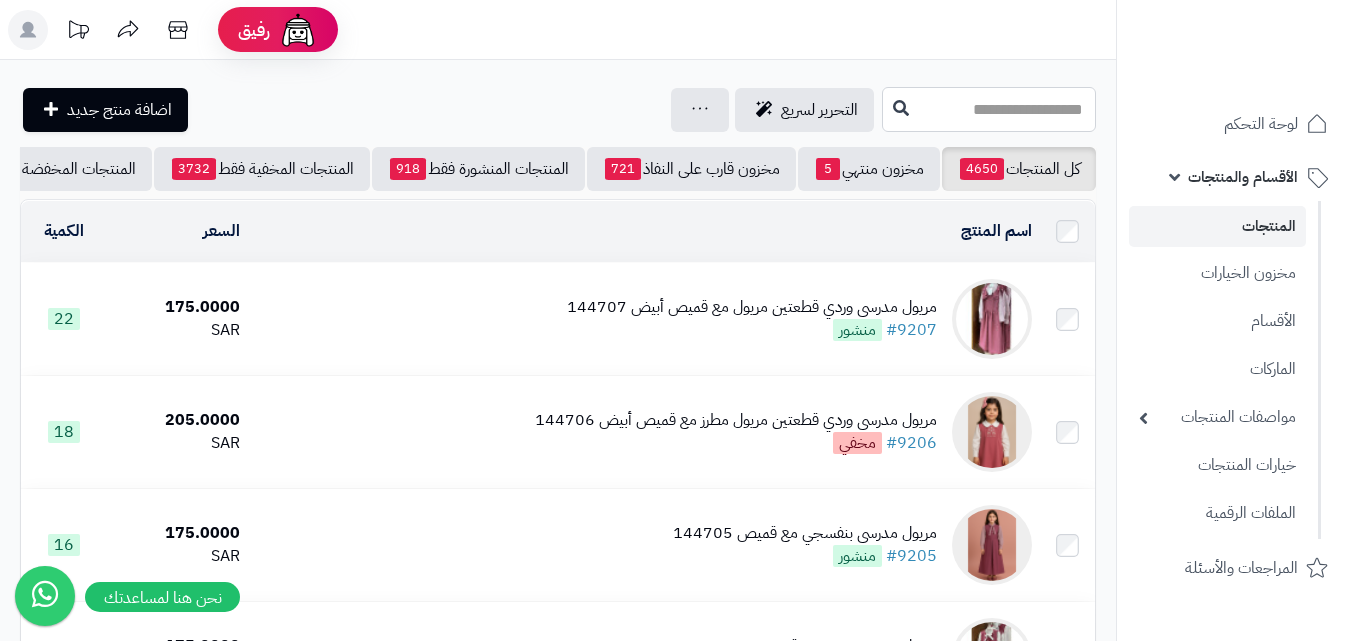 click at bounding box center (989, 109) 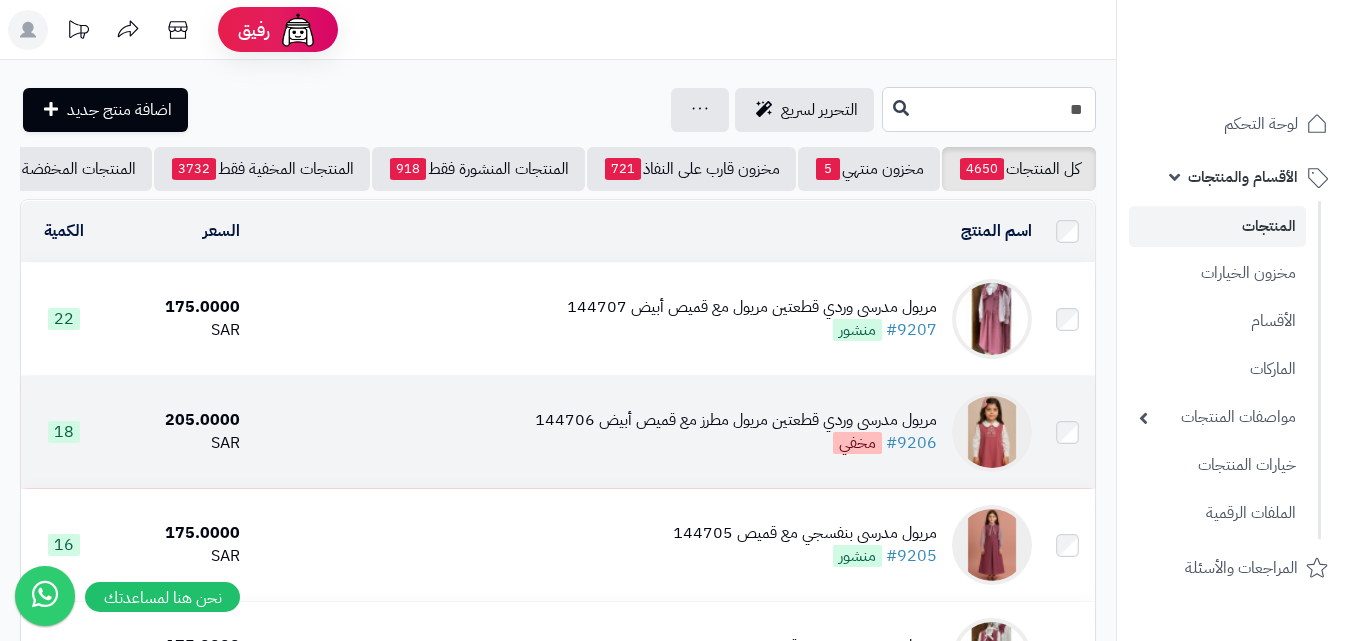 type on "*" 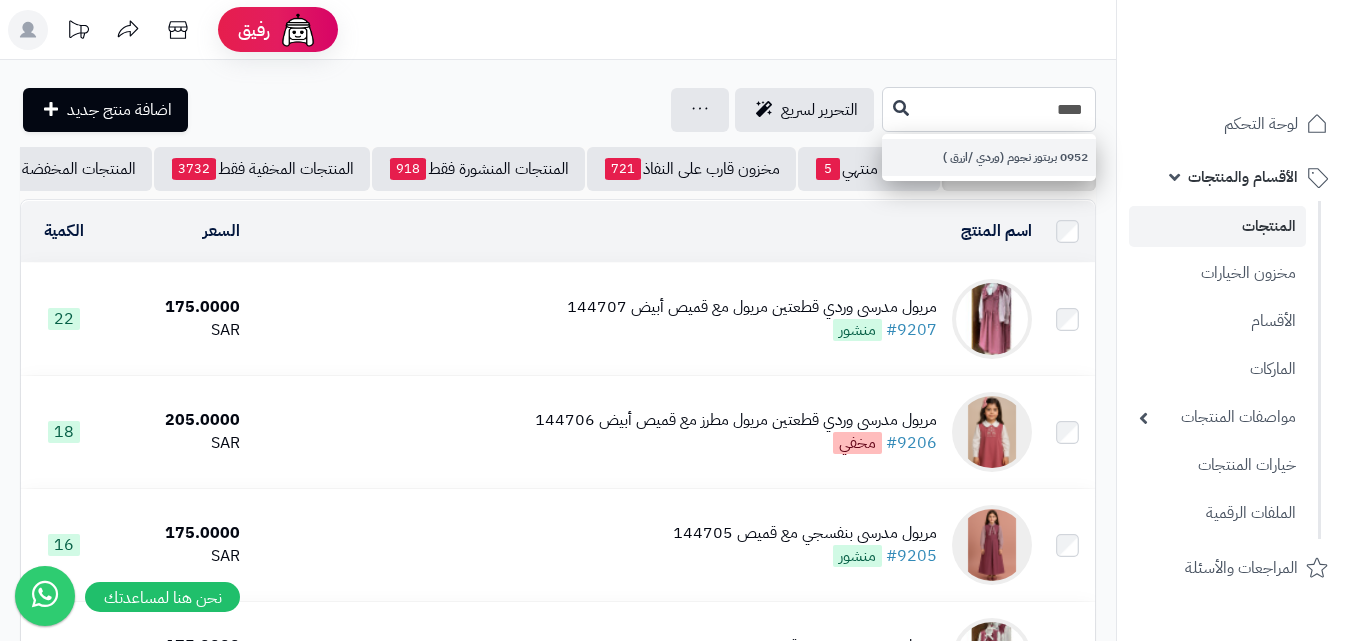 type on "****" 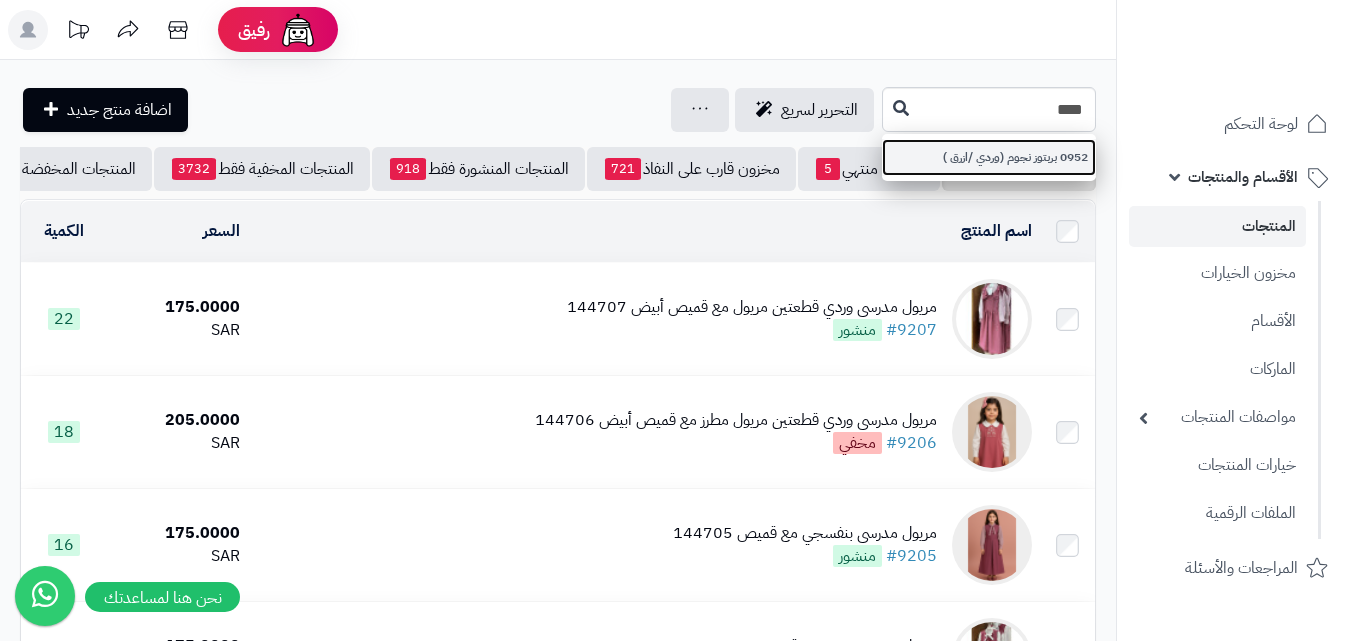 click on "0952 بربتوز نجوم (وردي /ازرق )" at bounding box center (989, 157) 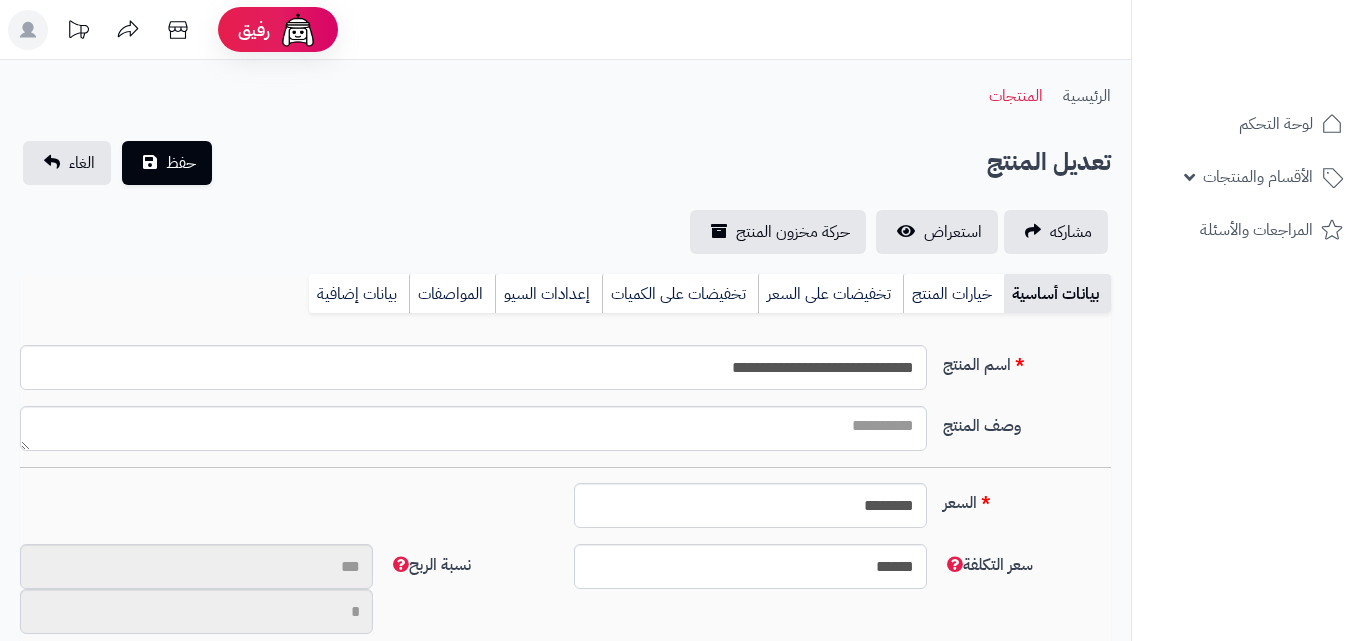 type on "**" 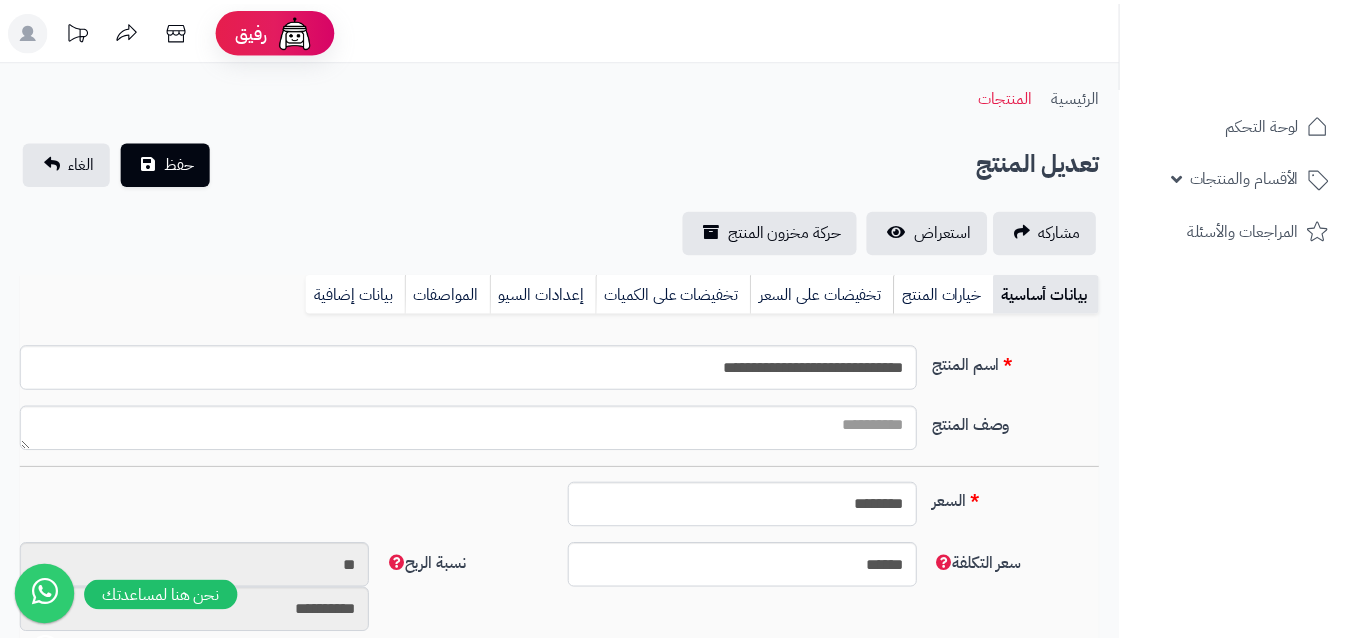 scroll, scrollTop: 0, scrollLeft: 0, axis: both 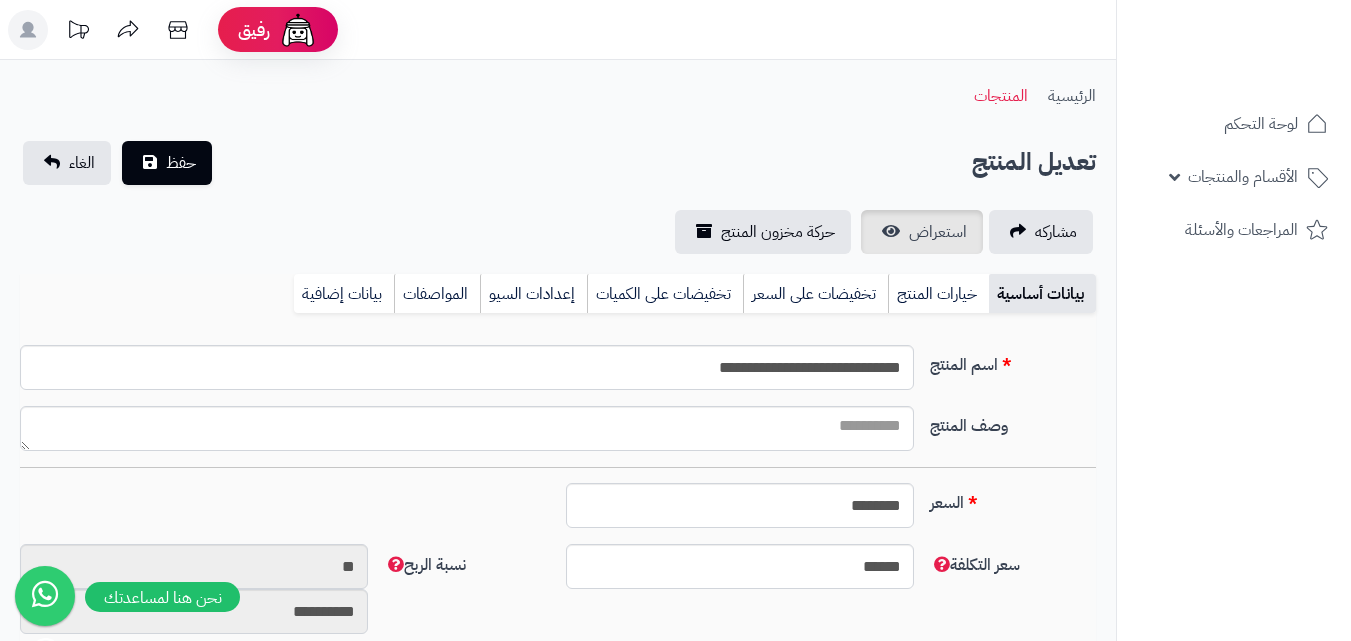 type on "******" 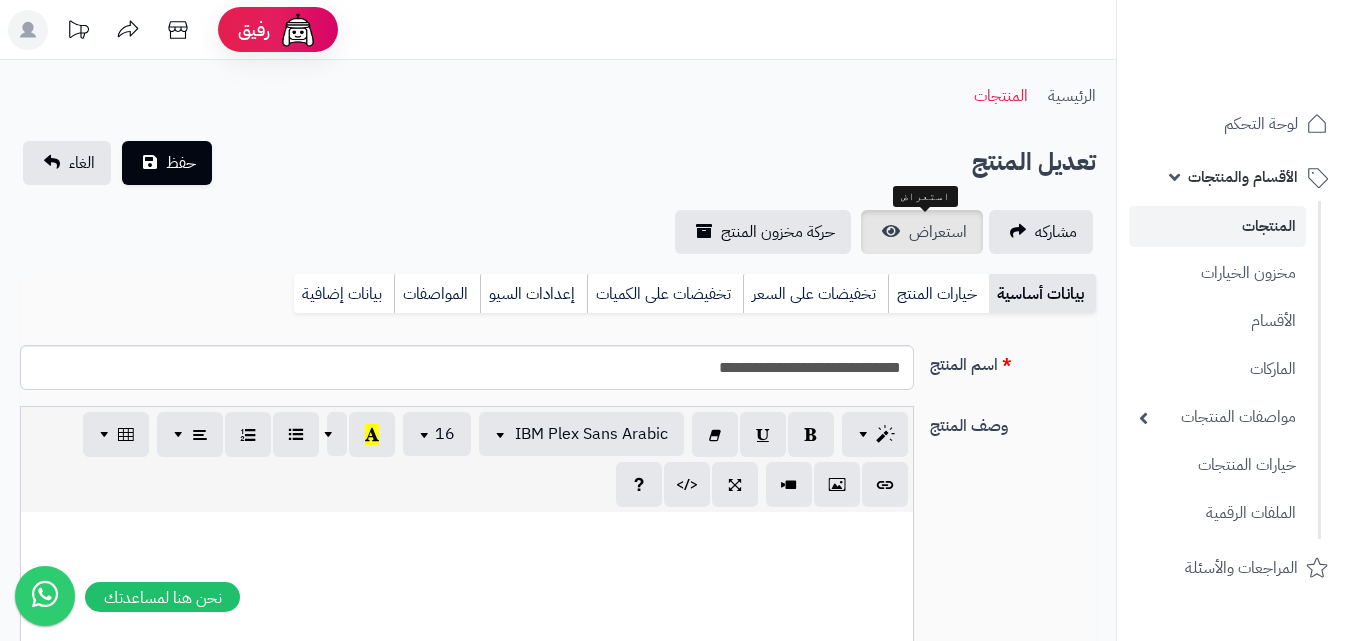 scroll, scrollTop: 215, scrollLeft: 0, axis: vertical 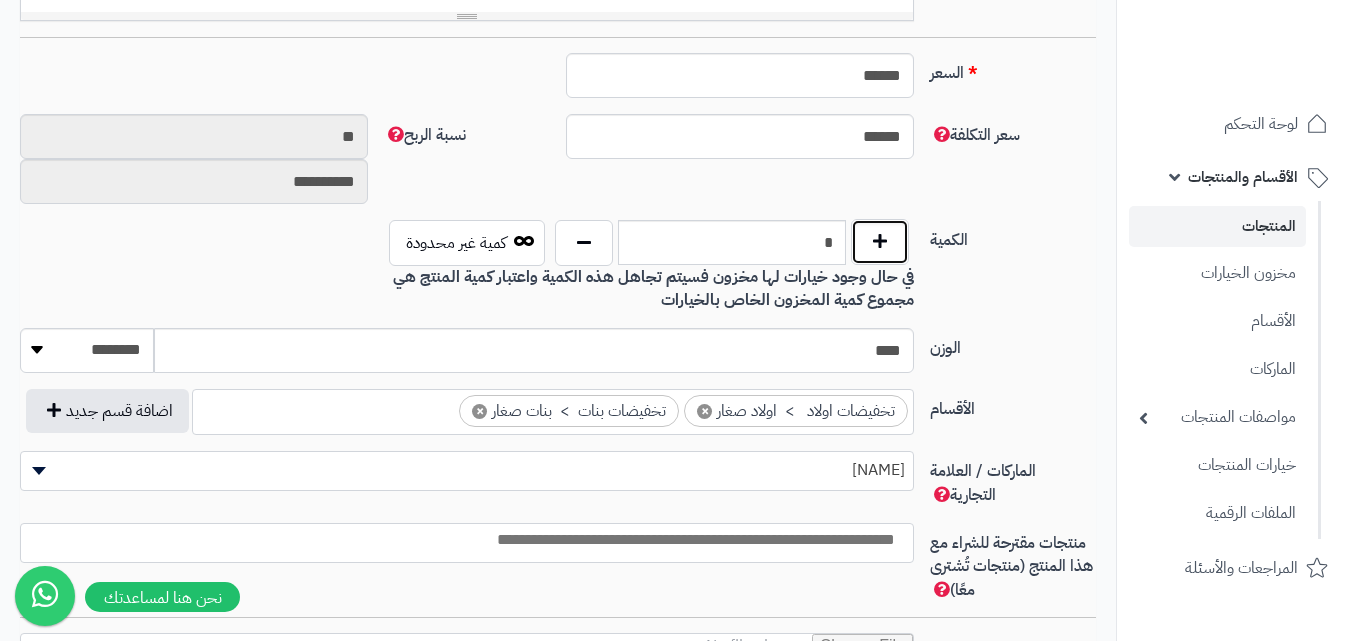 click at bounding box center (880, 242) 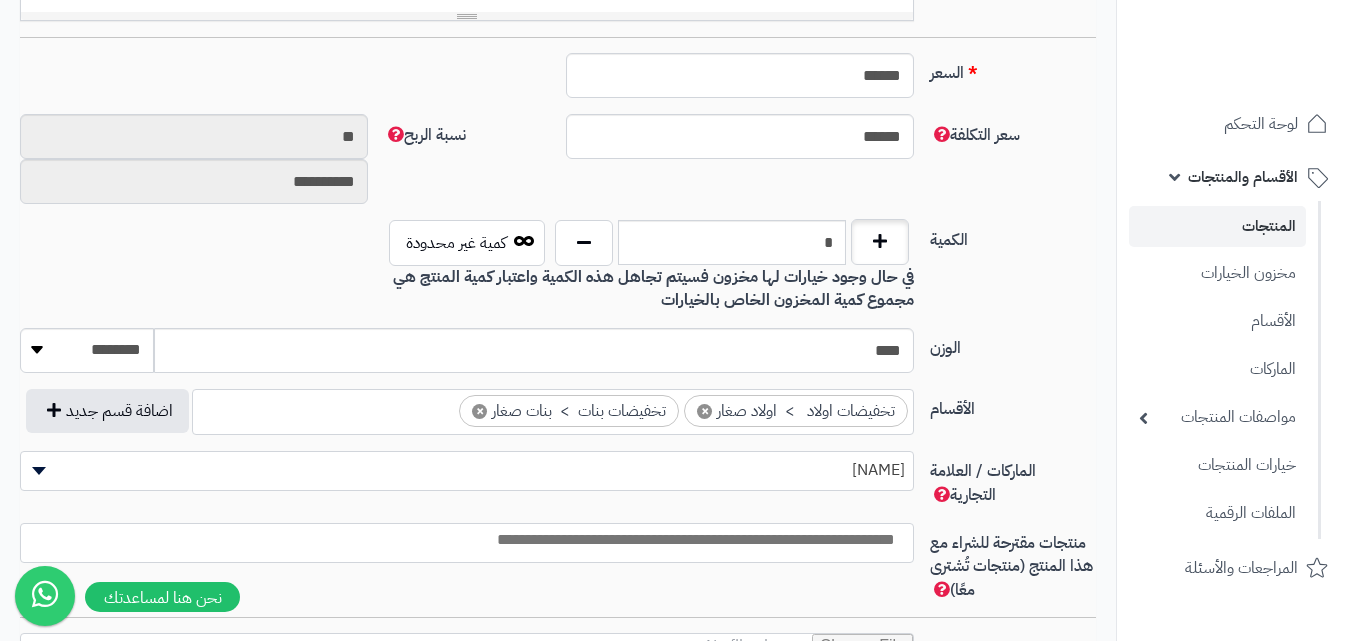 type on "*" 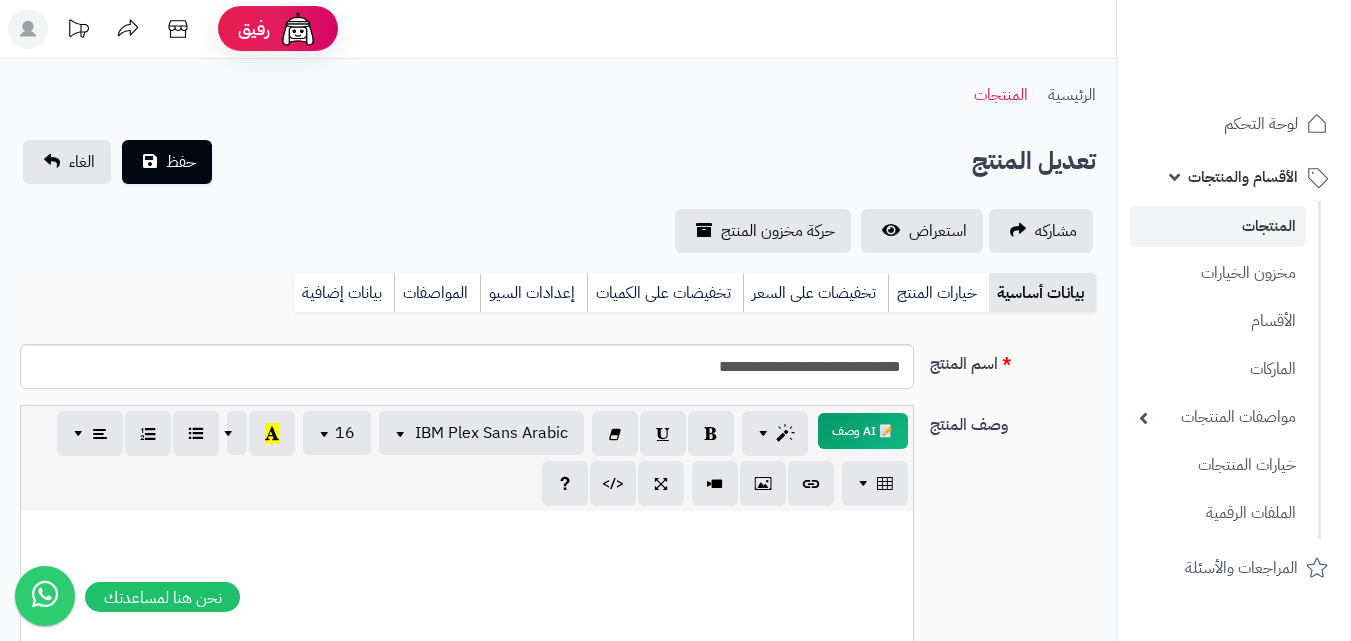 scroll, scrollTop: 0, scrollLeft: 0, axis: both 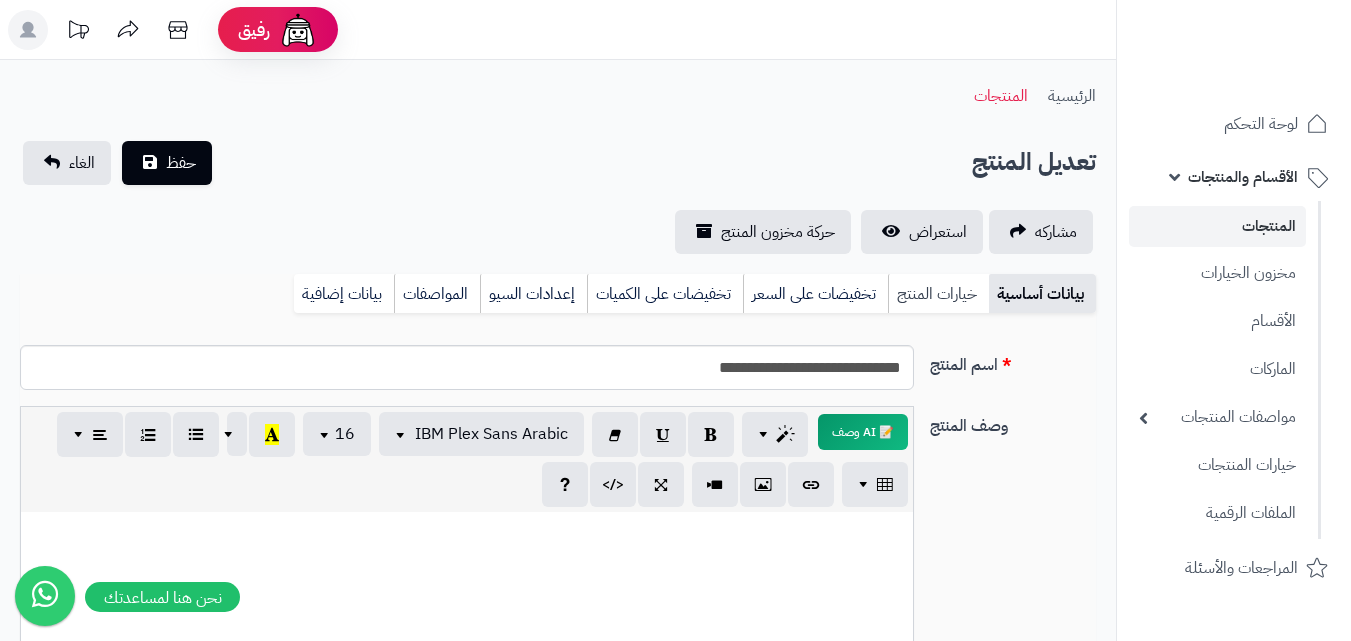 click on "خيارات المنتج" at bounding box center (938, 294) 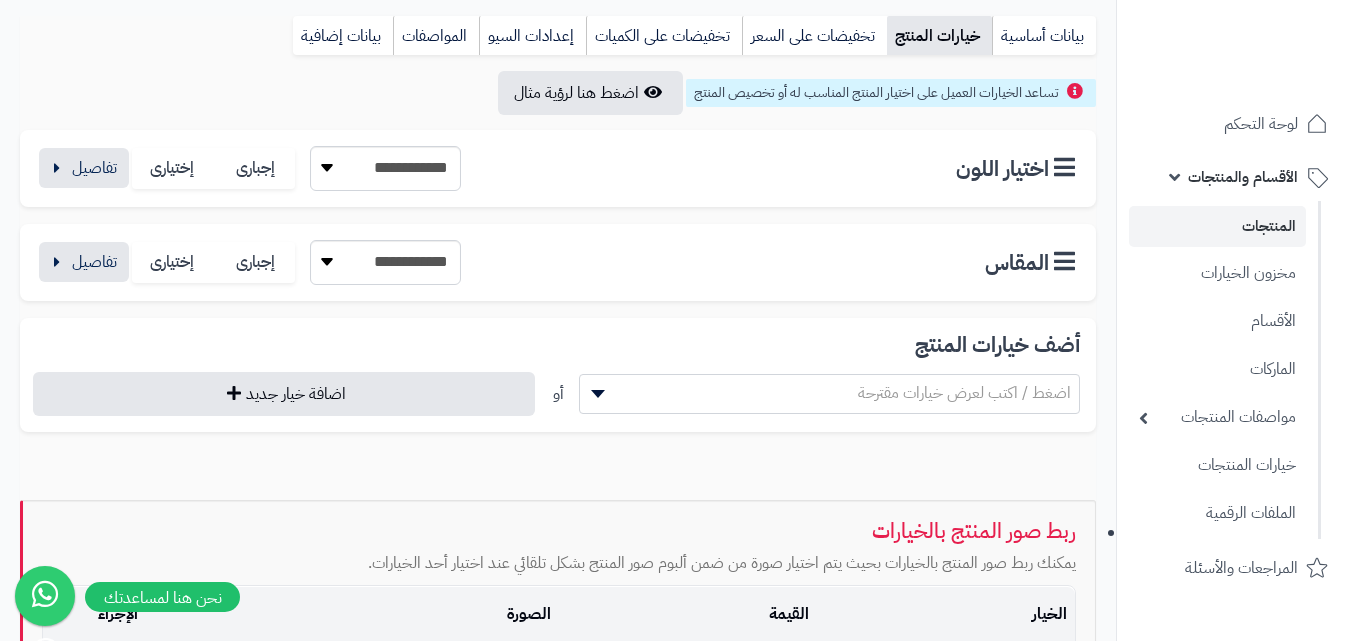 scroll, scrollTop: 300, scrollLeft: 0, axis: vertical 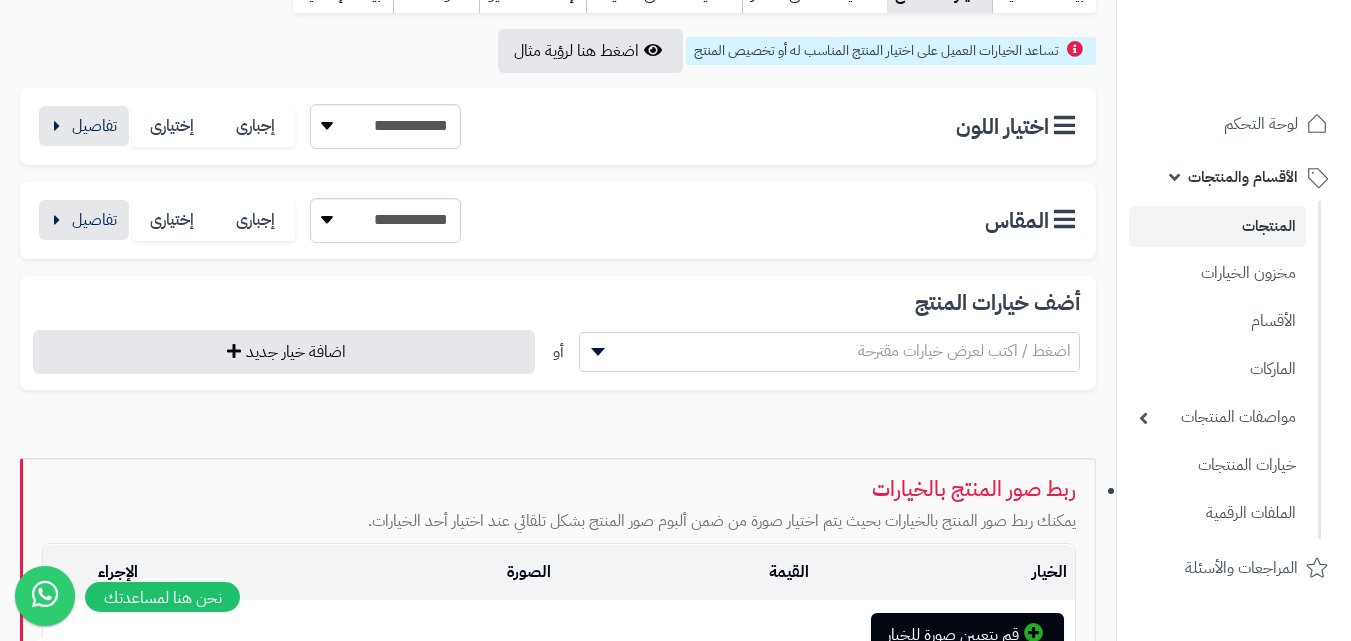 click on "**********" at bounding box center (558, 220) 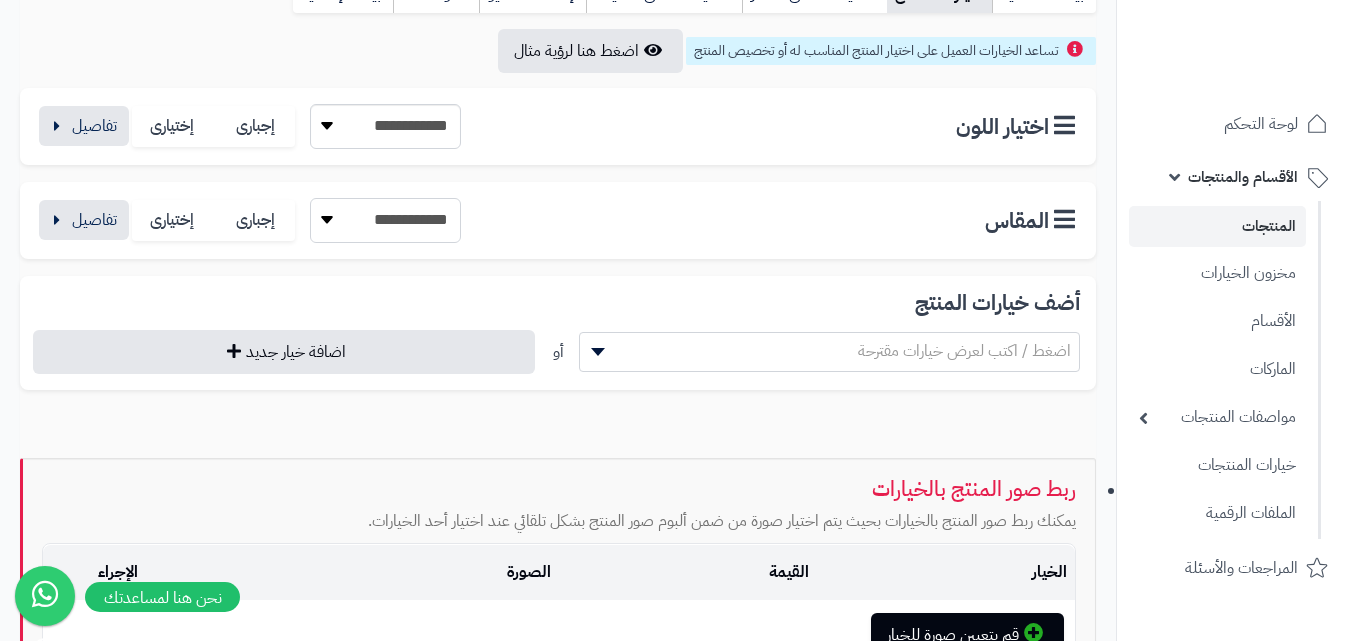 click on "**********" at bounding box center (385, 220) 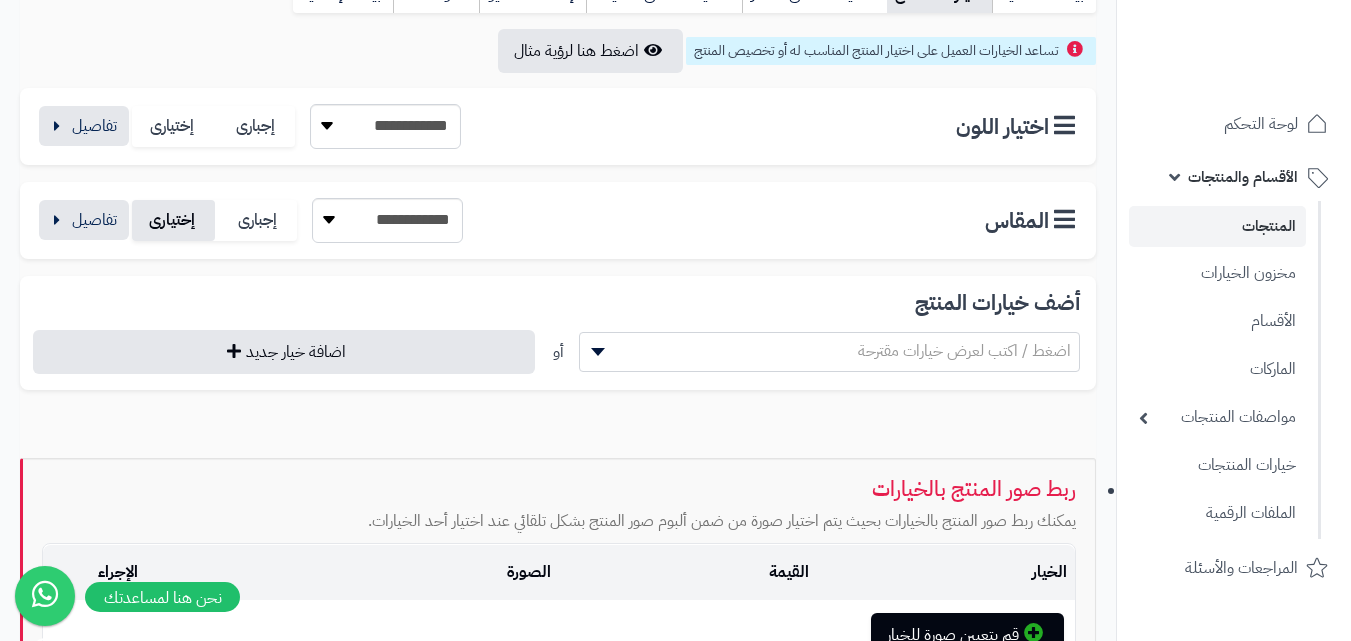 click on "إختيارى" at bounding box center (173, 220) 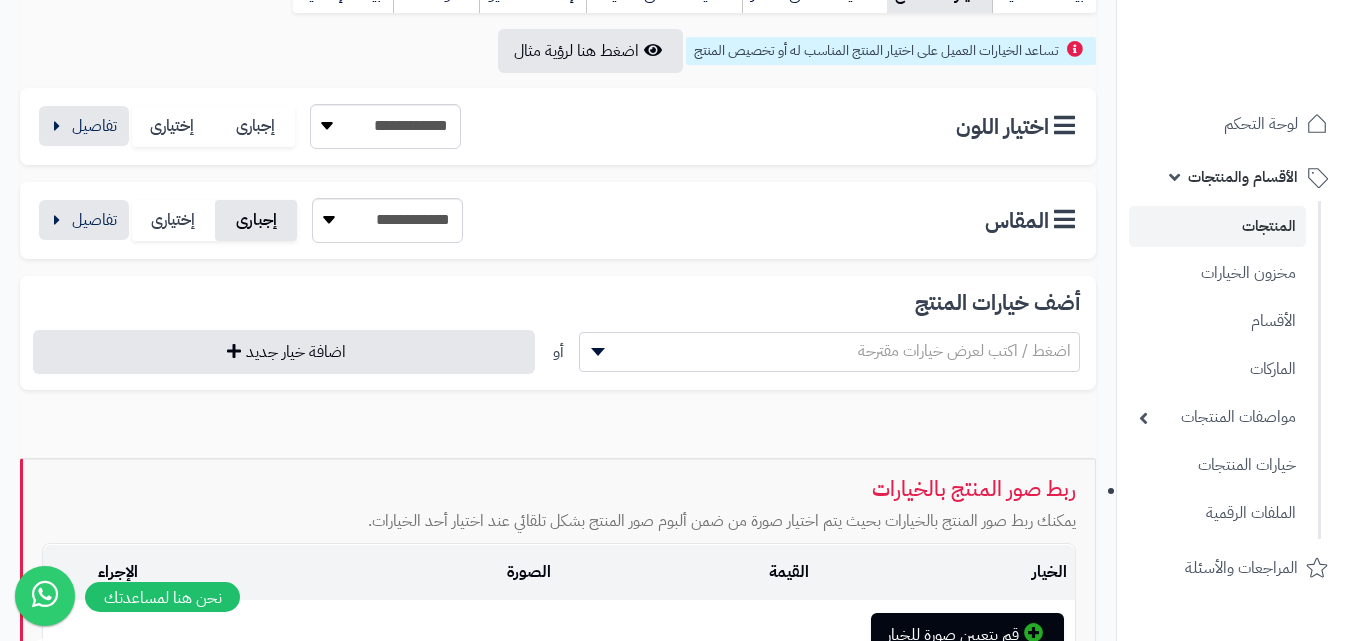 click on "إجبارى" at bounding box center (256, 220) 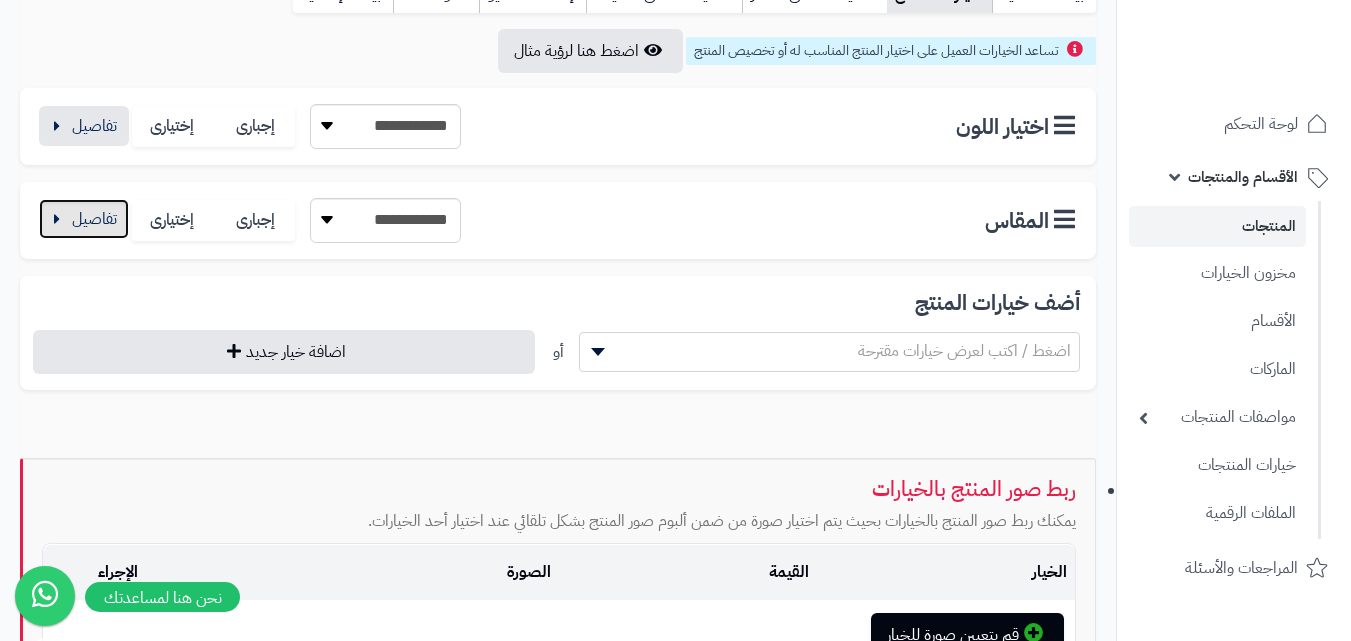 click at bounding box center [84, 219] 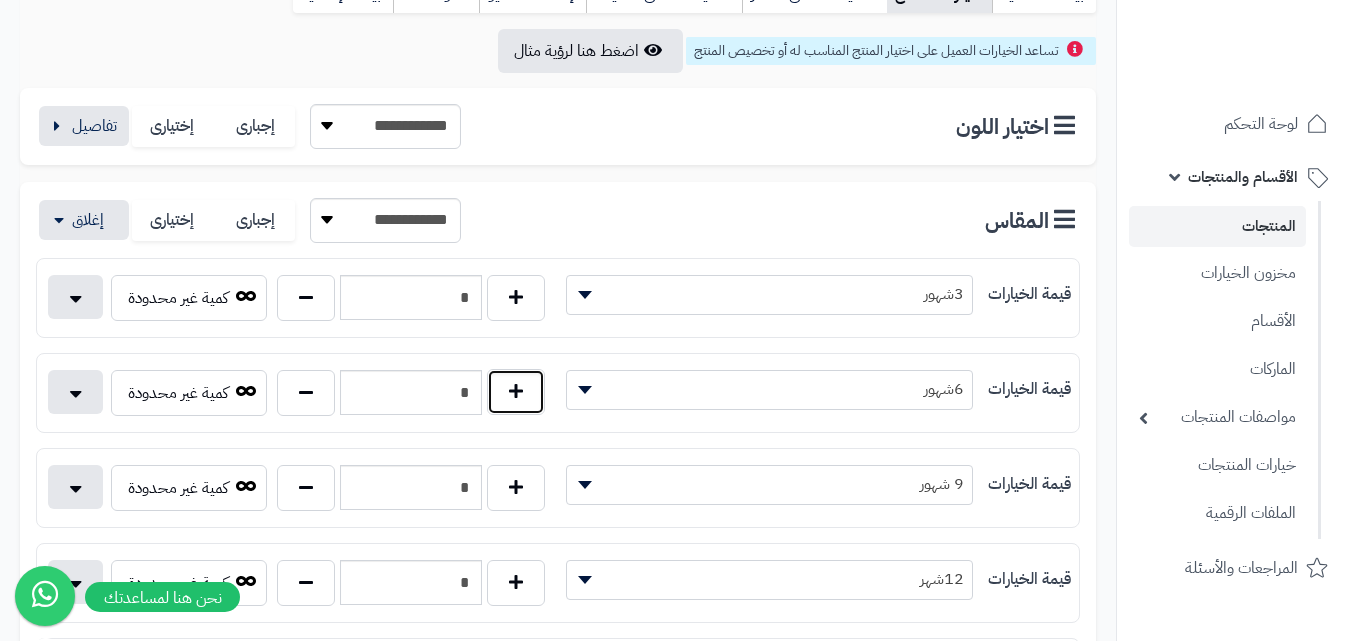 click at bounding box center (516, 392) 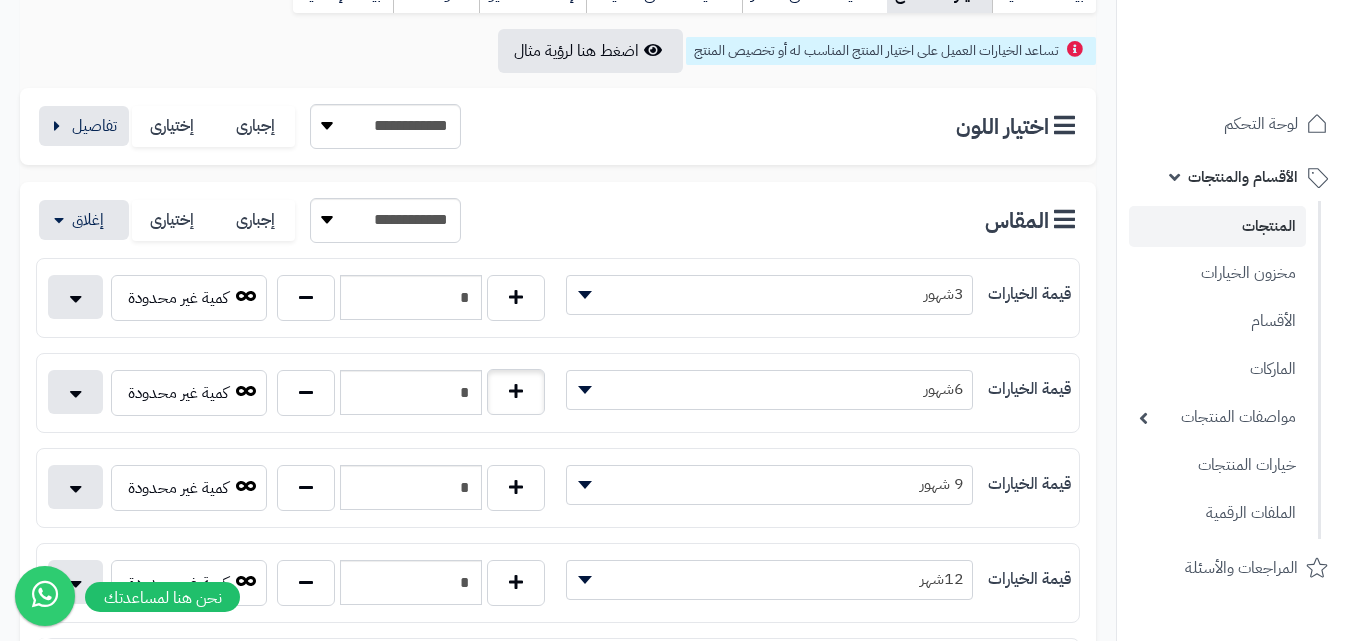 type on "*" 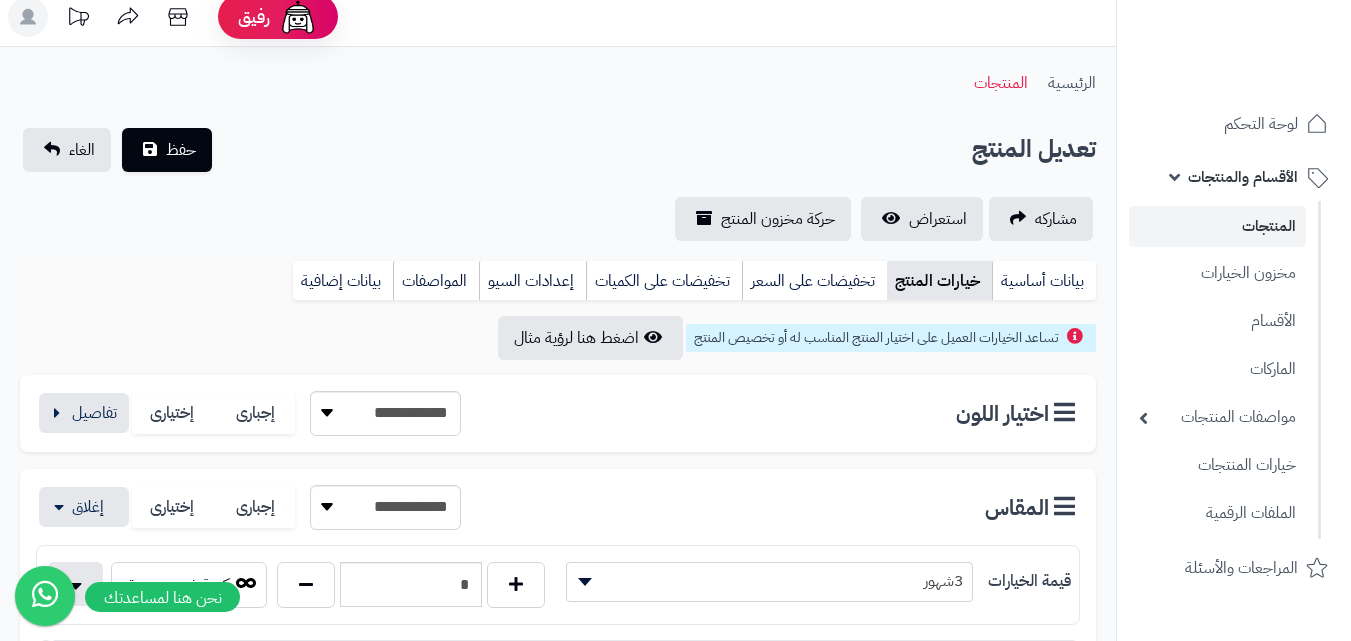 scroll, scrollTop: 200, scrollLeft: 0, axis: vertical 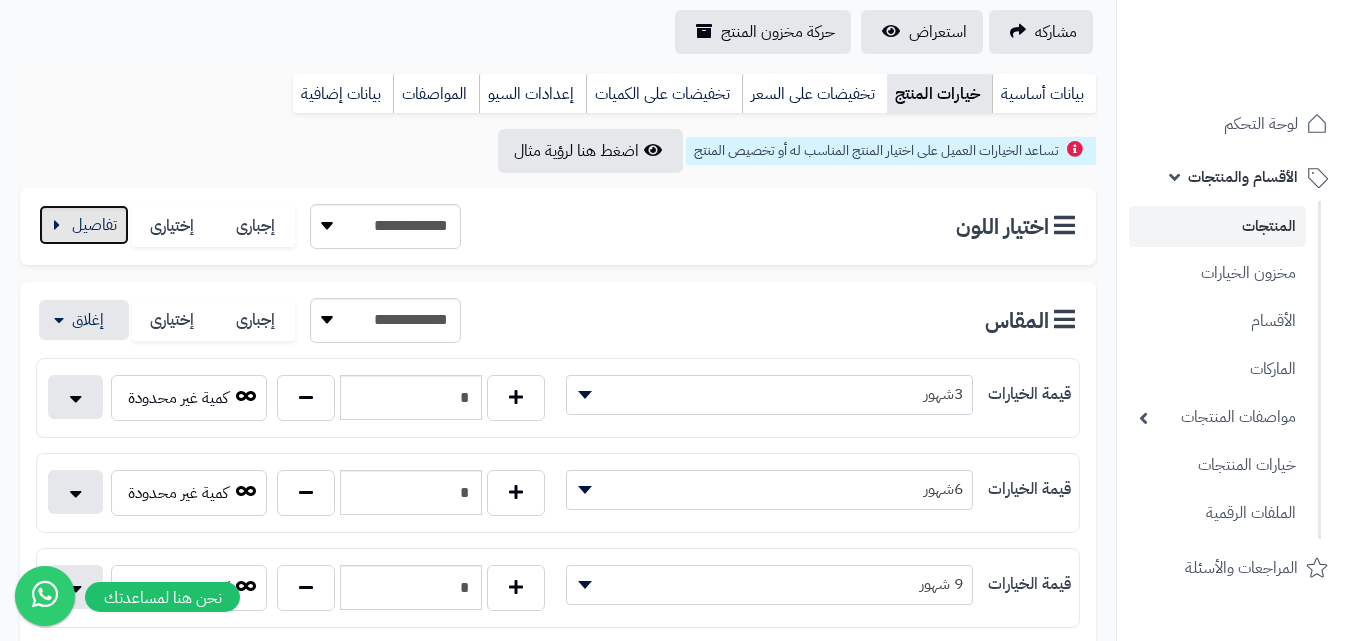 click at bounding box center (84, 225) 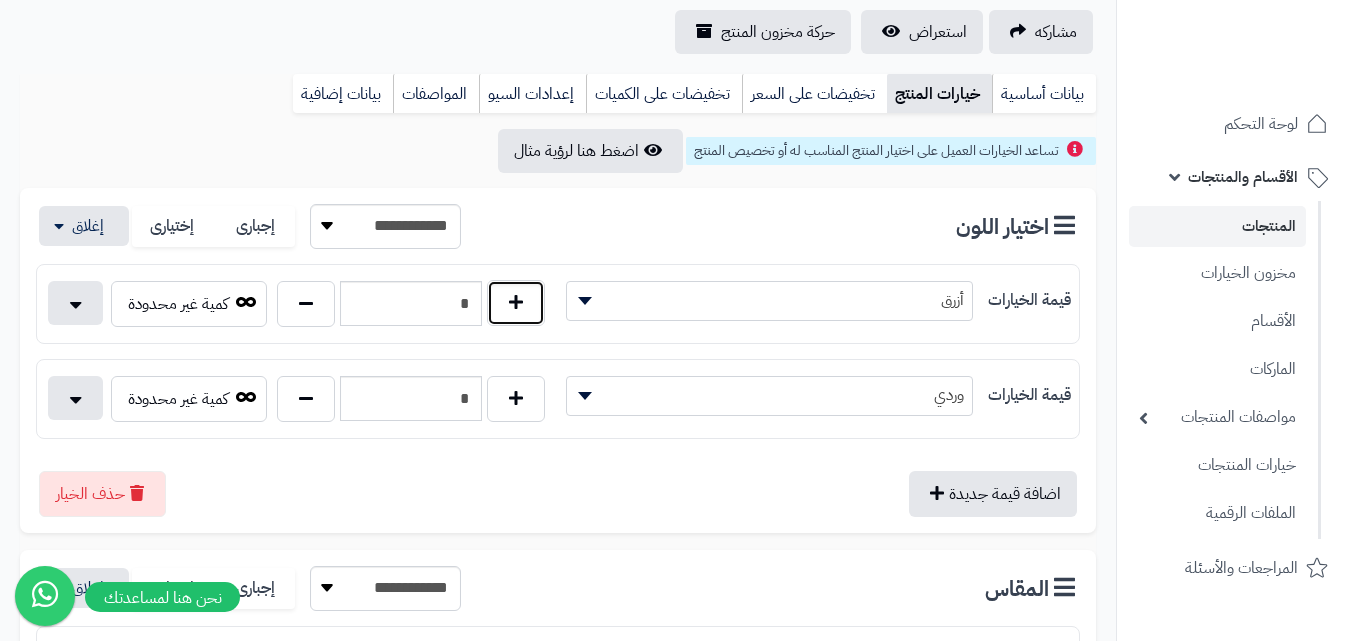 click at bounding box center (516, 303) 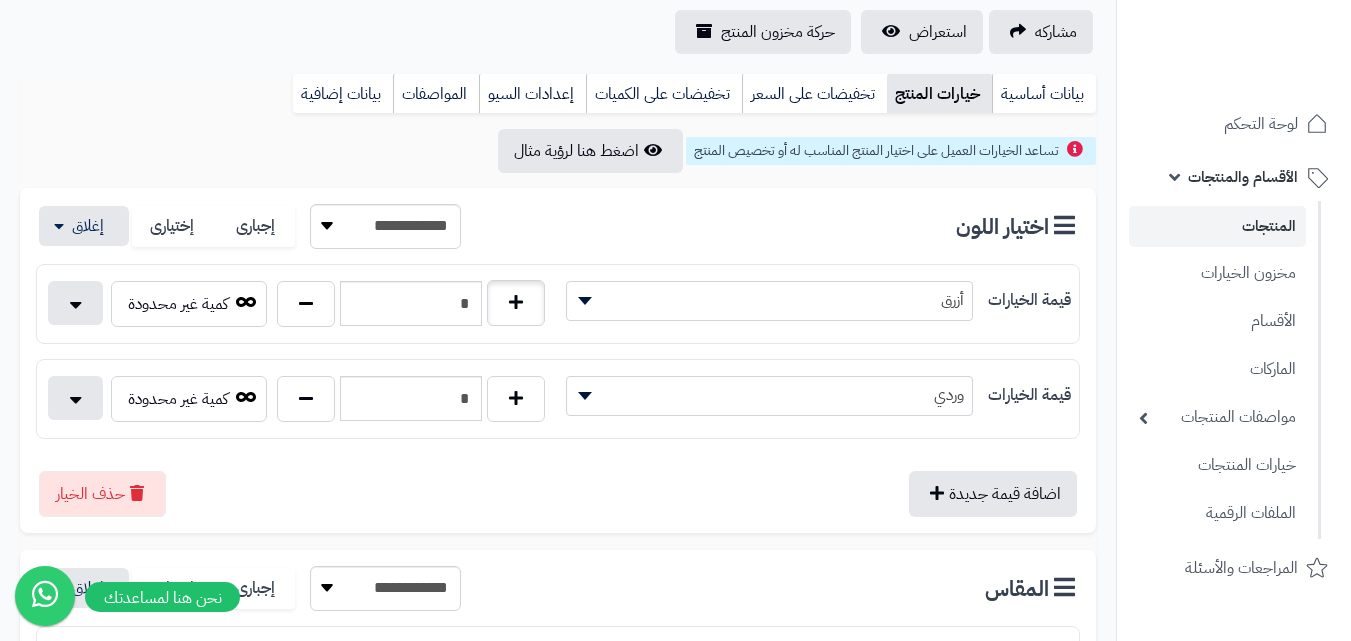 type on "*" 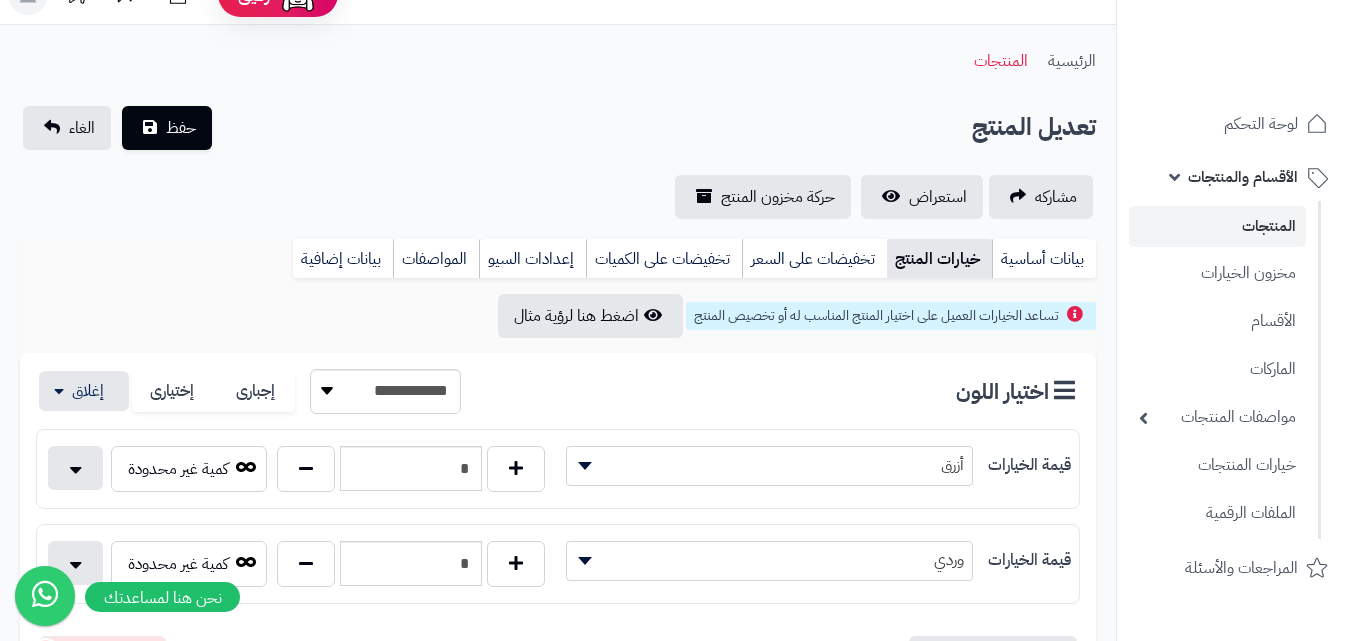 scroll, scrollTop: 0, scrollLeft: 0, axis: both 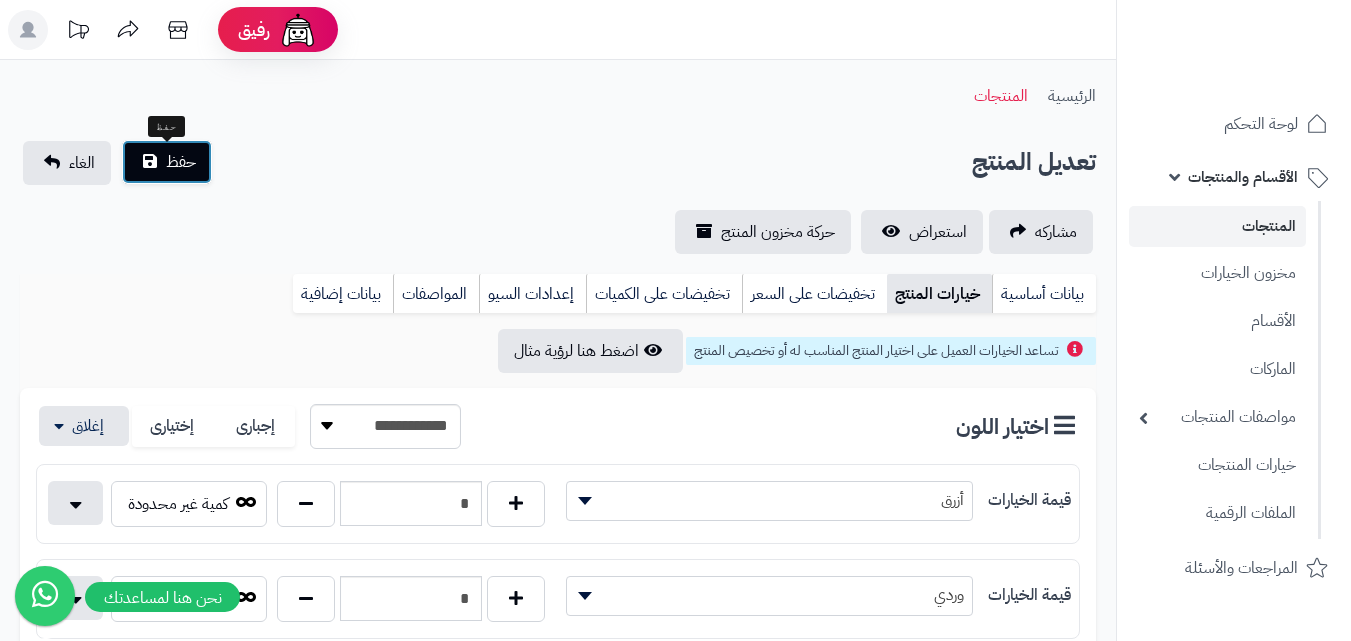click on "حفظ" at bounding box center (167, 162) 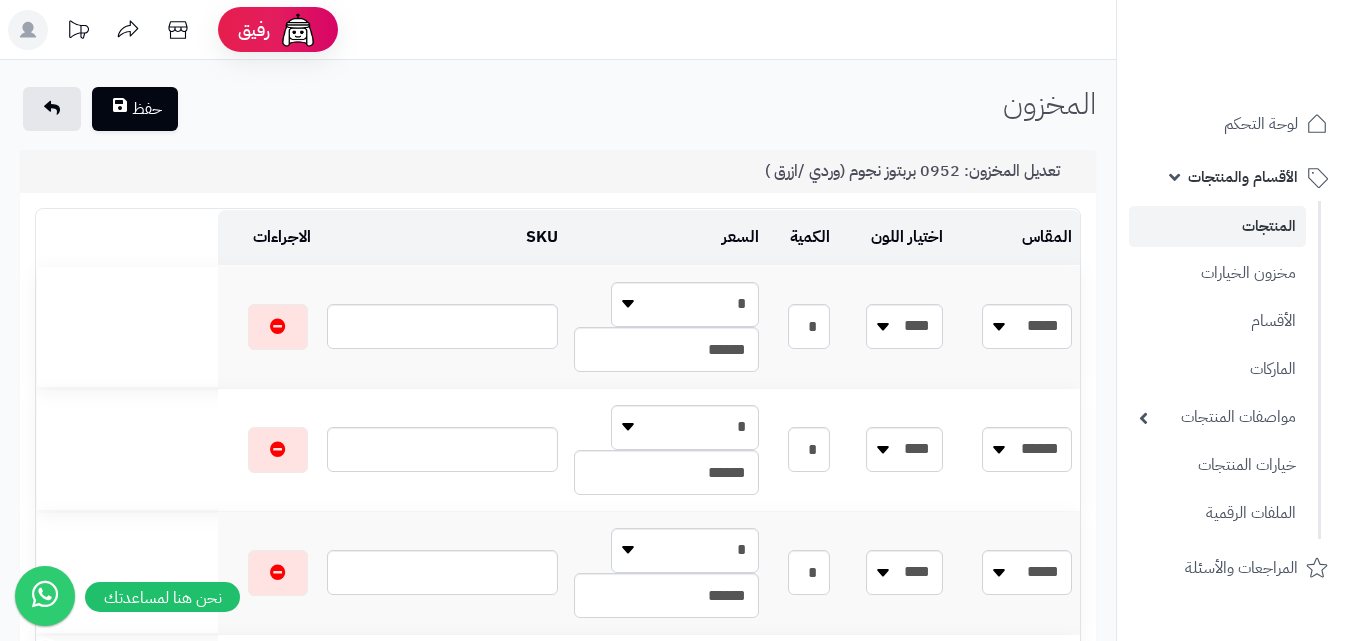 scroll, scrollTop: 0, scrollLeft: 0, axis: both 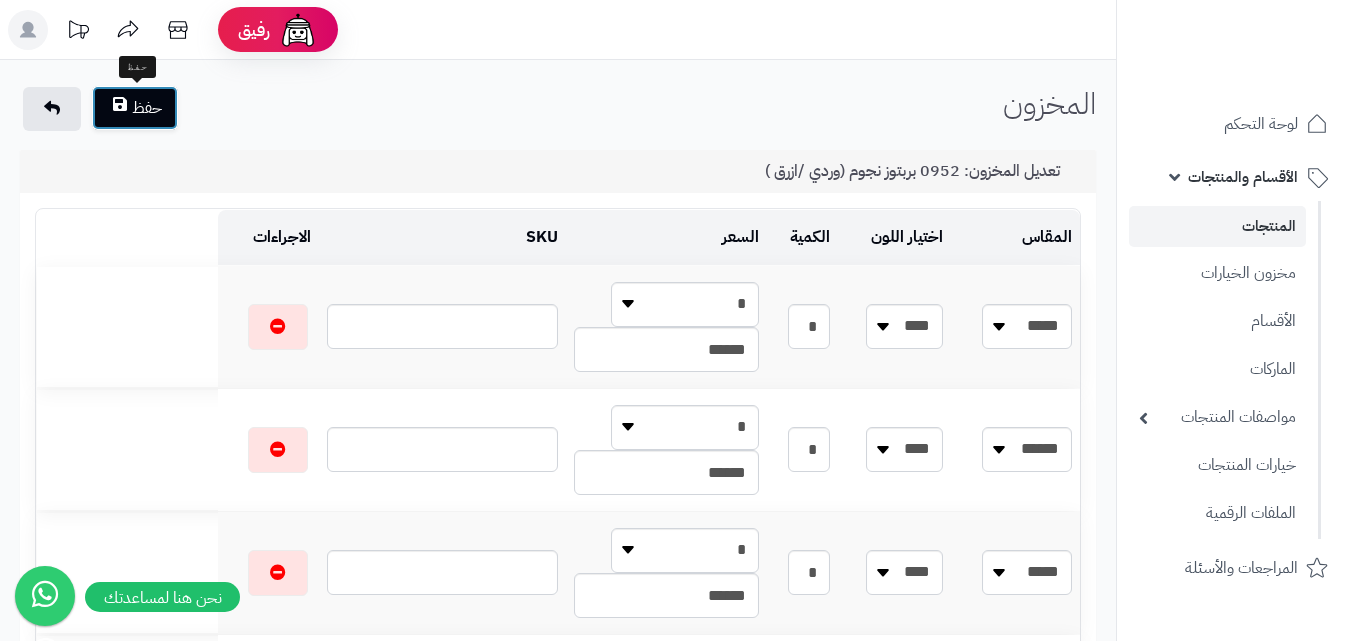 click on "حفظ" at bounding box center (135, 108) 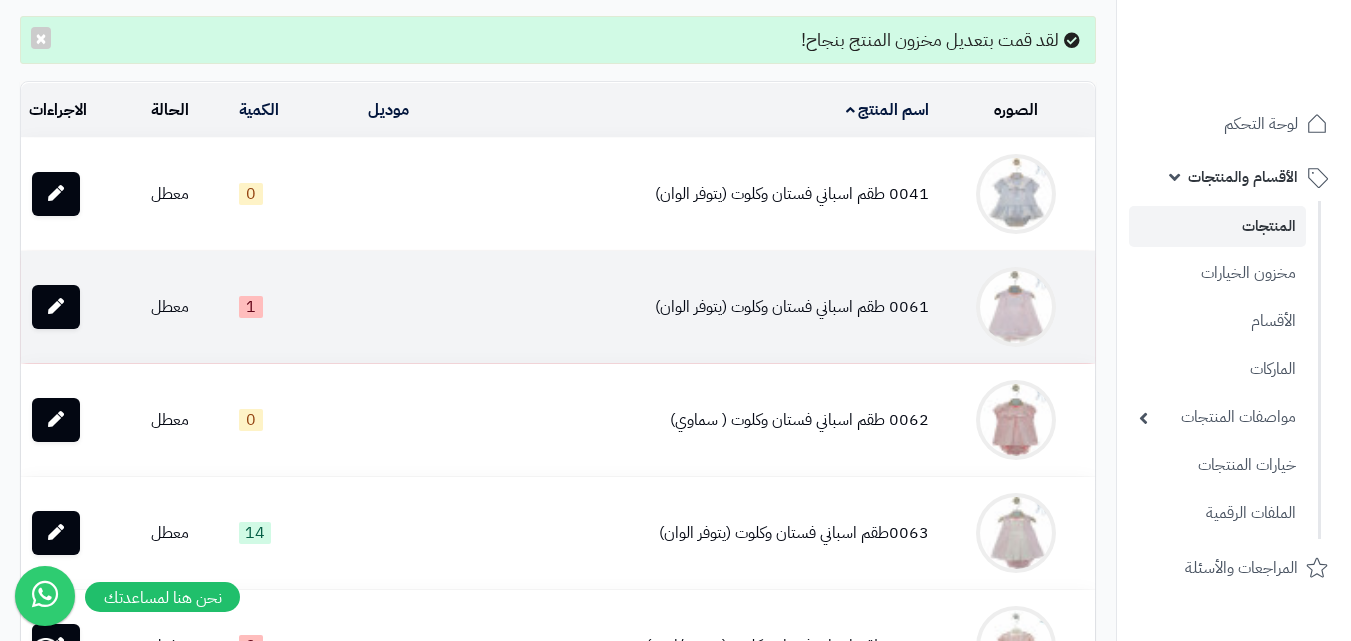 scroll, scrollTop: 0, scrollLeft: 0, axis: both 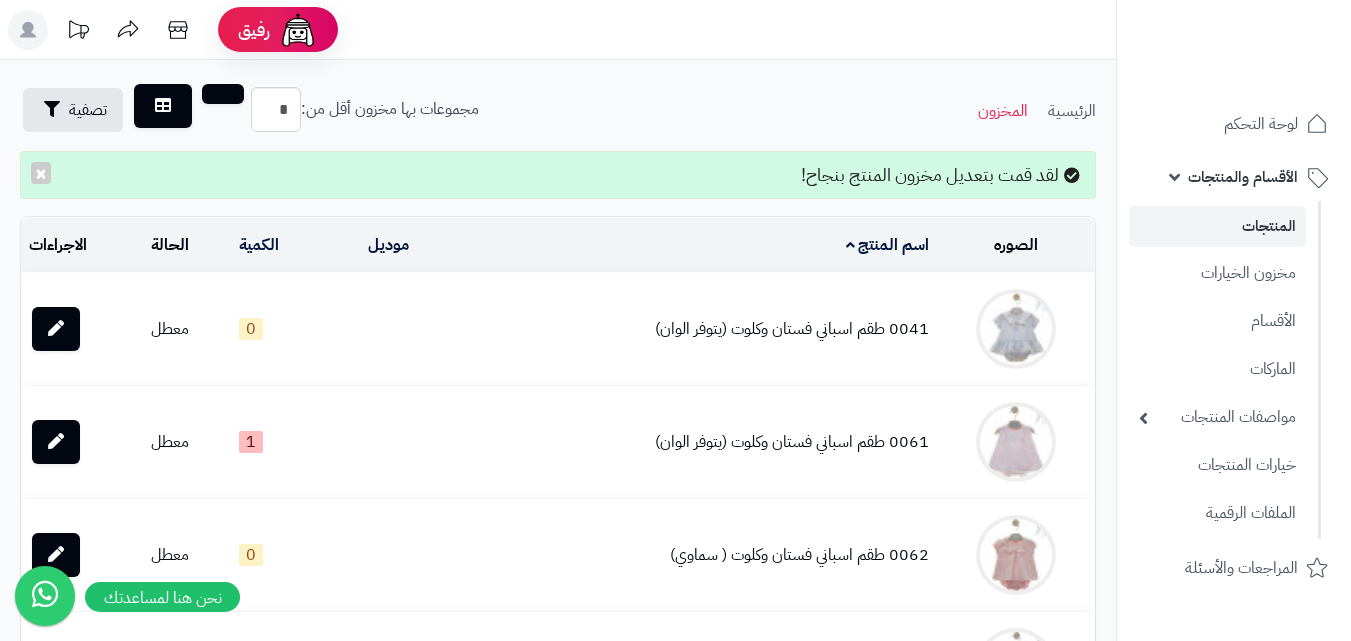 click on "المنتجات" at bounding box center (1217, 226) 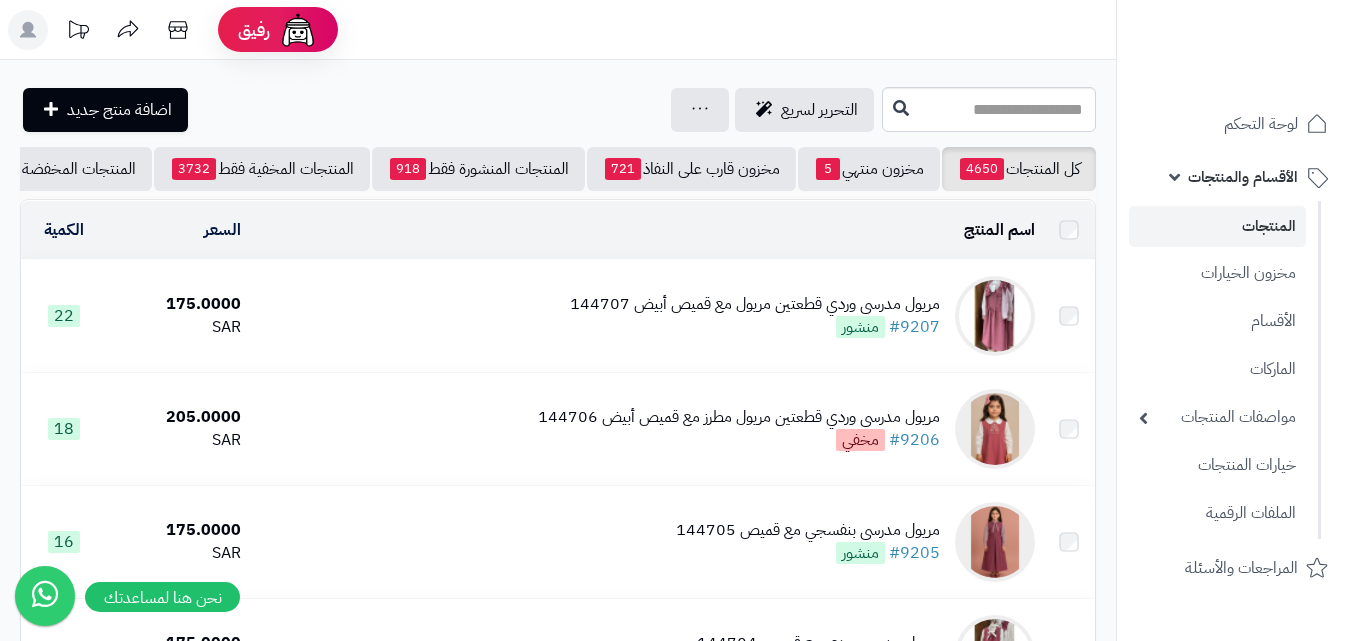 scroll, scrollTop: 0, scrollLeft: 0, axis: both 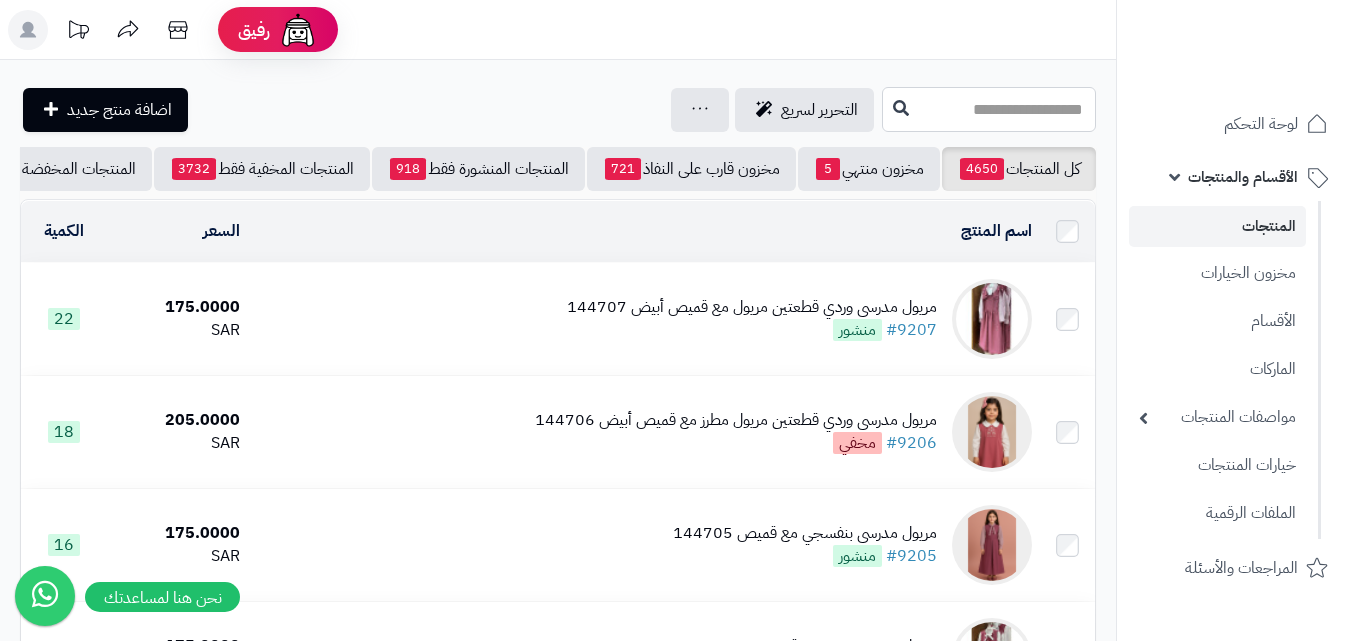 click at bounding box center [989, 109] 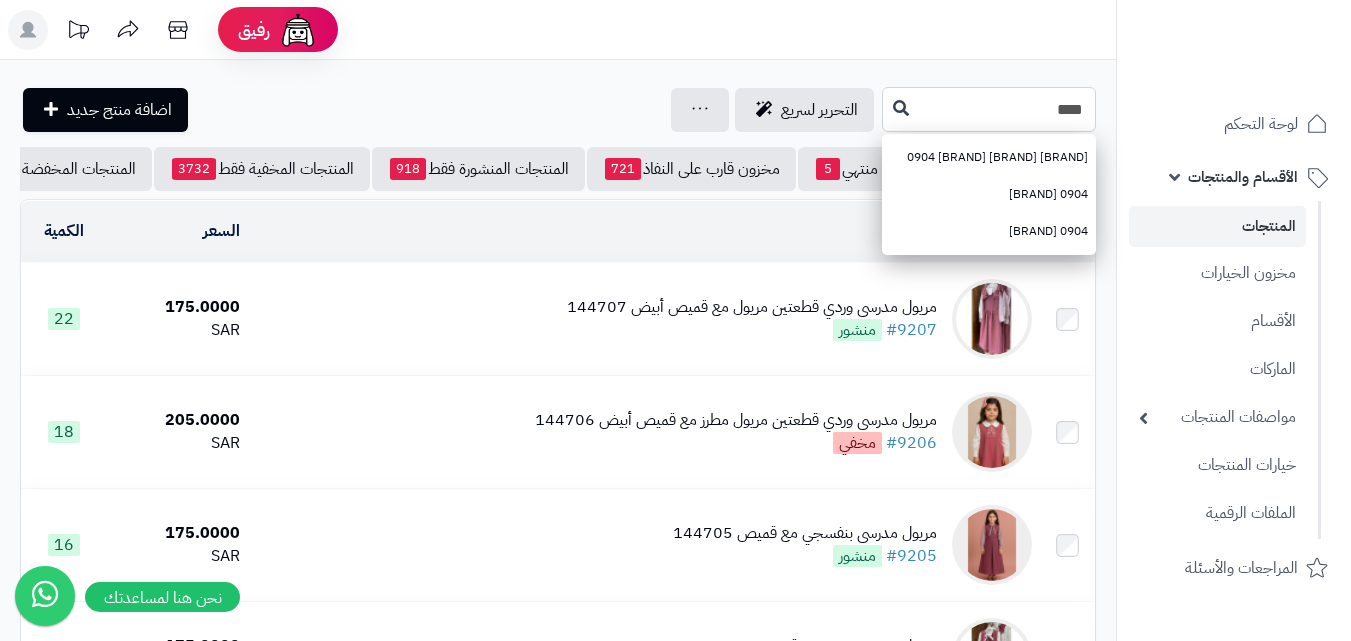 type on "****" 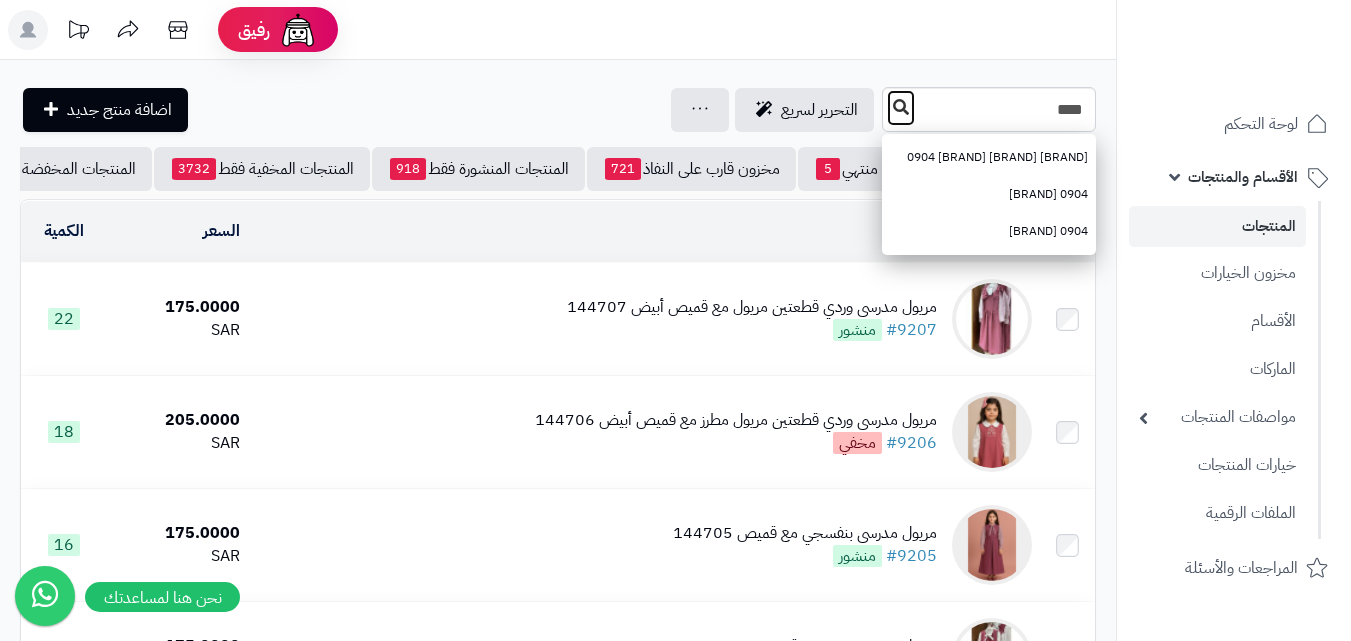 click at bounding box center (901, 107) 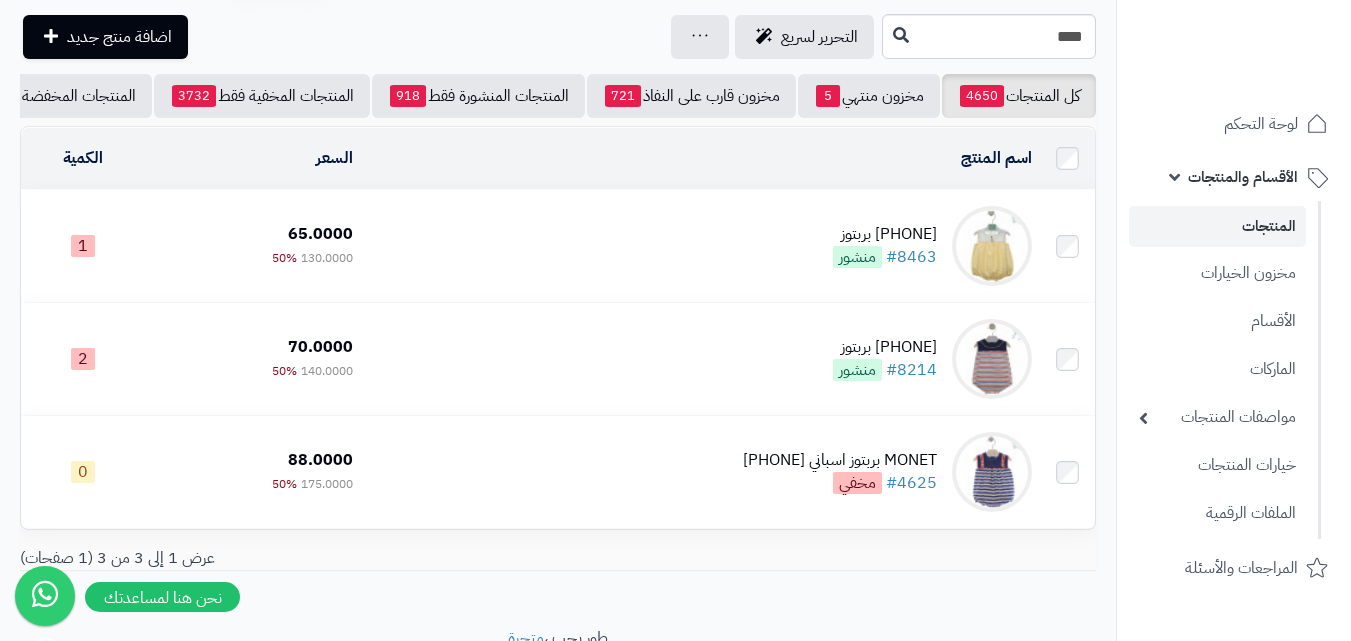 scroll, scrollTop: 171, scrollLeft: 0, axis: vertical 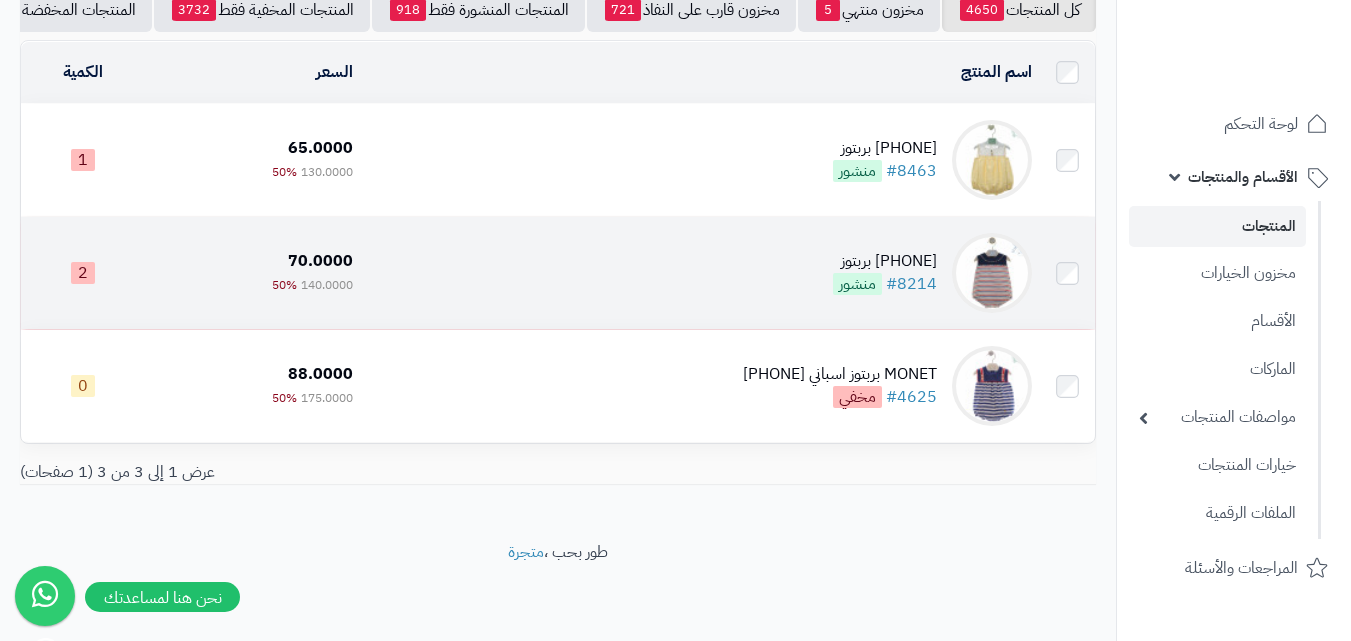 click on "50%" at bounding box center [284, 285] 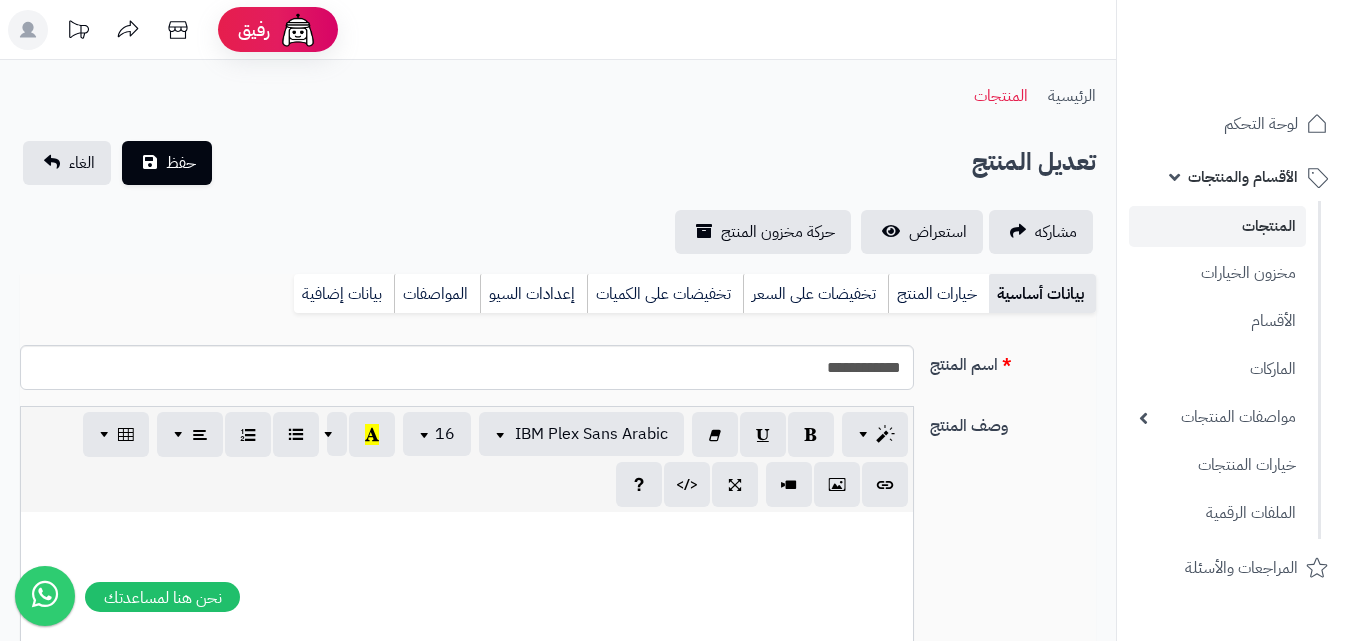 scroll, scrollTop: 0, scrollLeft: 0, axis: both 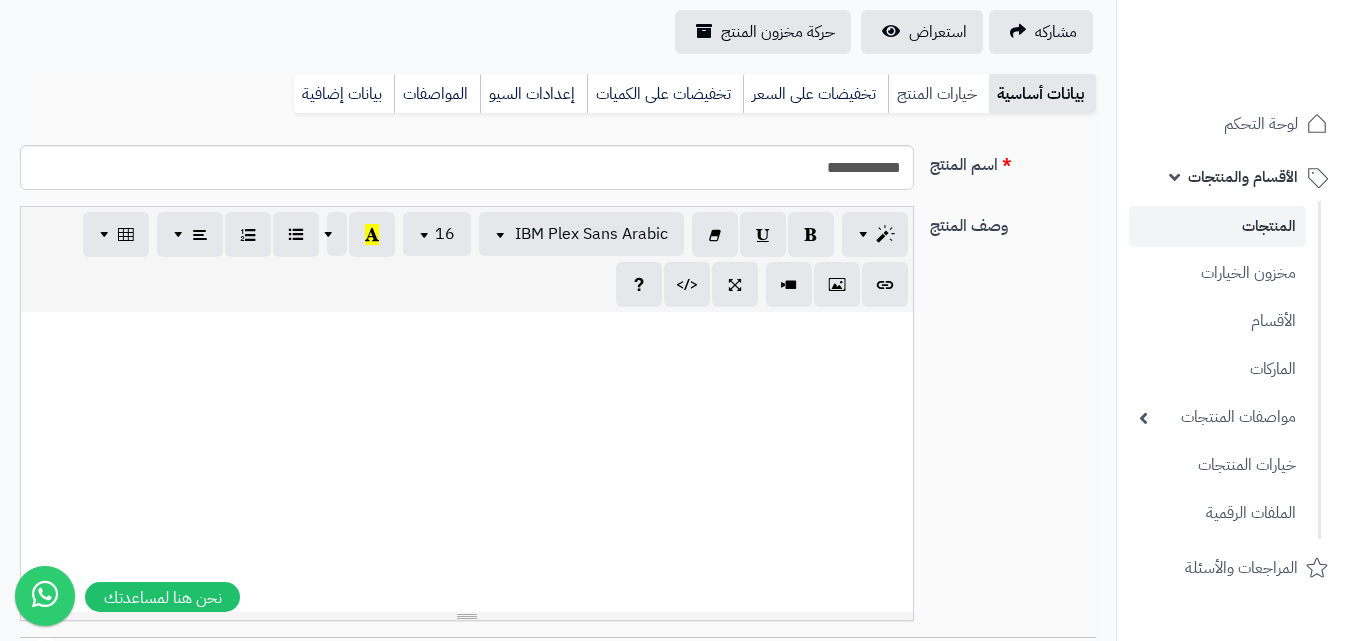 click on "خيارات المنتج" at bounding box center (938, 94) 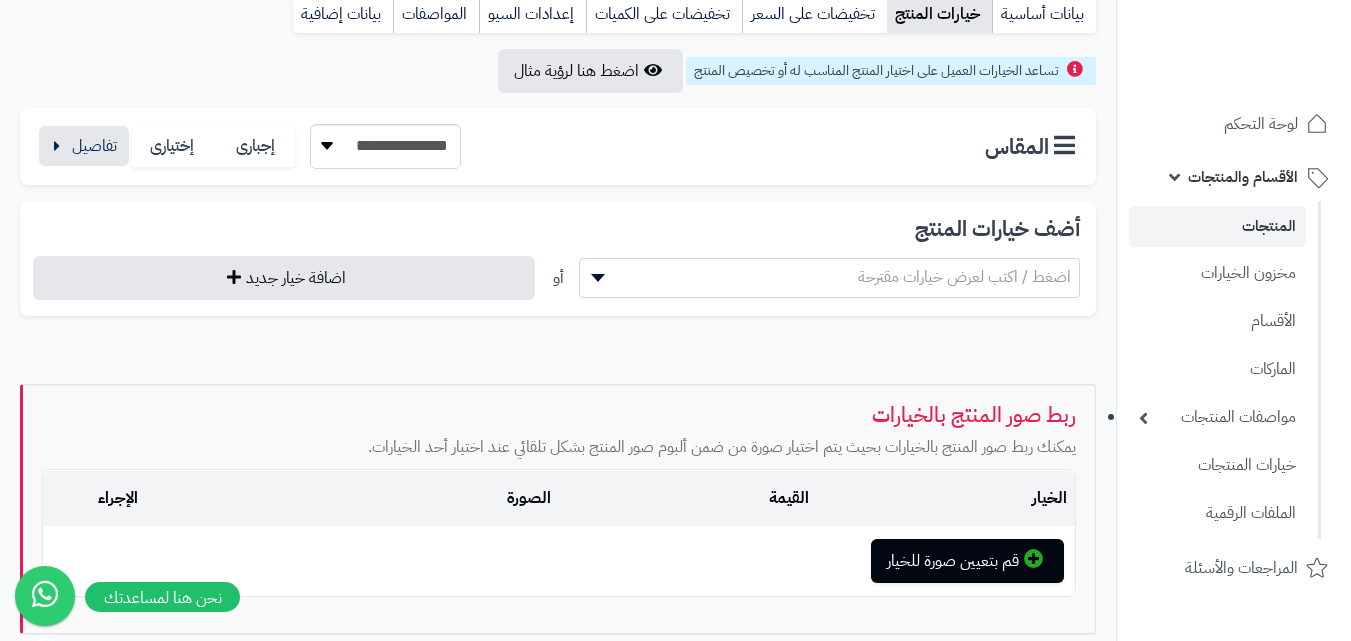 scroll, scrollTop: 100, scrollLeft: 0, axis: vertical 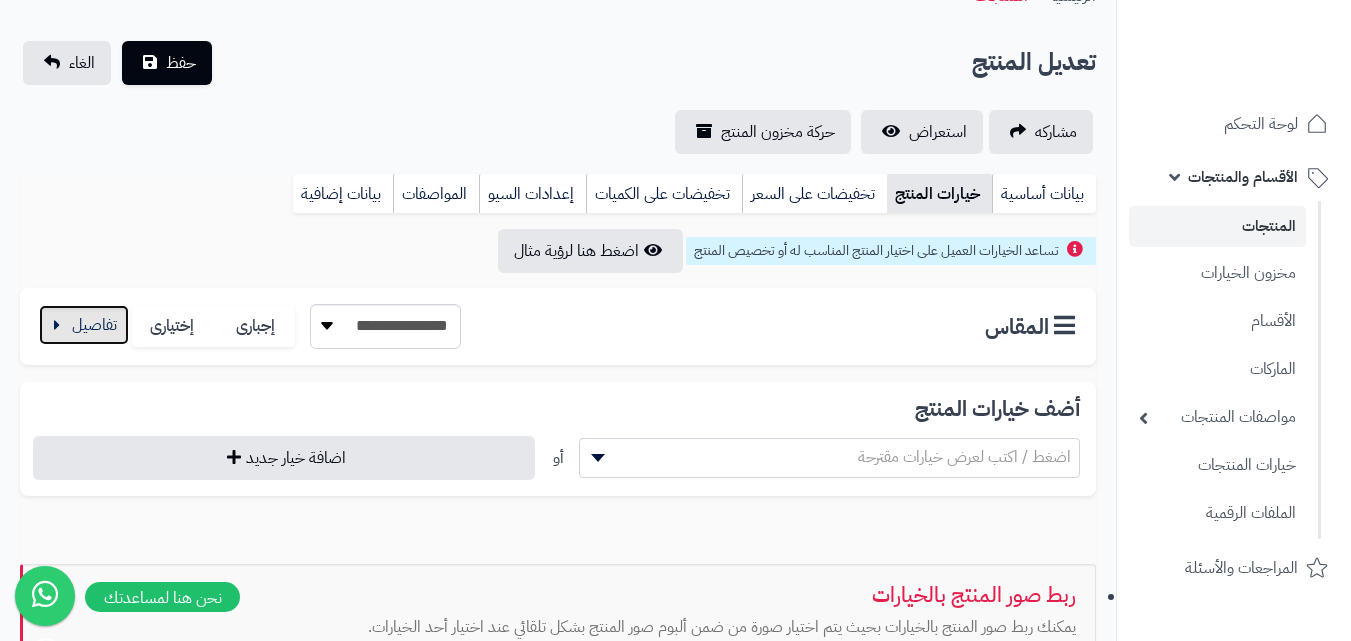 click at bounding box center (84, 325) 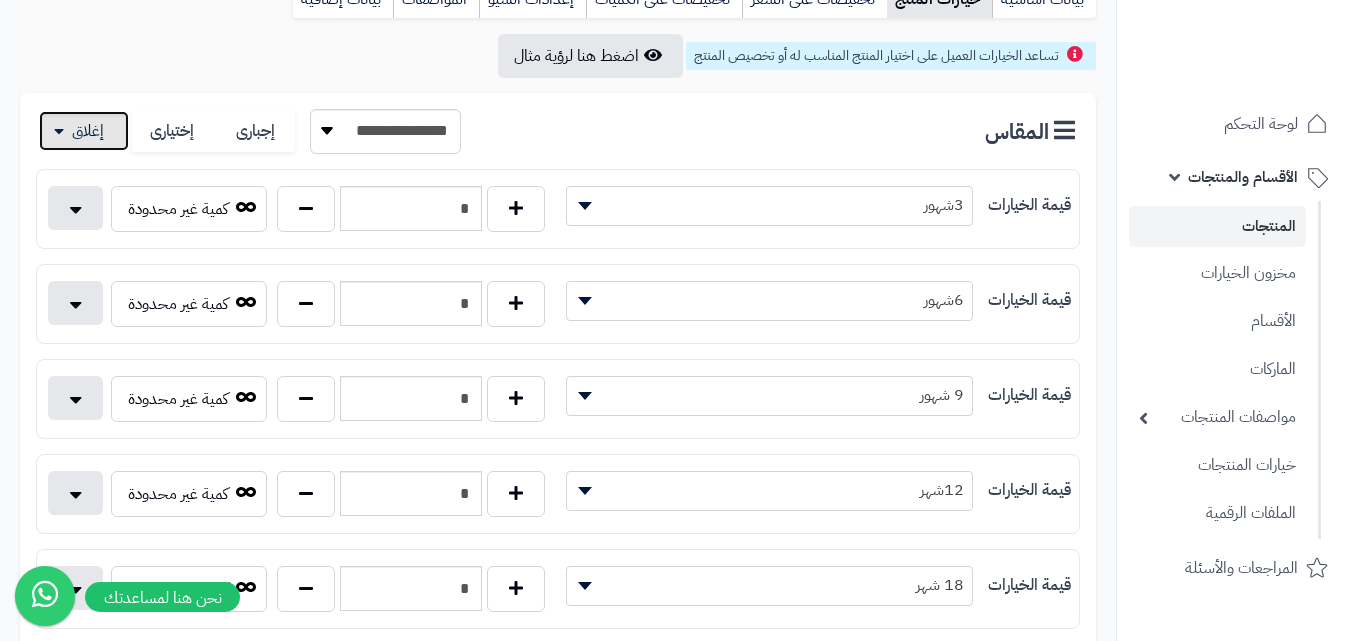 scroll, scrollTop: 300, scrollLeft: 0, axis: vertical 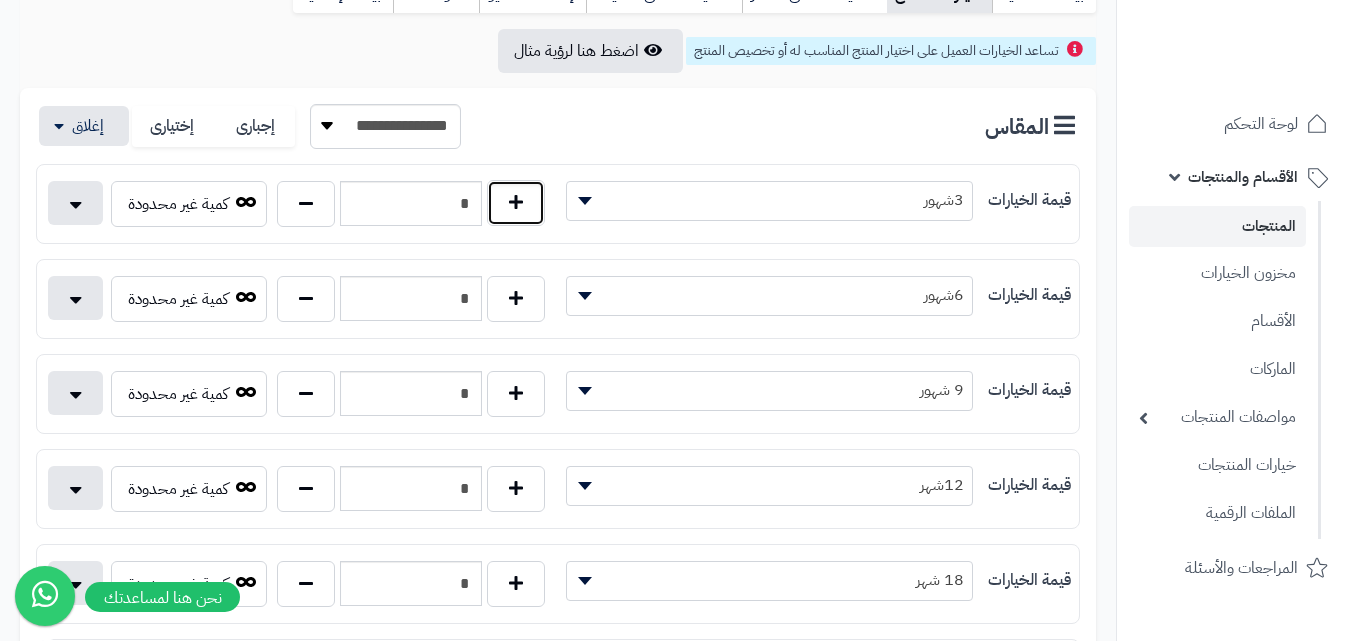 click at bounding box center [516, 203] 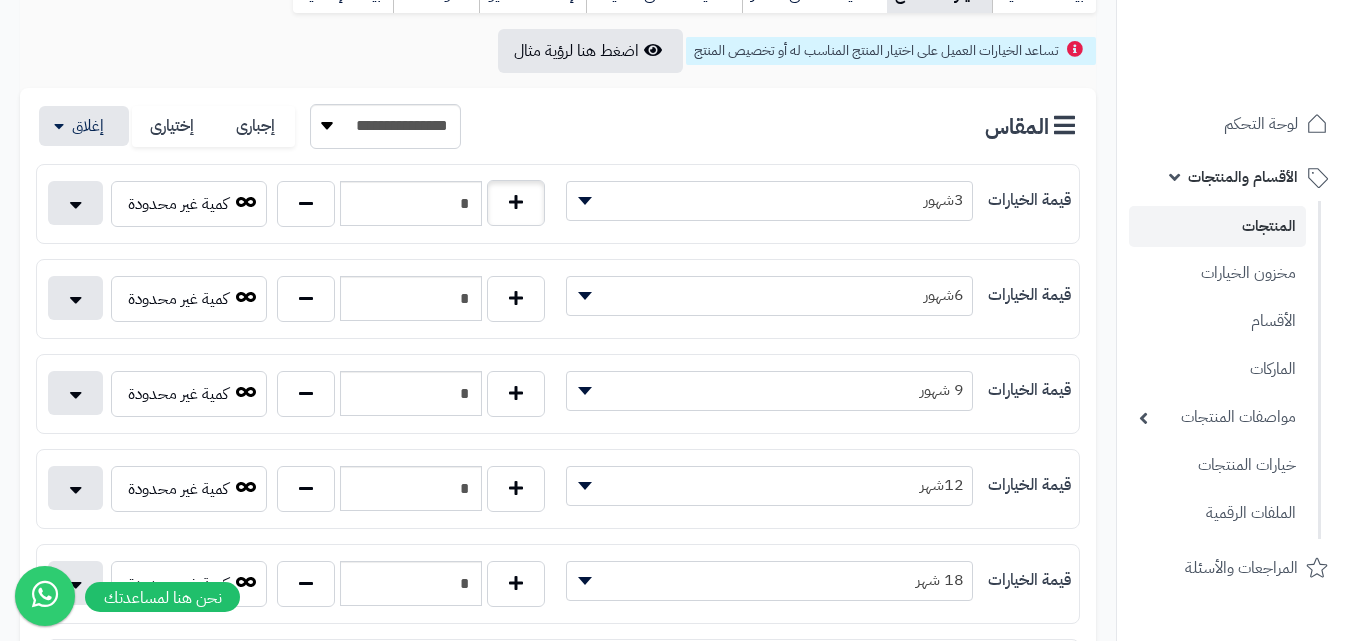 type on "*" 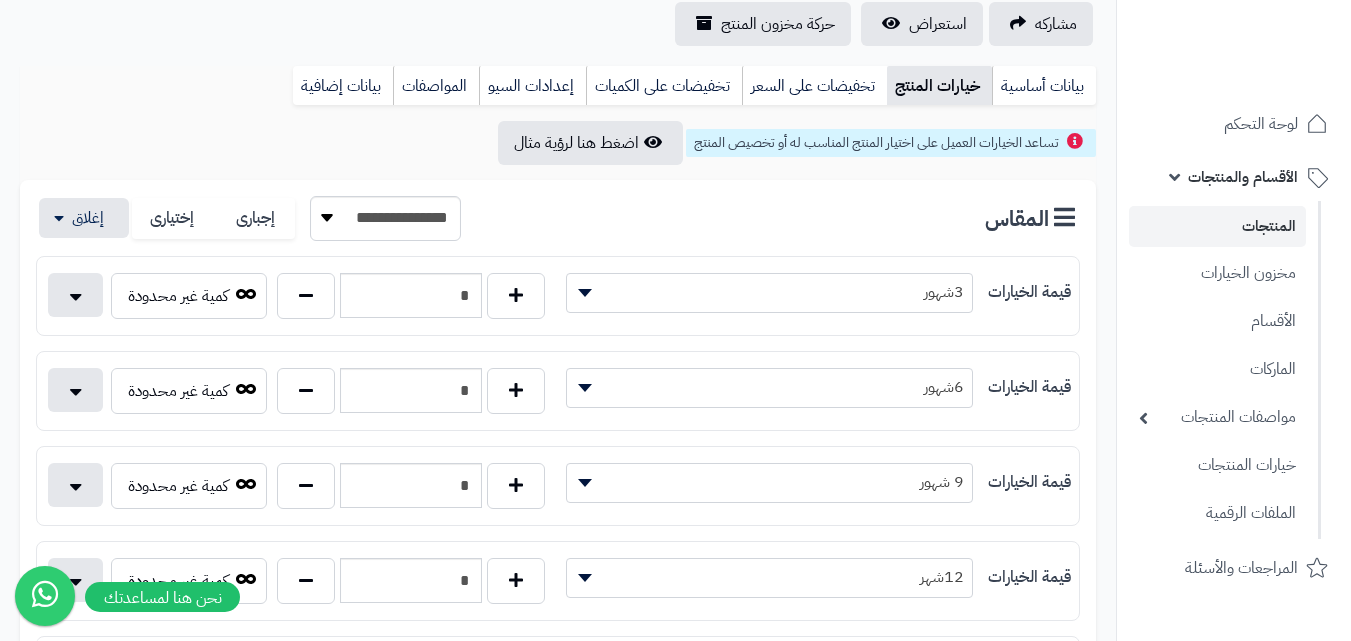 scroll, scrollTop: 0, scrollLeft: 0, axis: both 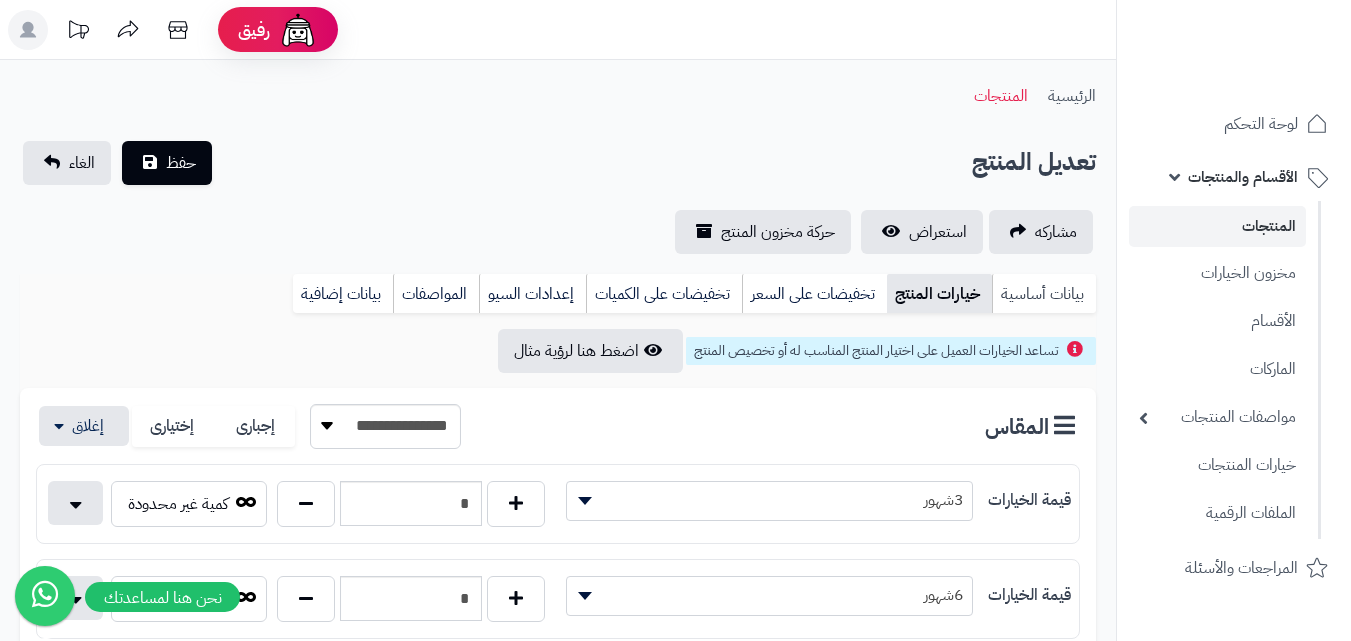 click on "بيانات أساسية" at bounding box center (1044, 294) 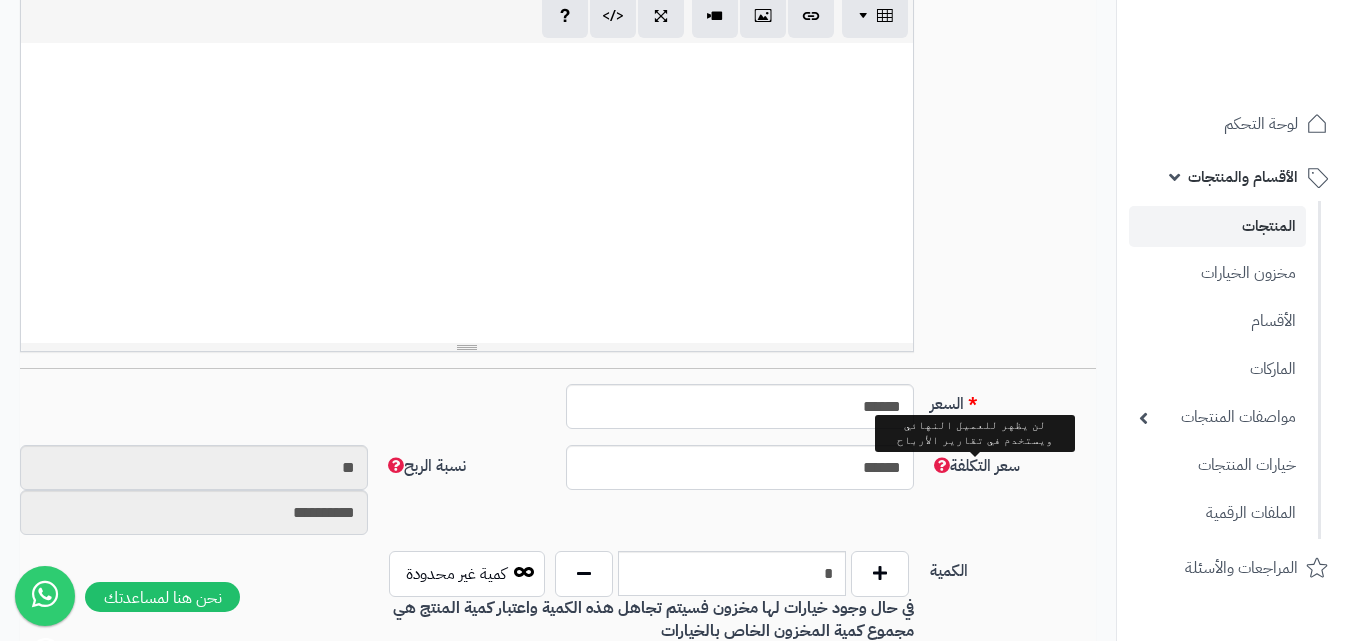scroll, scrollTop: 600, scrollLeft: 0, axis: vertical 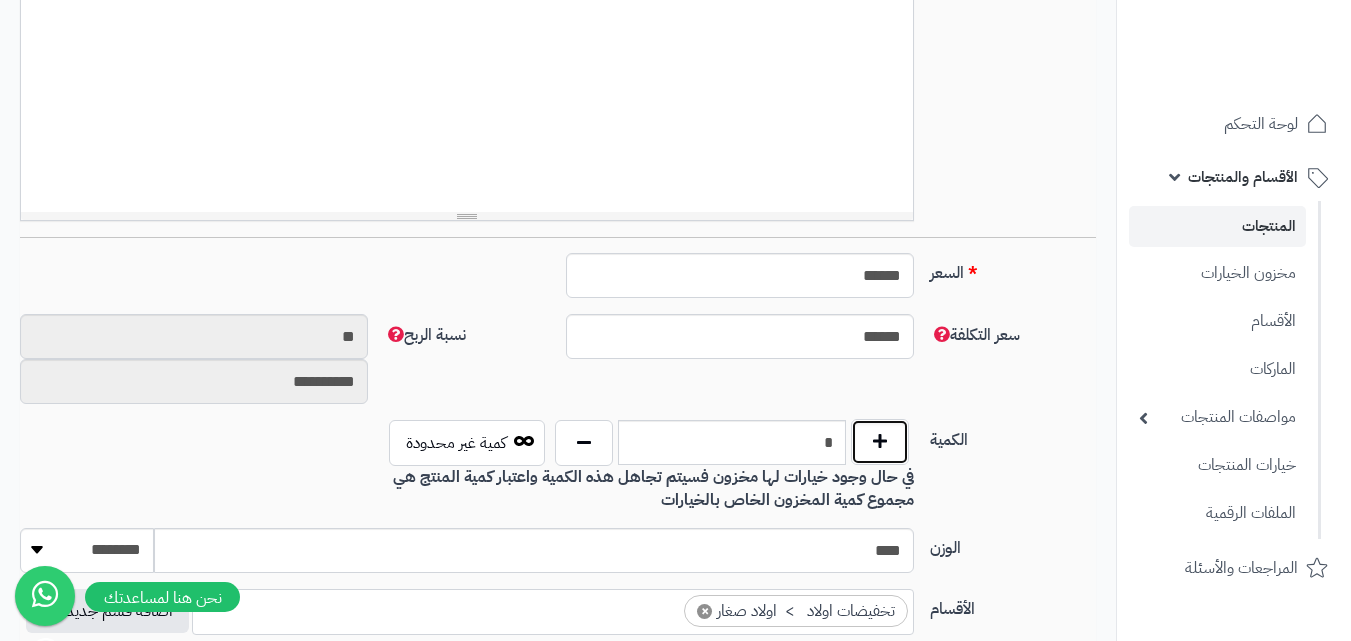 click at bounding box center (880, 442) 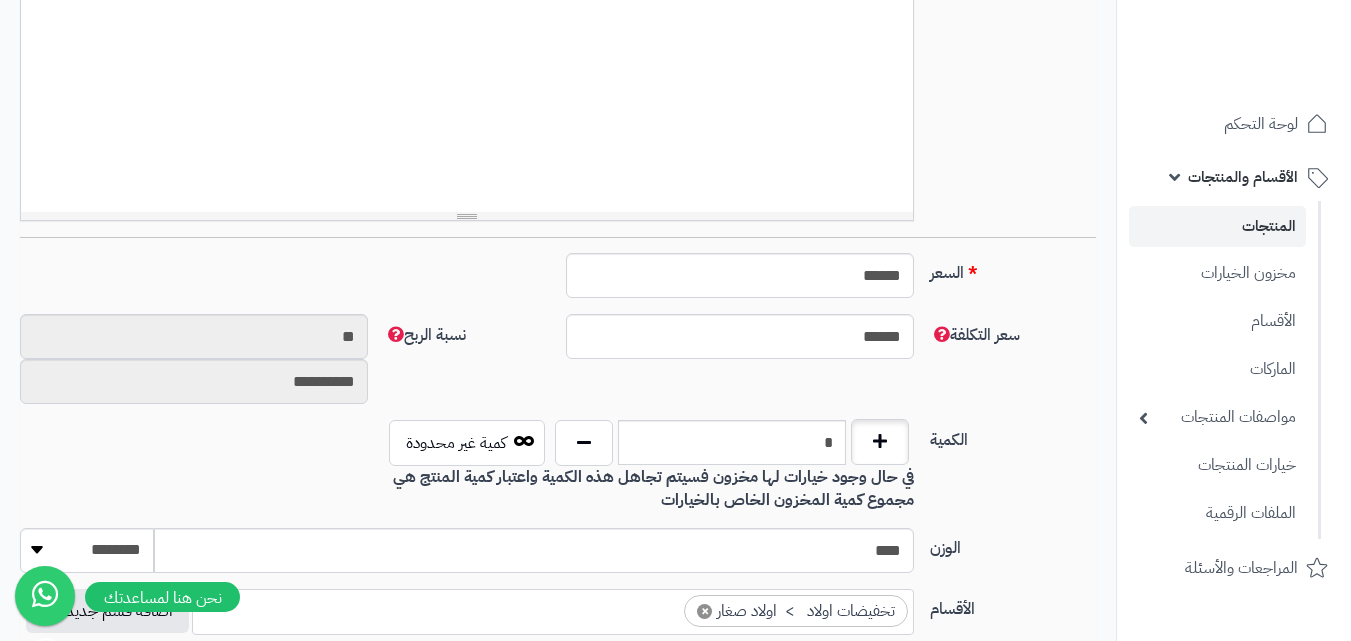 type on "*" 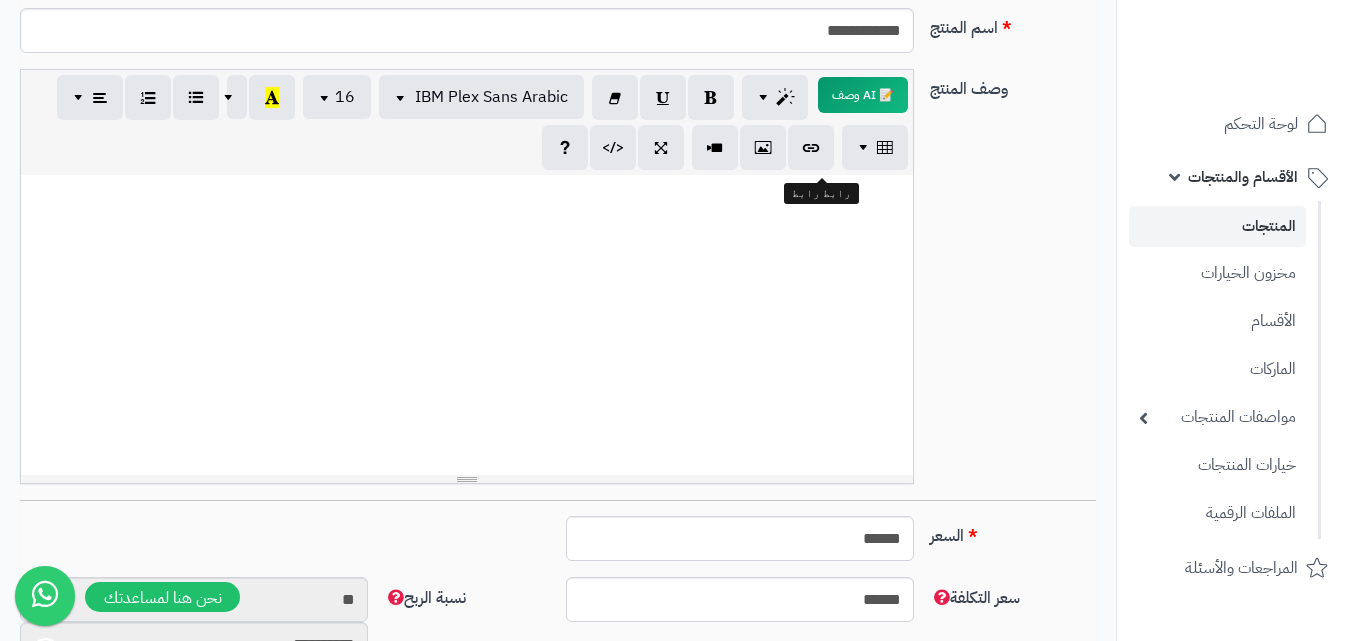 scroll, scrollTop: 100, scrollLeft: 0, axis: vertical 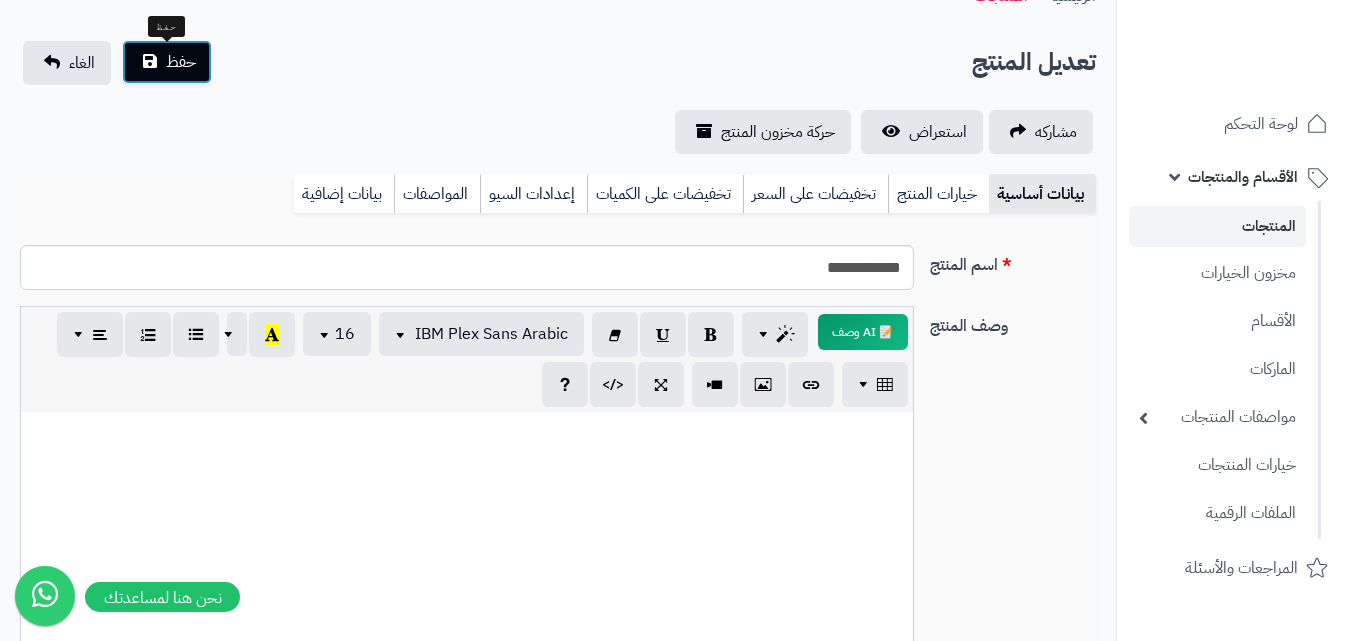 click on "حفظ" at bounding box center [181, 62] 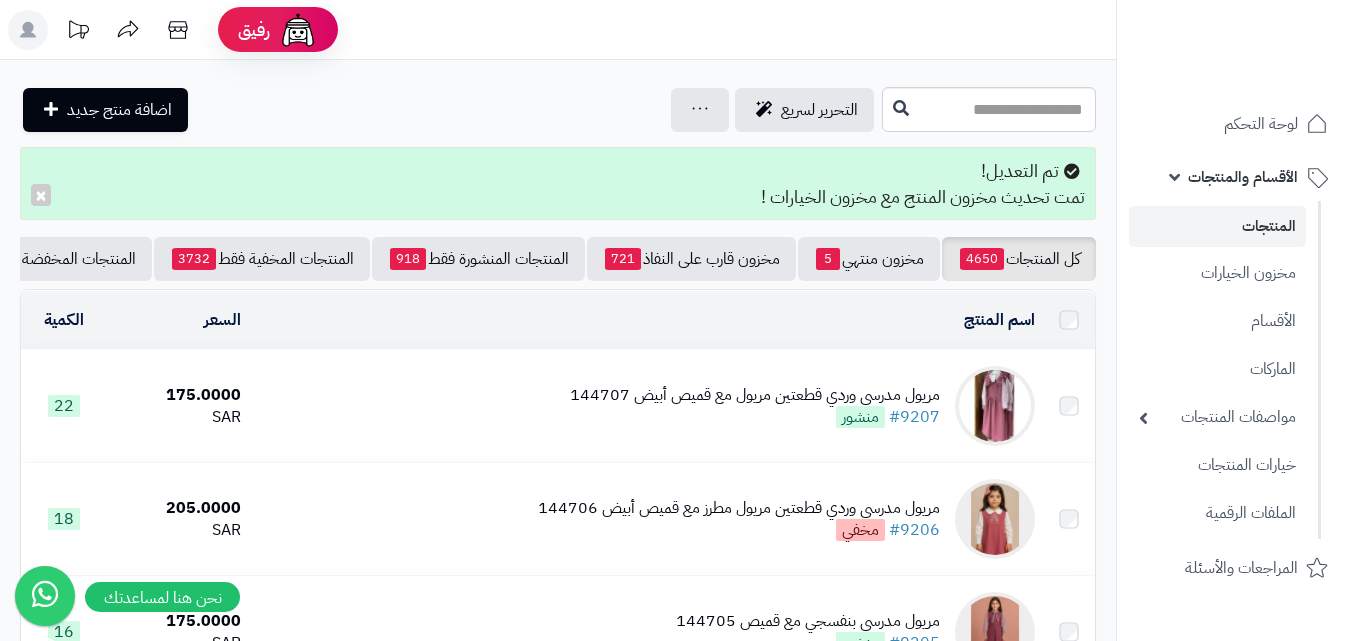 scroll, scrollTop: 0, scrollLeft: 0, axis: both 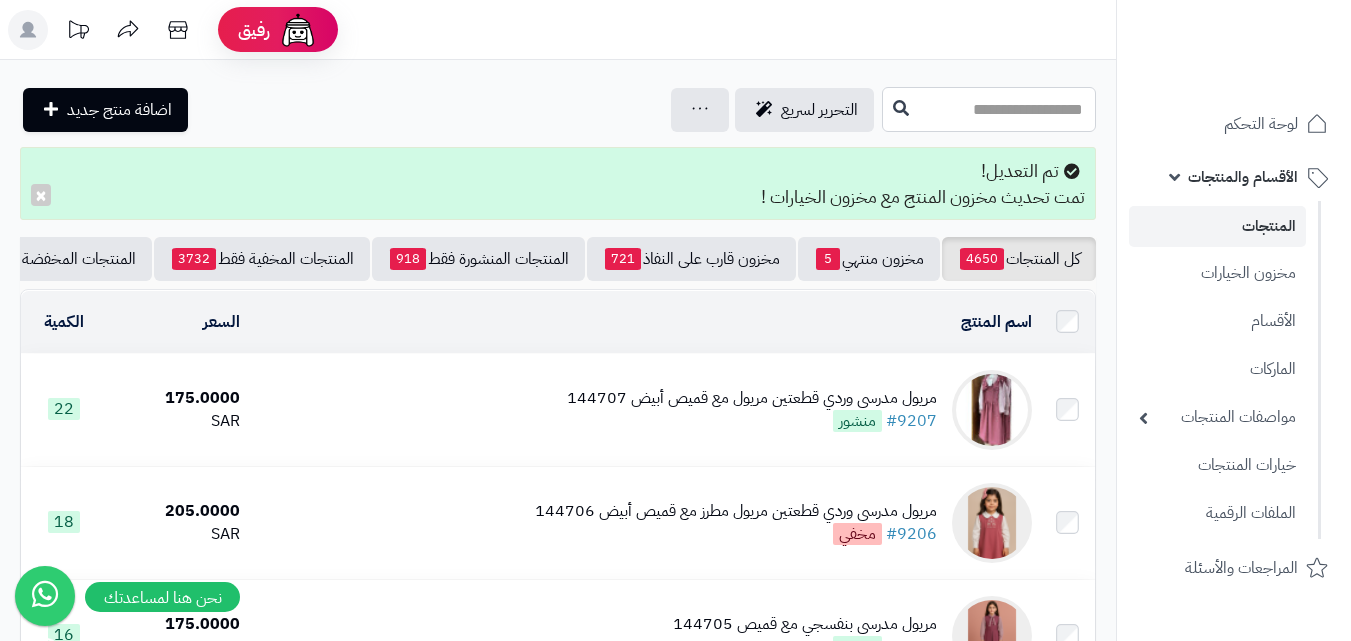 click at bounding box center (989, 109) 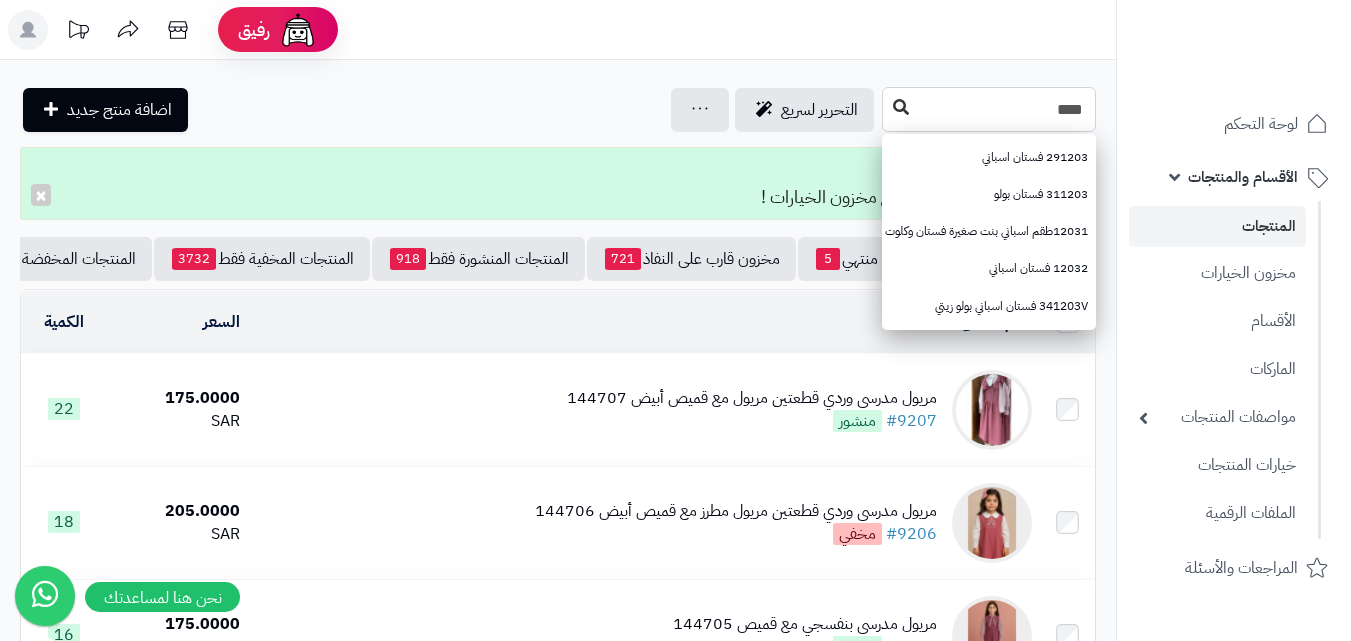 type on "****" 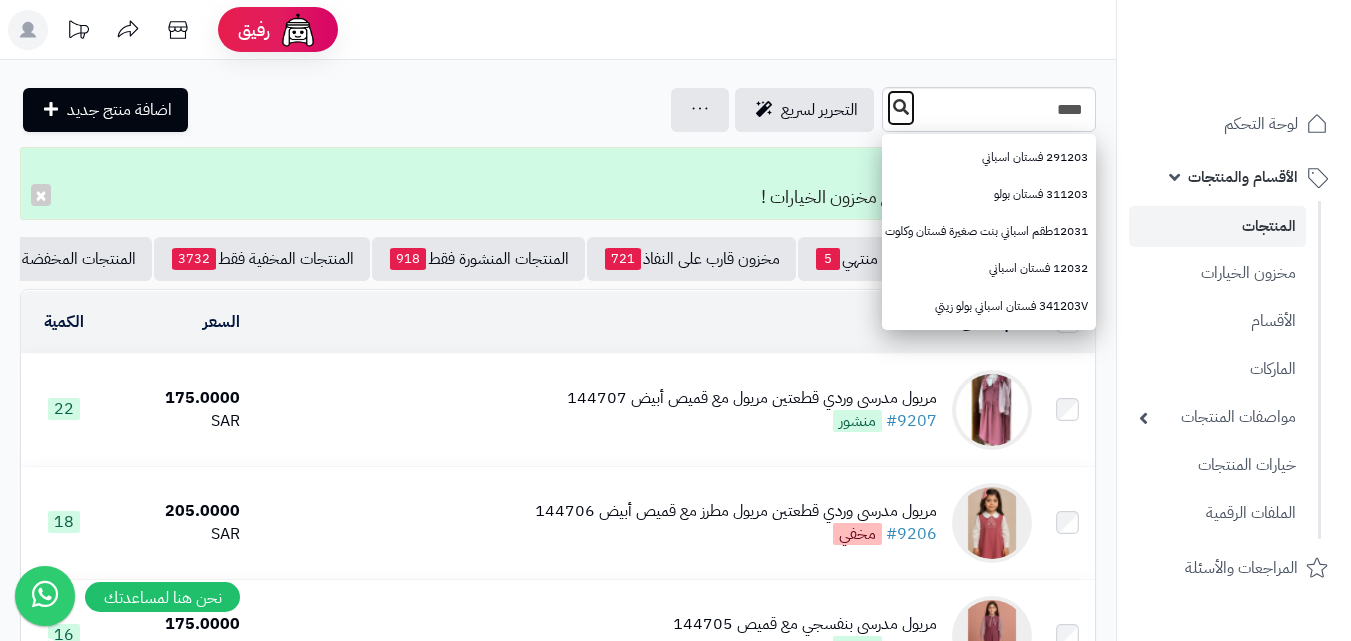 click at bounding box center (901, 108) 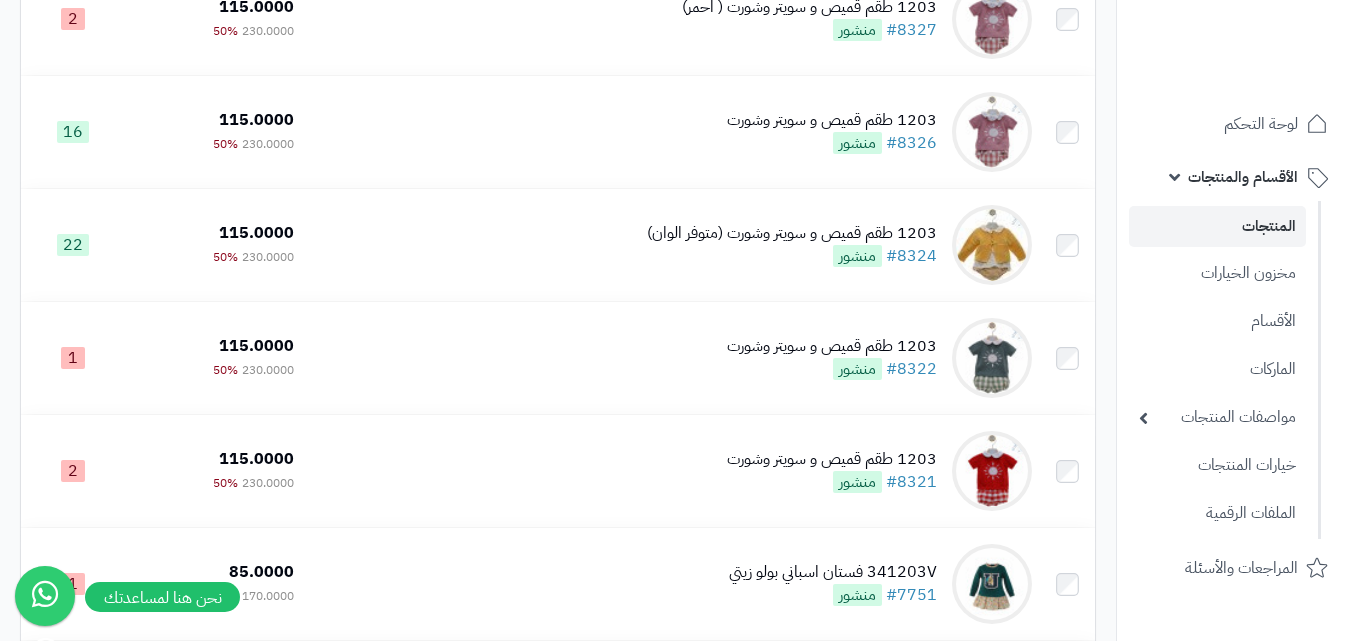 scroll, scrollTop: 600, scrollLeft: 0, axis: vertical 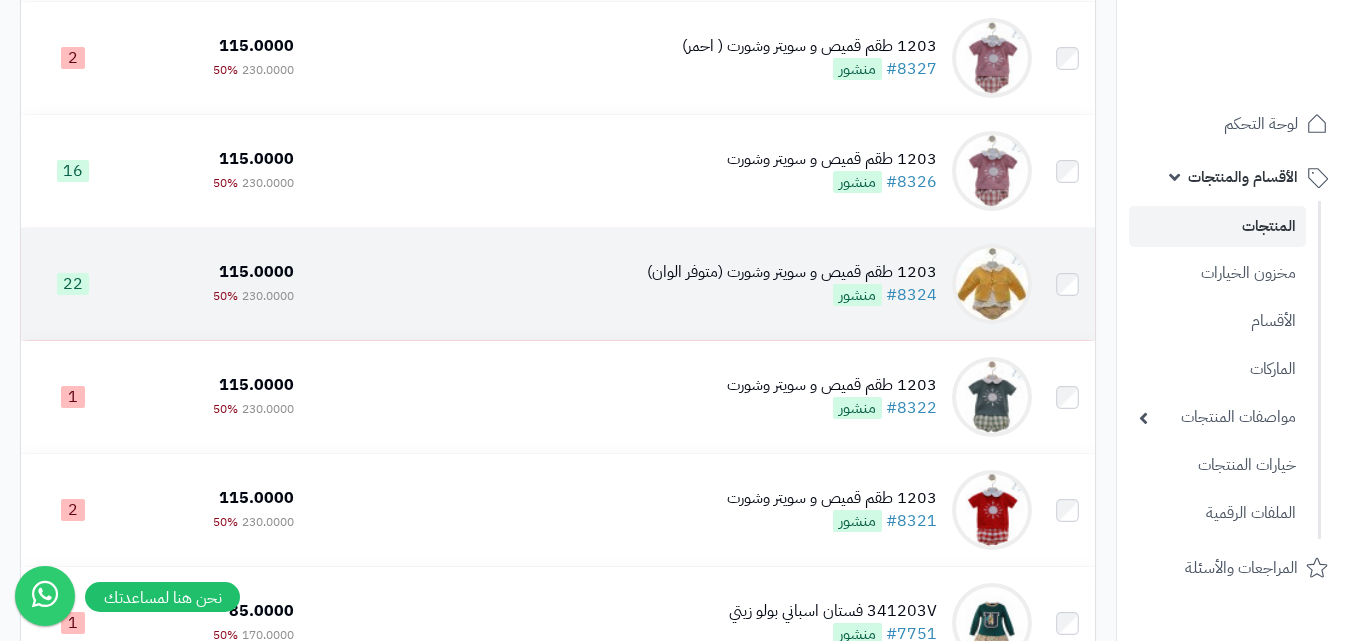 click on "115.0000
230.0000
50%" at bounding box center [213, 284] 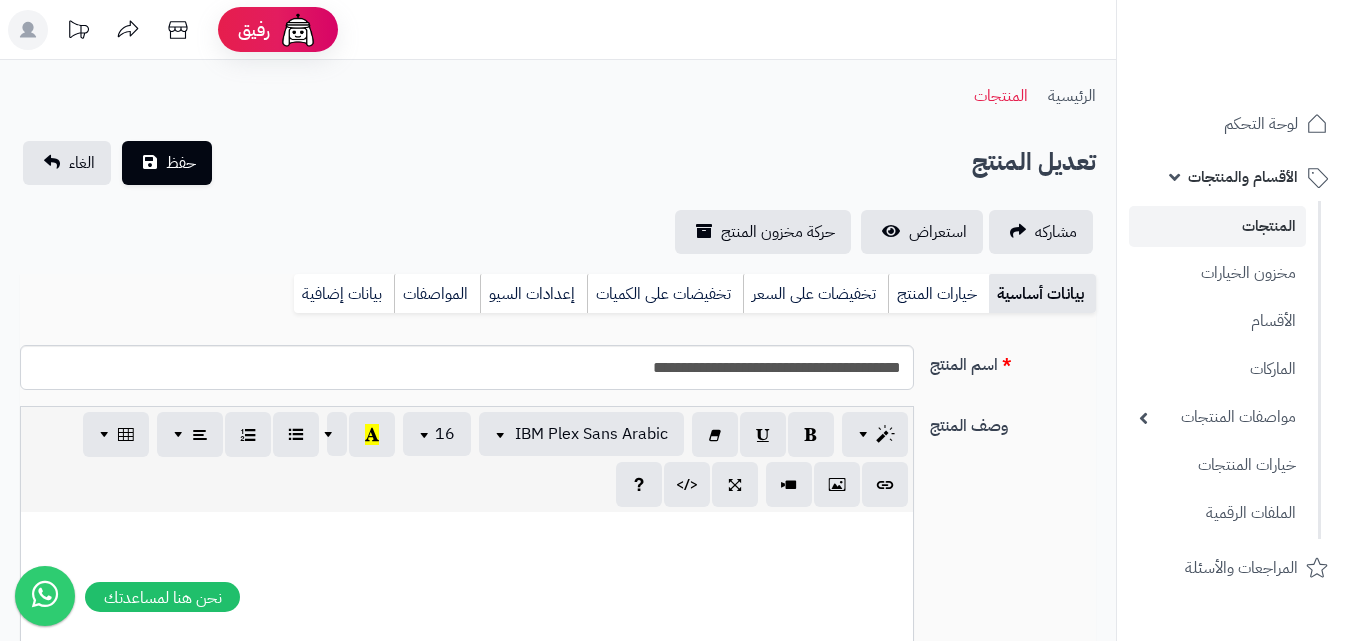 scroll, scrollTop: 0, scrollLeft: 0, axis: both 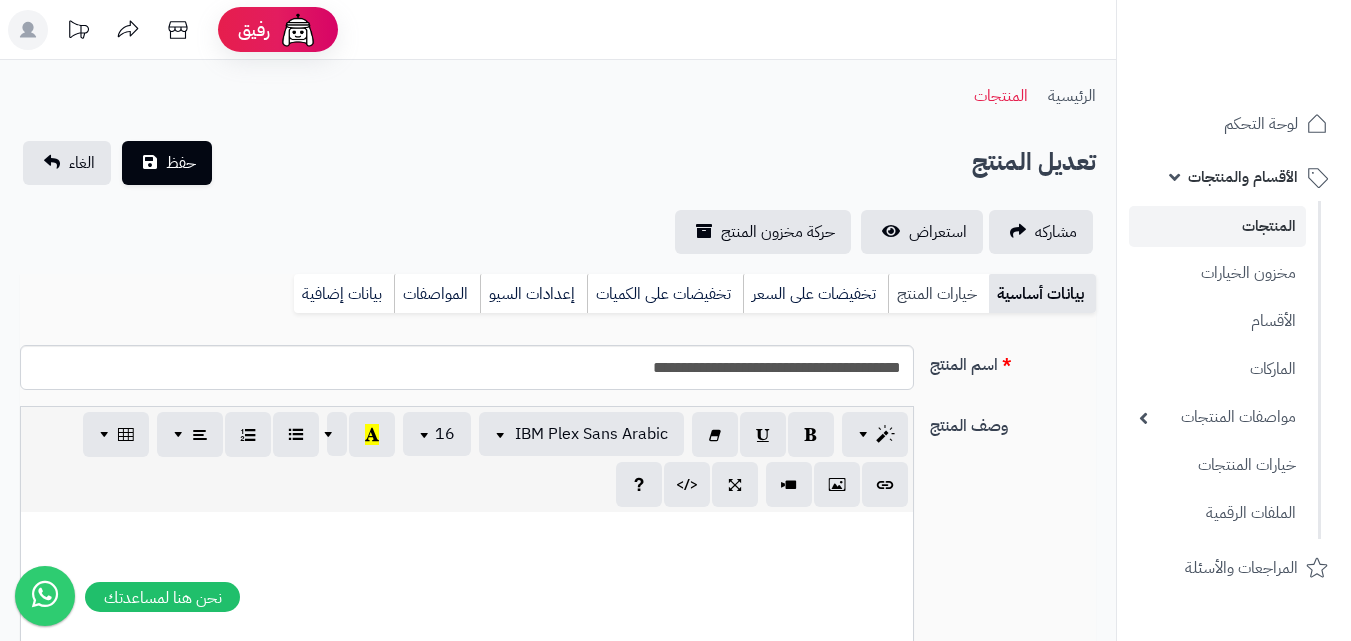 click on "خيارات المنتج" at bounding box center [938, 294] 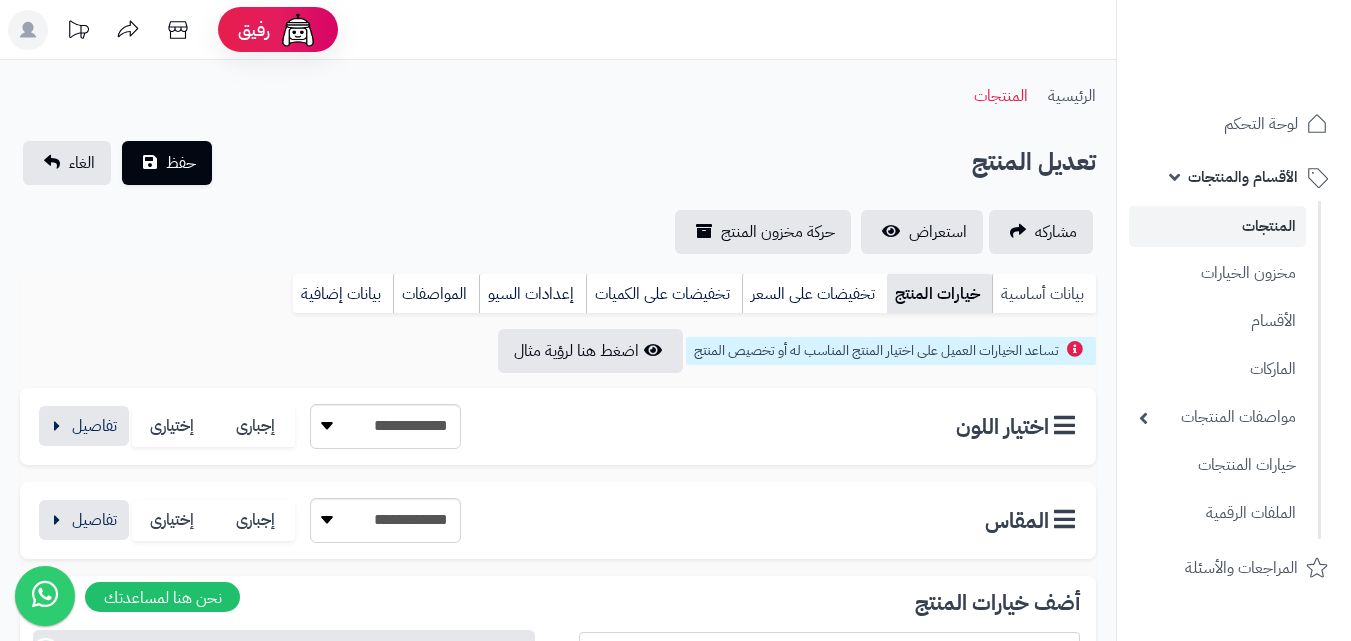 click on "بيانات أساسية" at bounding box center [1044, 294] 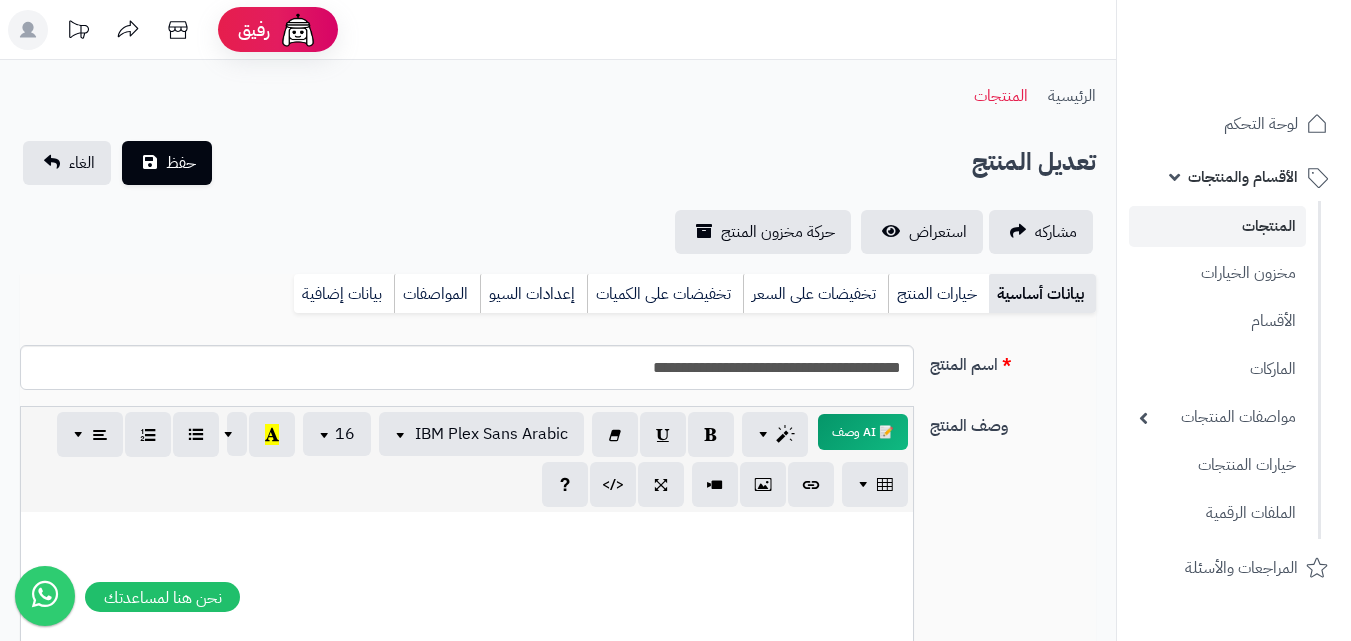 scroll, scrollTop: 0, scrollLeft: 0, axis: both 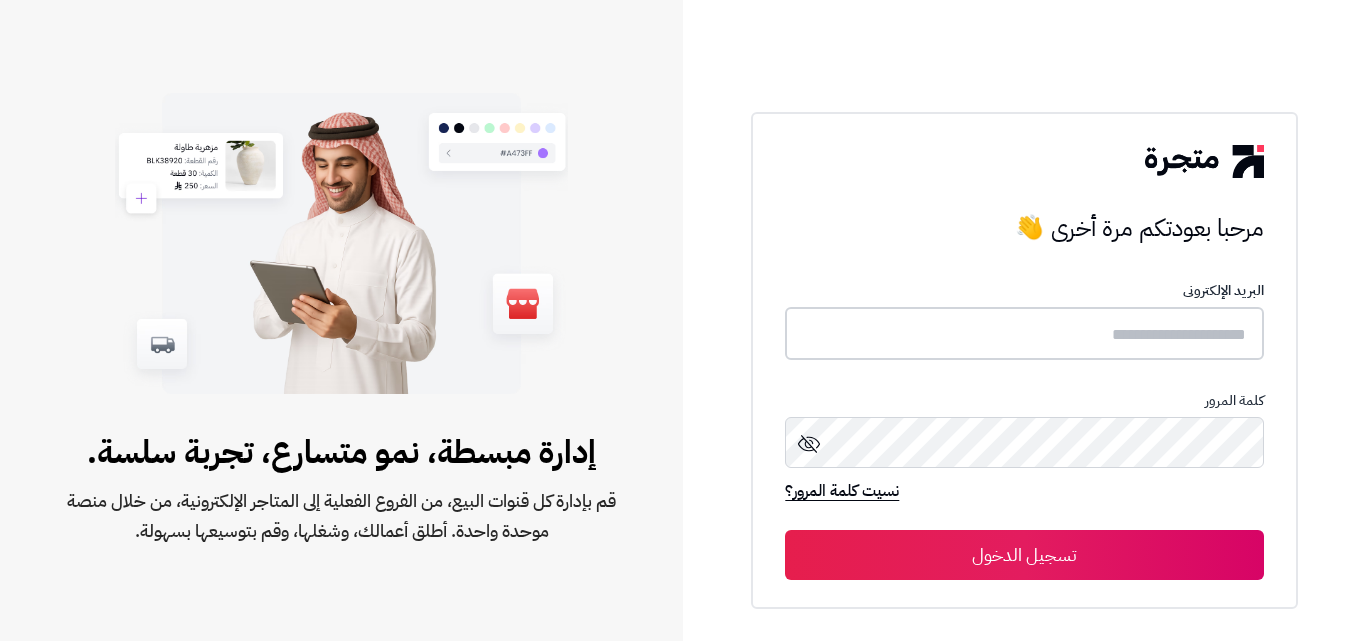 type on "*****" 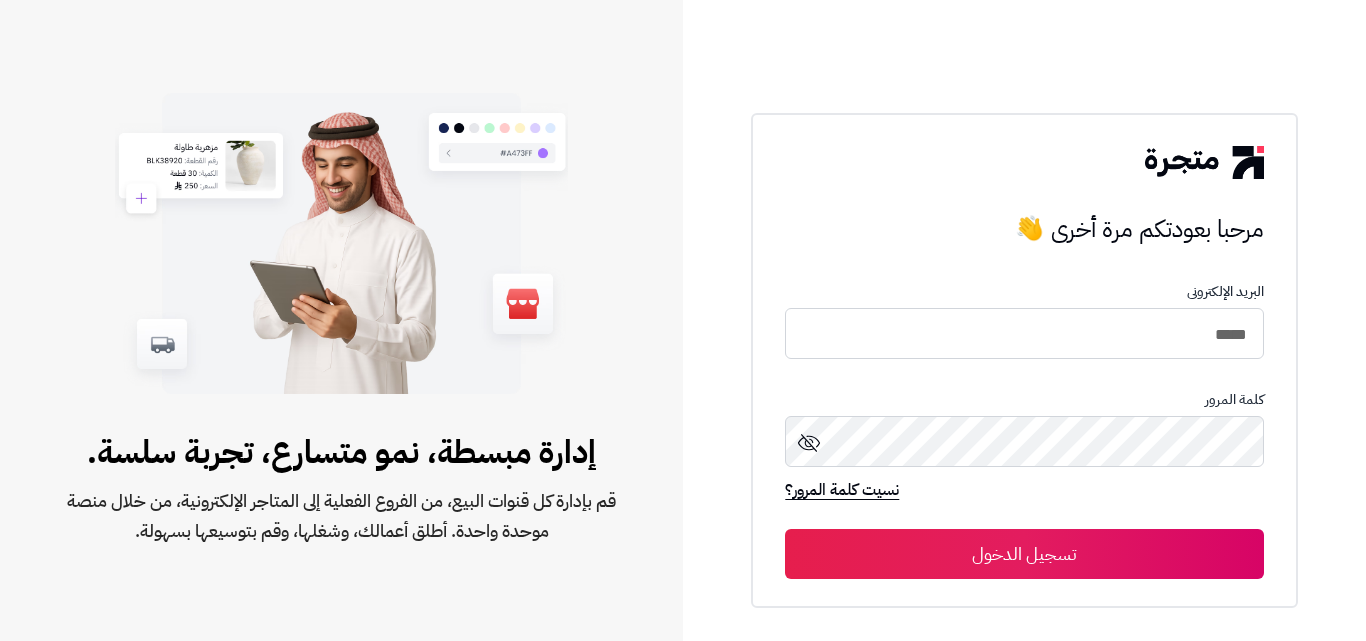 click on "تسجيل الدخول" at bounding box center [1024, 554] 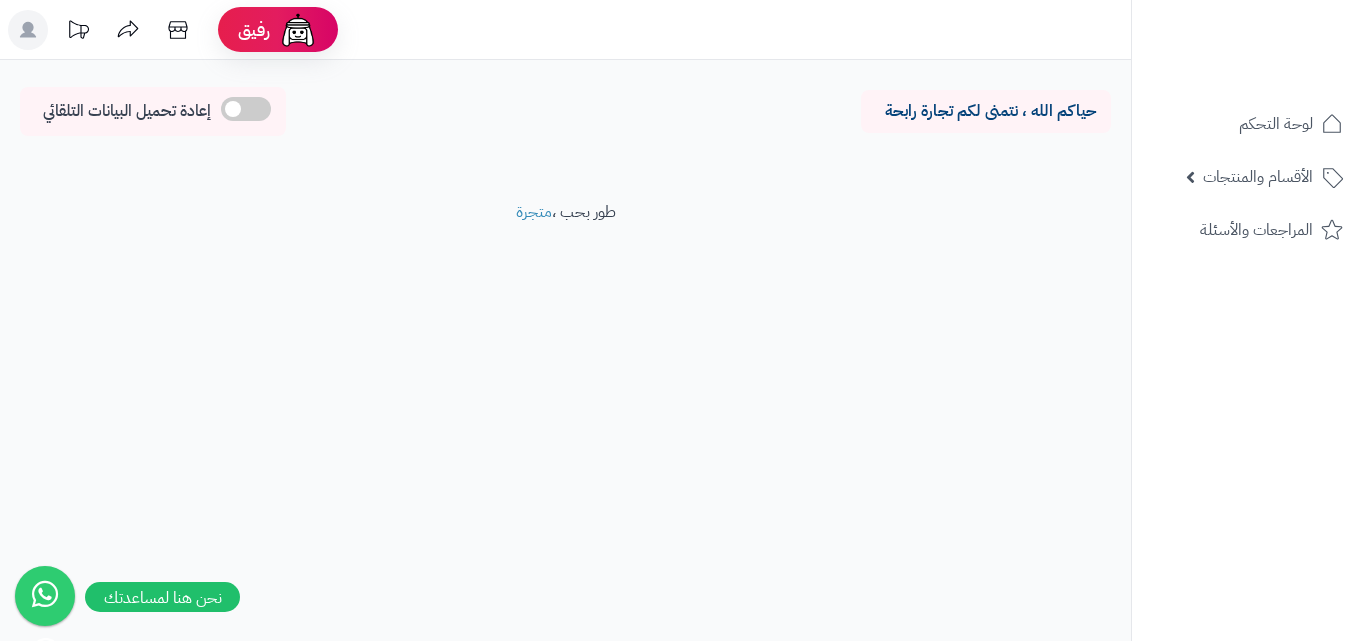 scroll, scrollTop: 0, scrollLeft: 0, axis: both 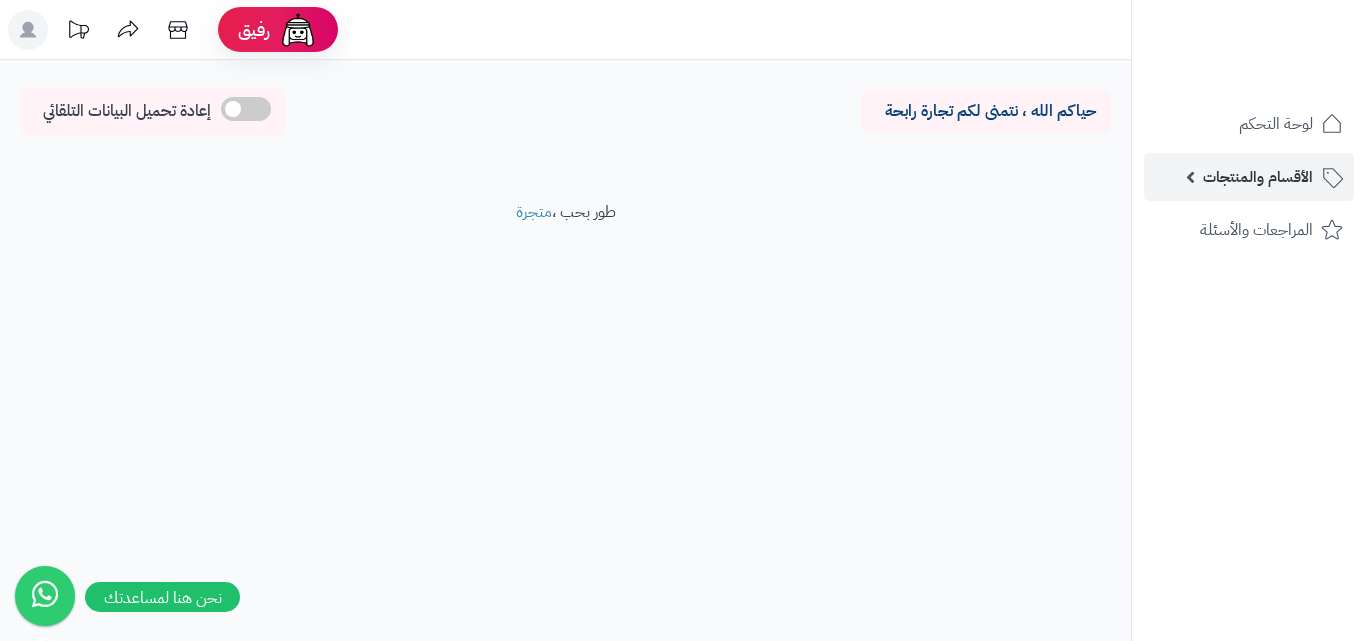 click on "الأقسام والمنتجات" at bounding box center (1258, 177) 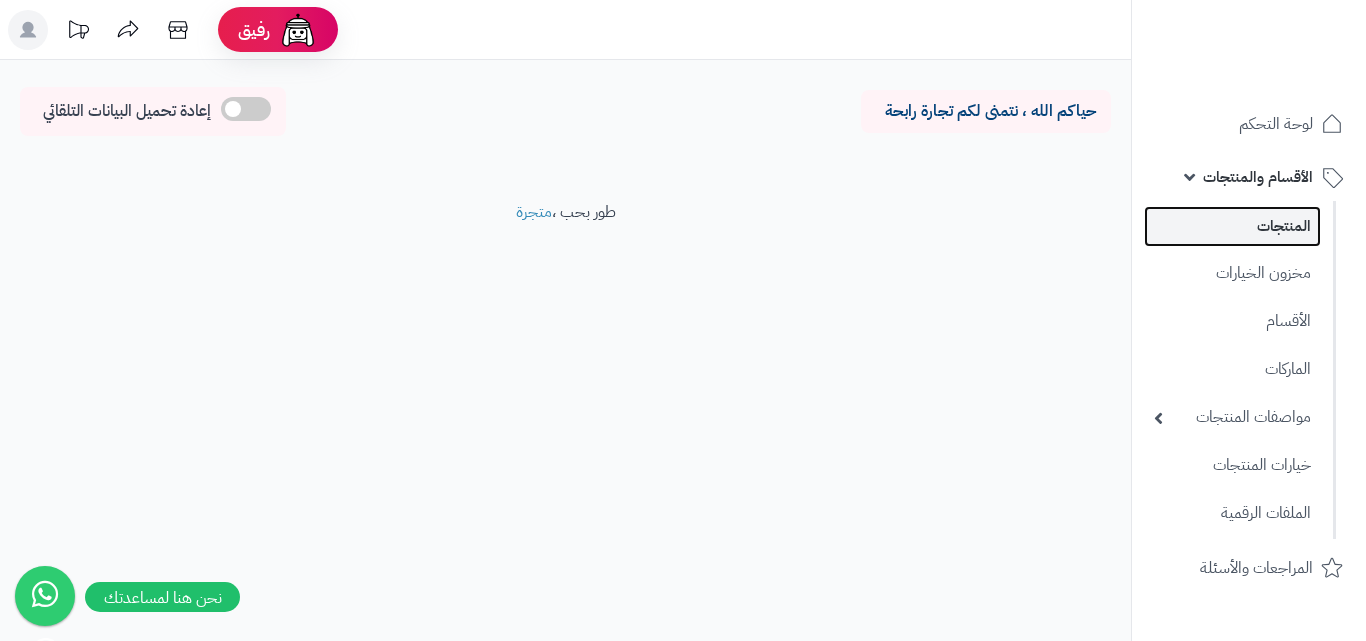 click on "المنتجات" at bounding box center (1232, 226) 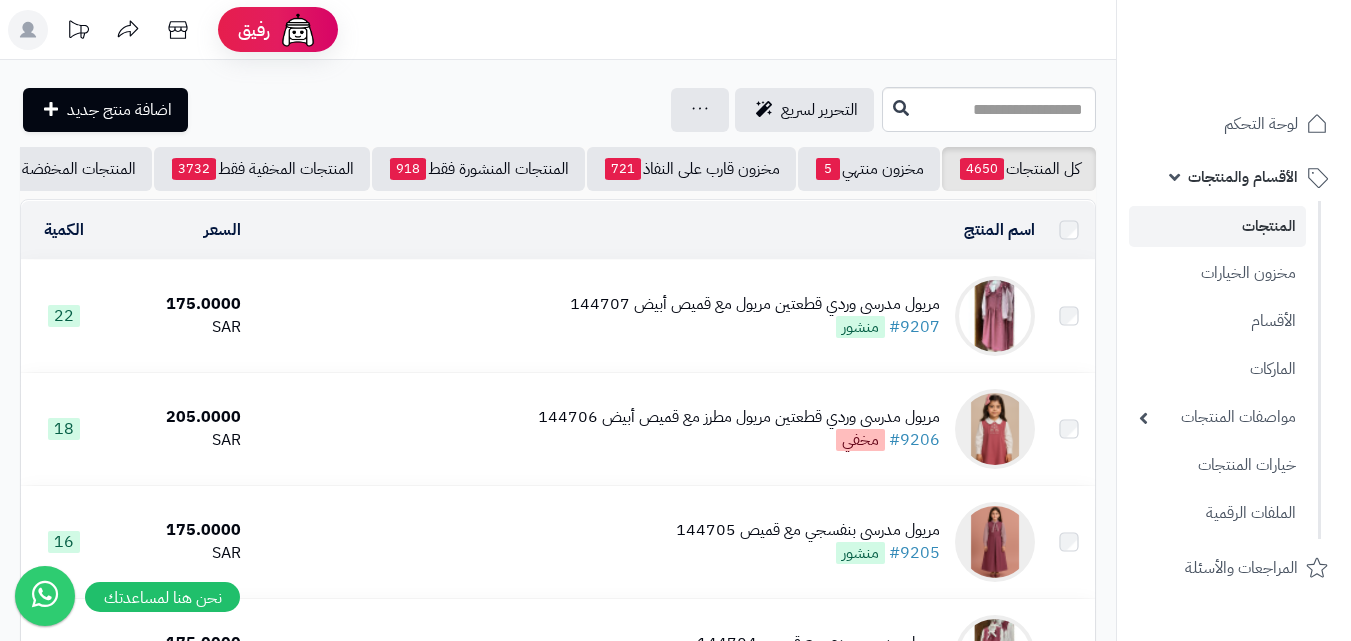 scroll, scrollTop: 0, scrollLeft: 0, axis: both 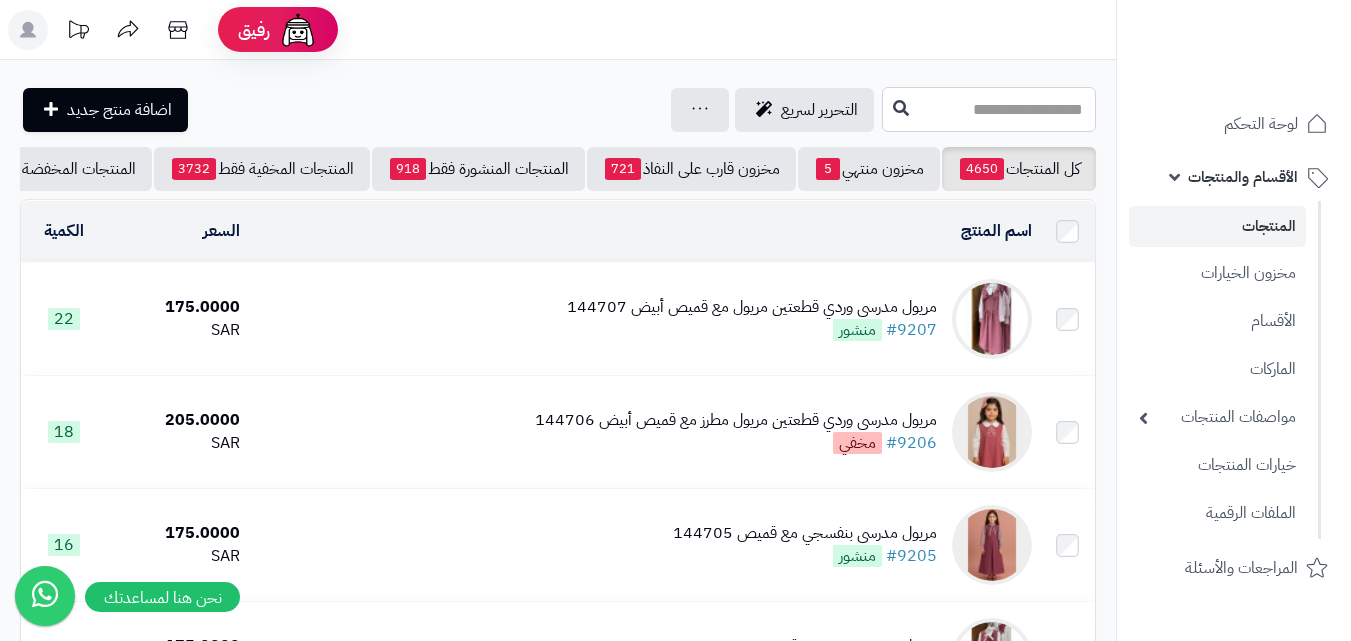 click at bounding box center [989, 109] 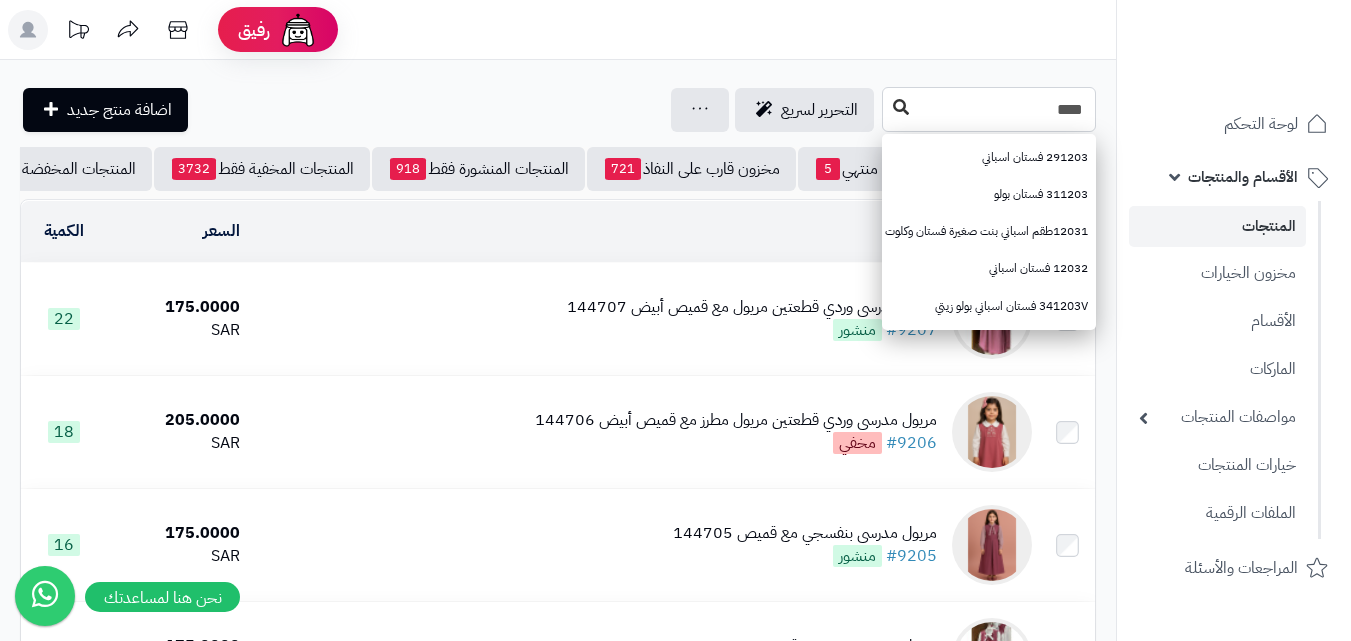 type on "****" 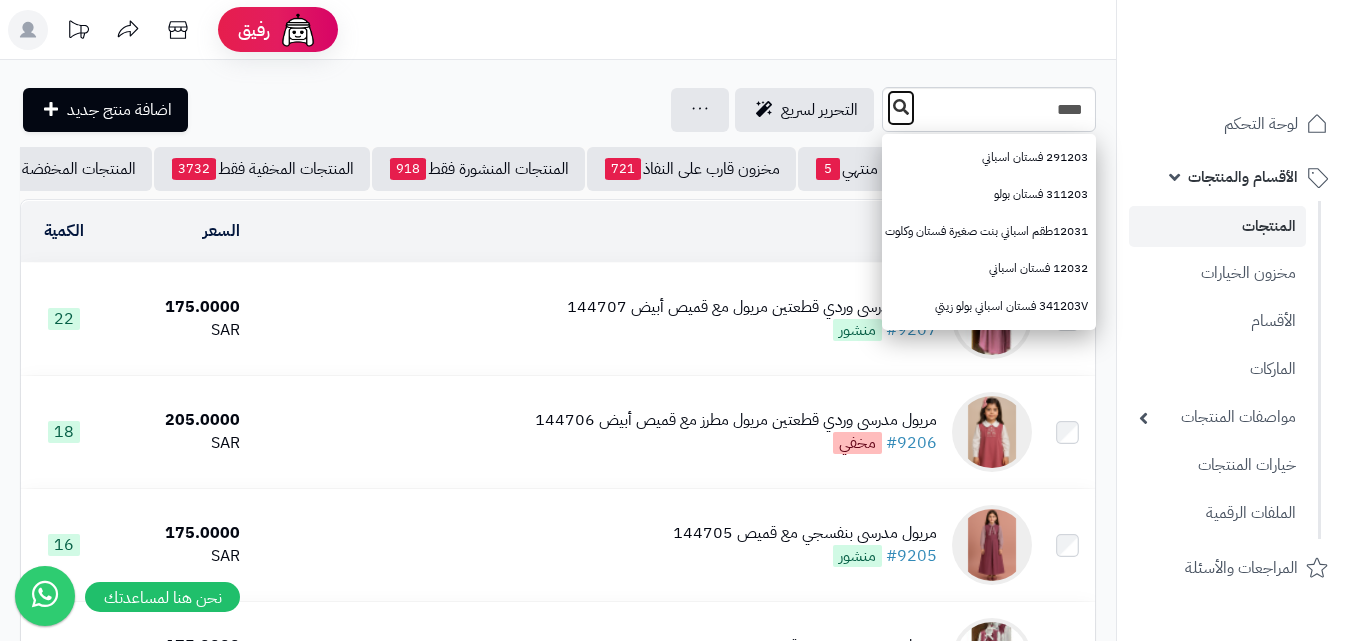 click at bounding box center [901, 107] 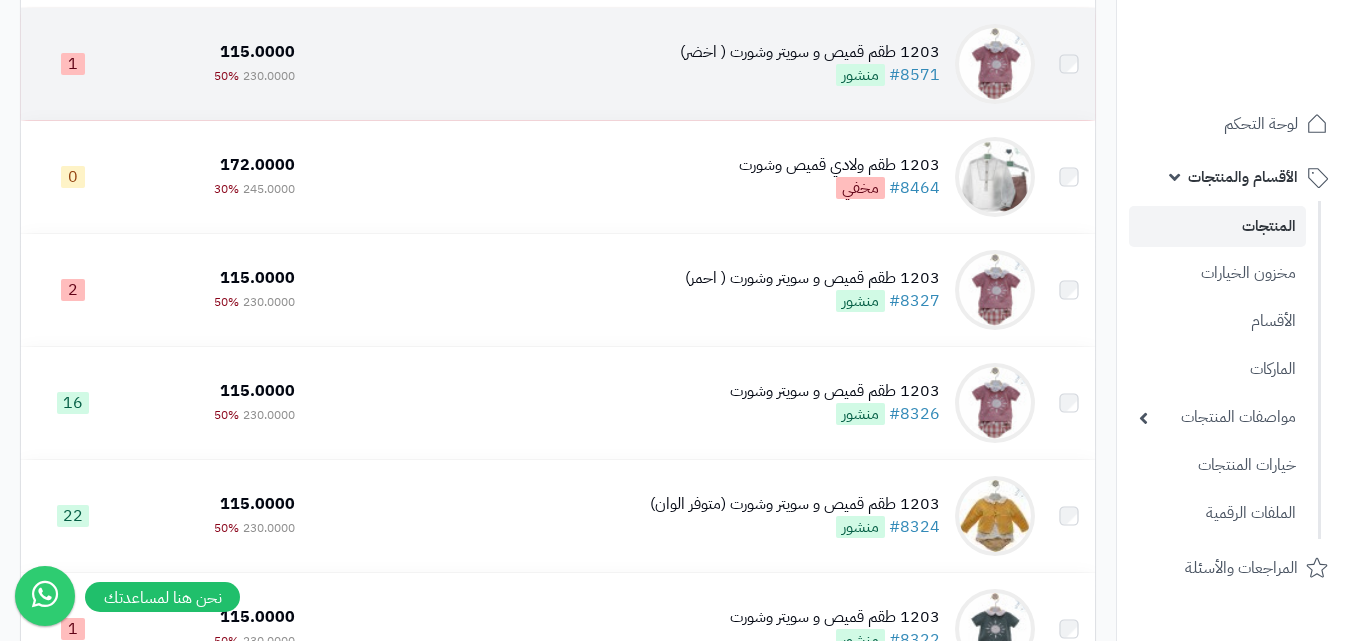 scroll, scrollTop: 400, scrollLeft: 0, axis: vertical 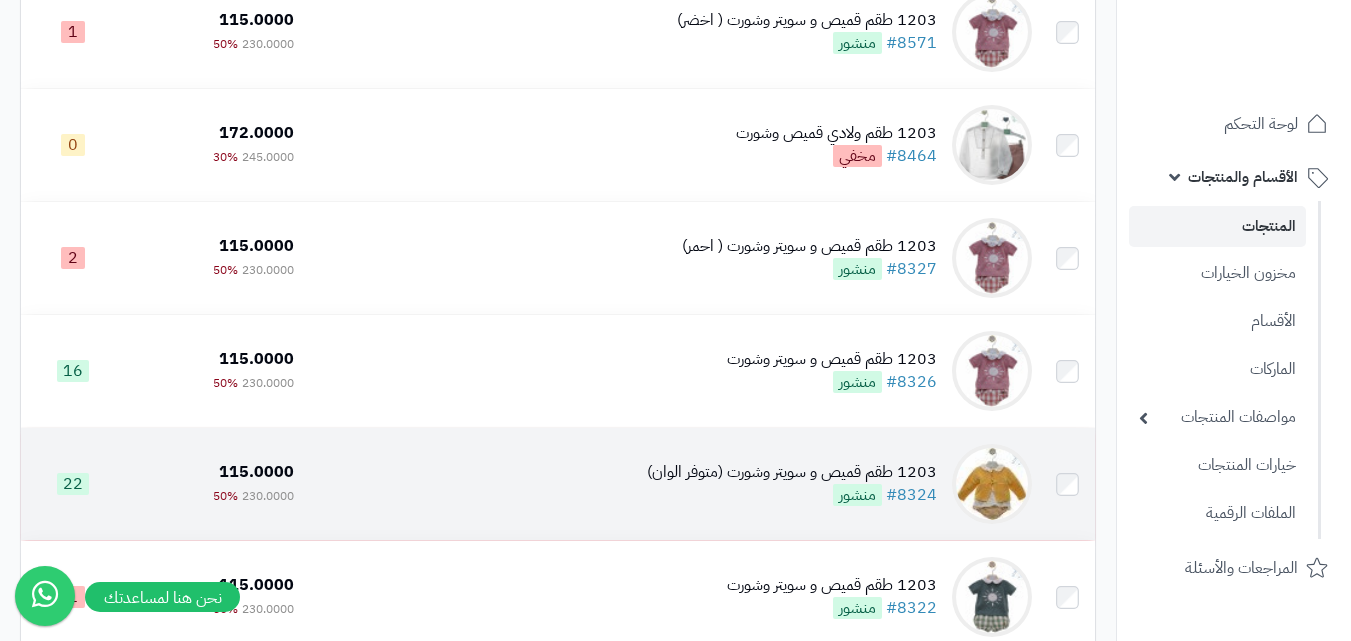 click on "115.0000
230.0000
50%" at bounding box center [213, 484] 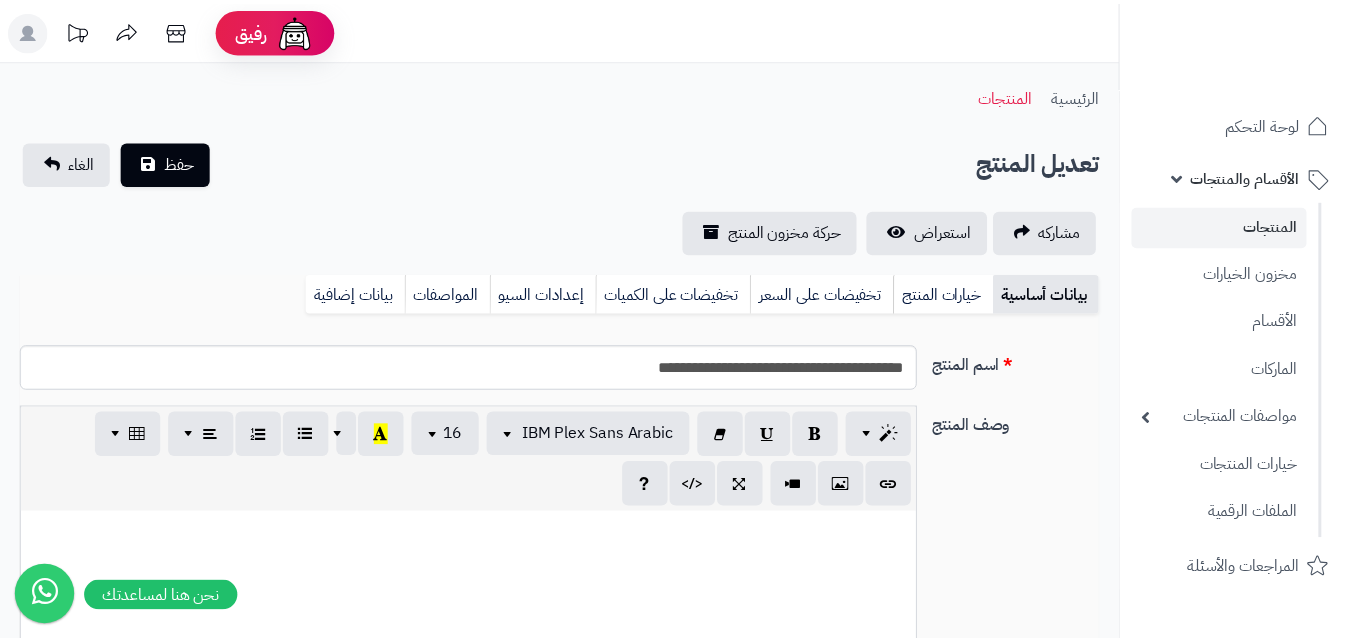 scroll, scrollTop: 0, scrollLeft: 0, axis: both 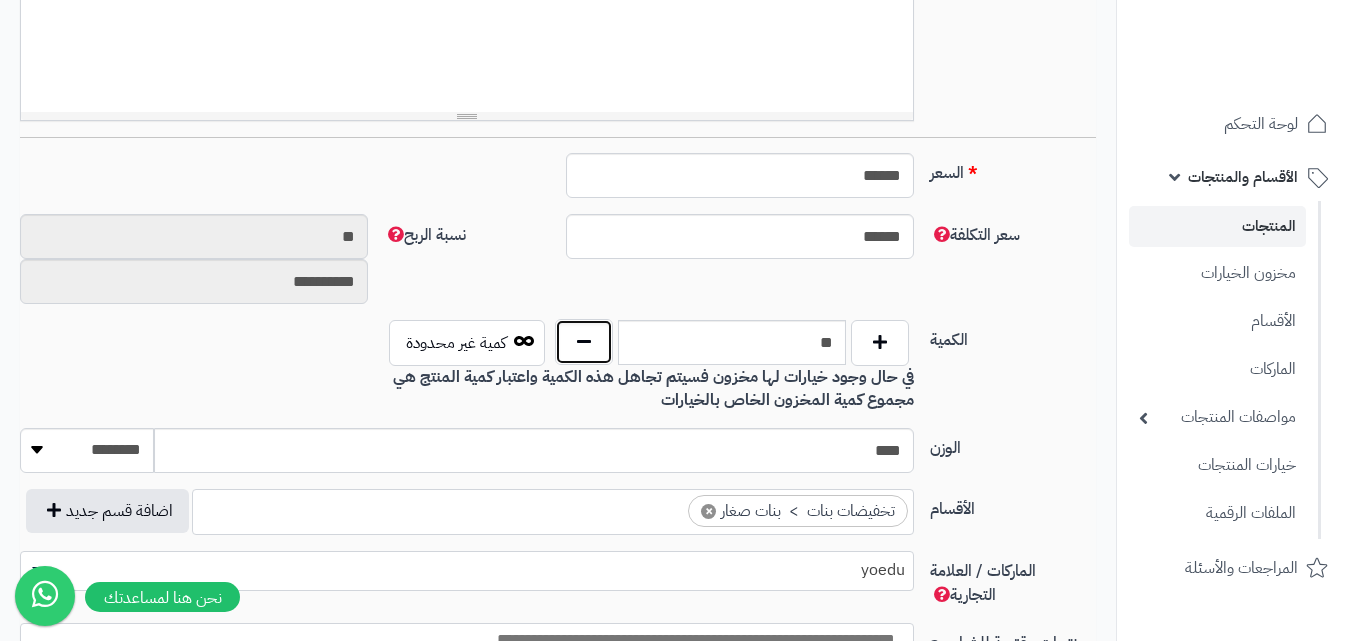 click at bounding box center [584, 342] 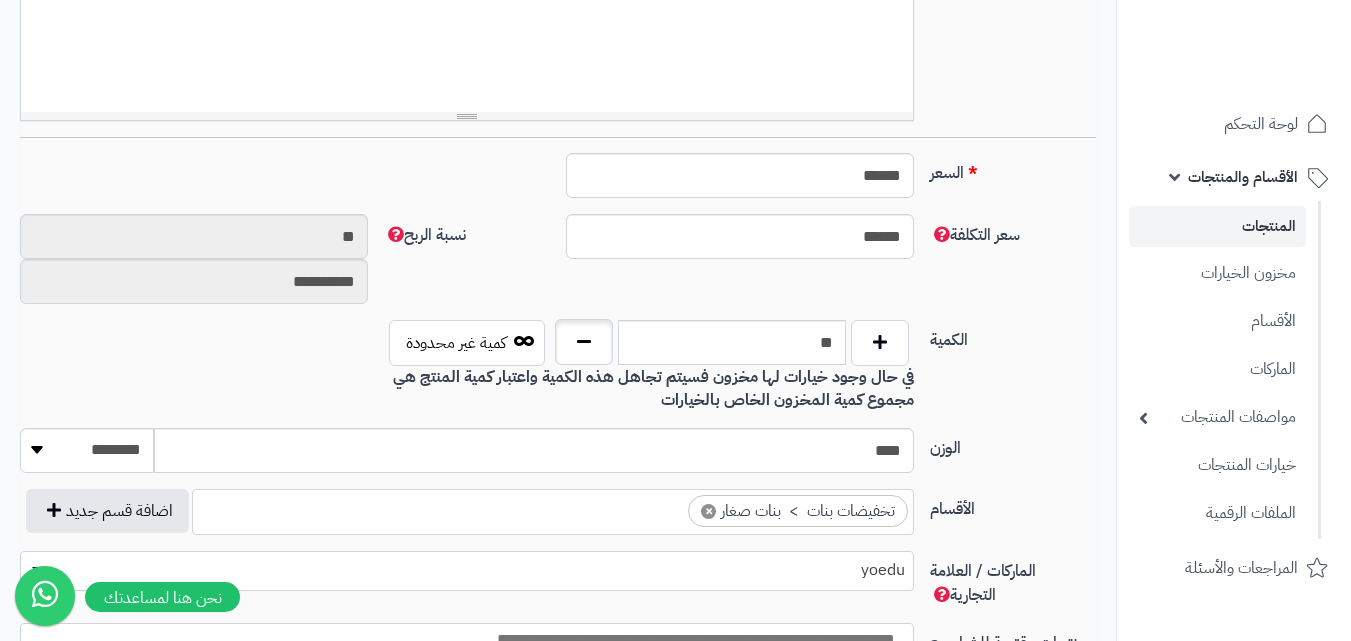type on "**" 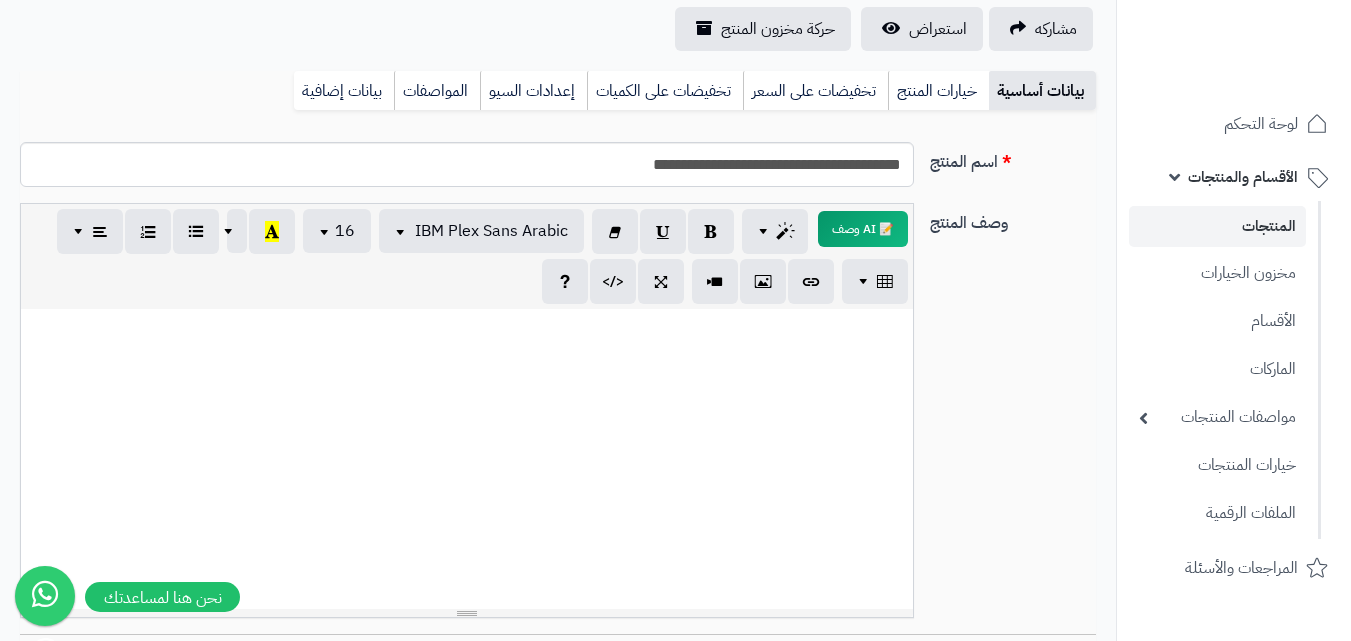 scroll, scrollTop: 0, scrollLeft: 0, axis: both 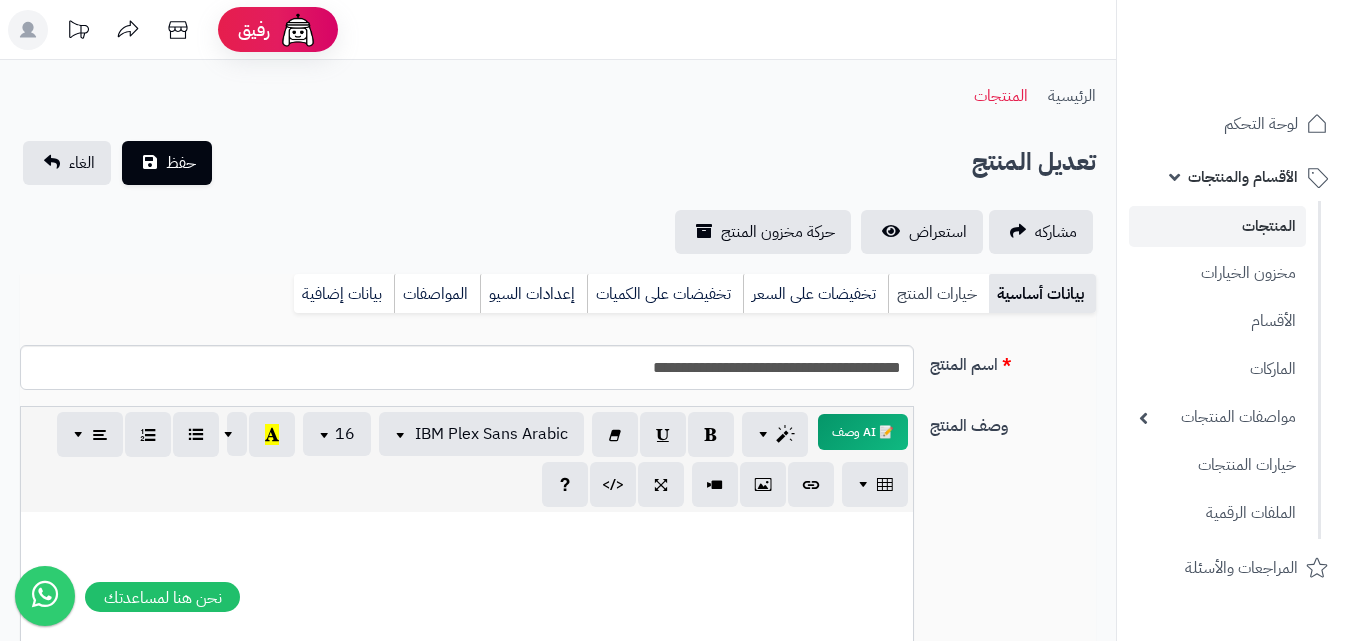 click on "خيارات المنتج" at bounding box center (938, 294) 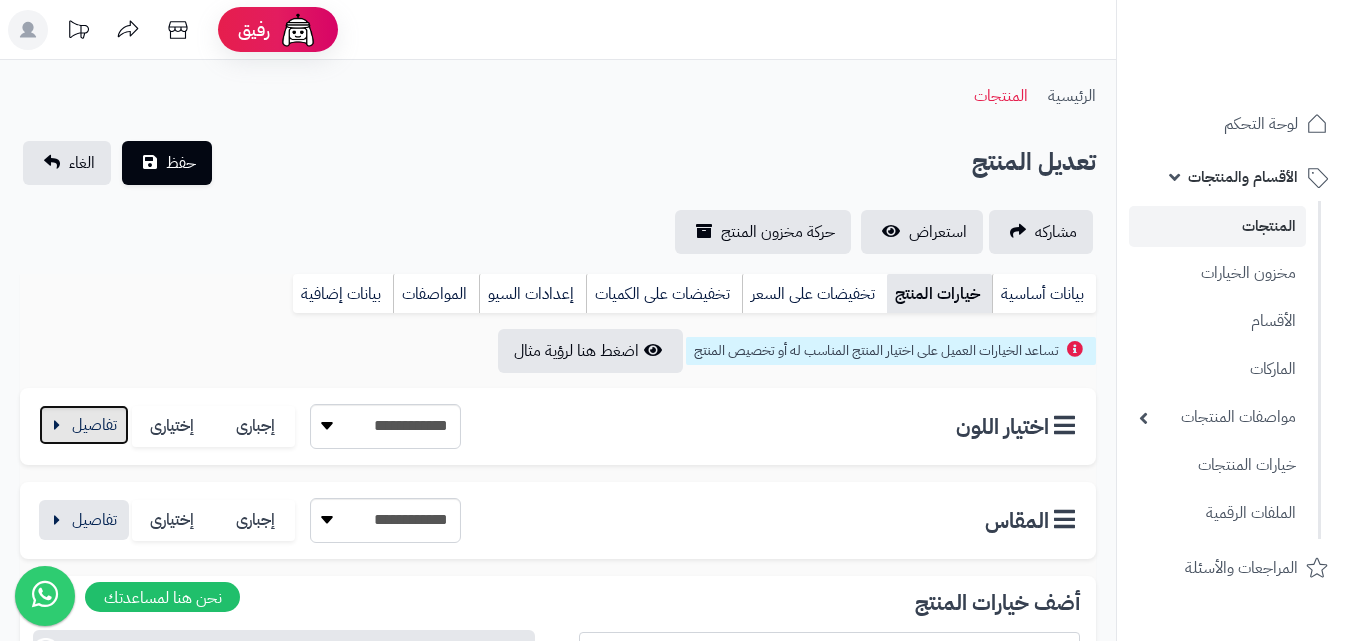 click at bounding box center [84, 425] 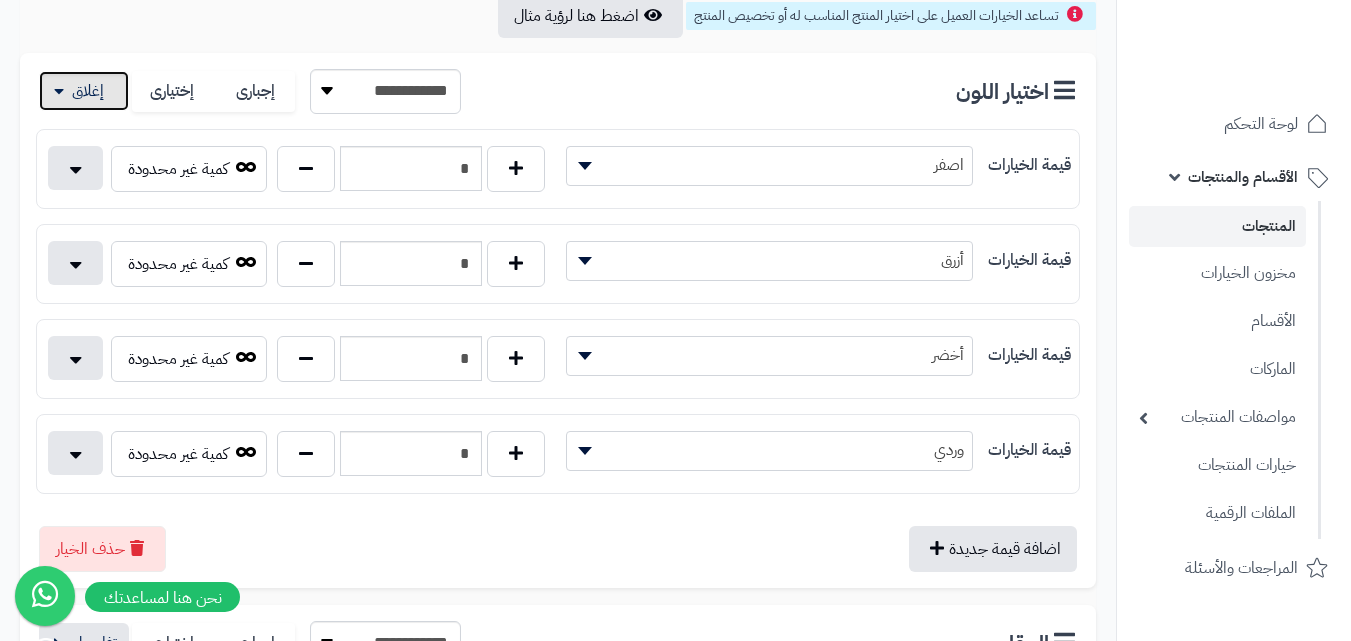 scroll, scrollTop: 300, scrollLeft: 0, axis: vertical 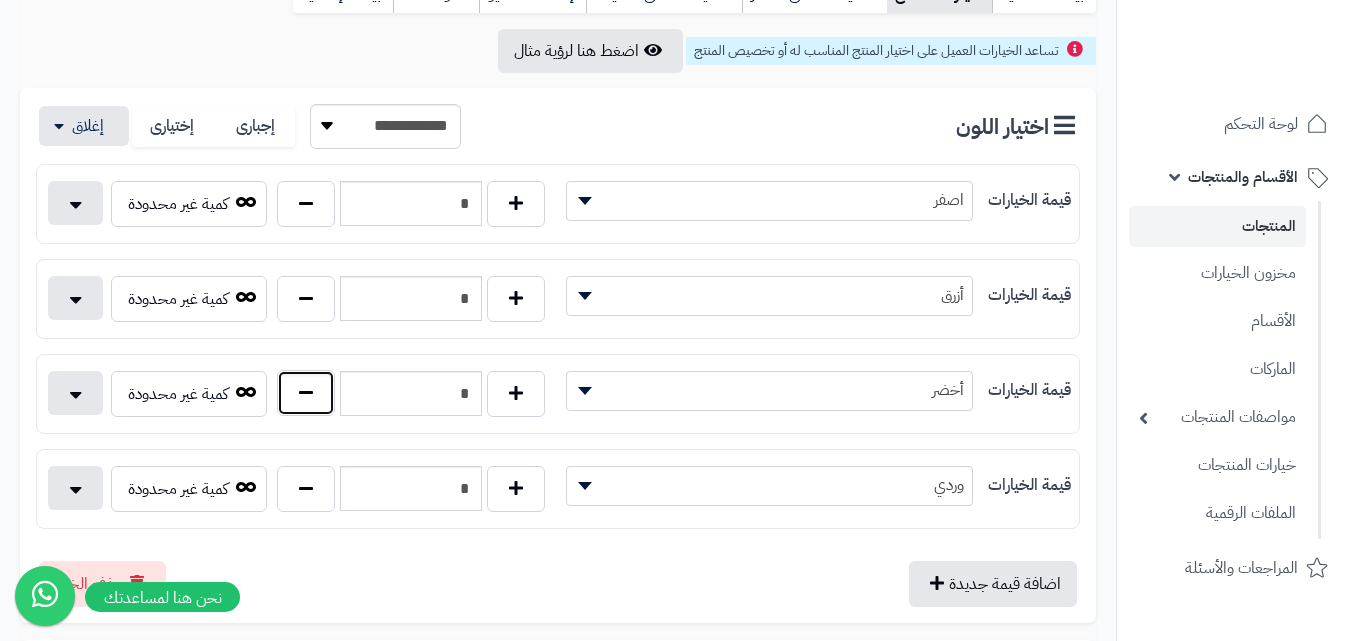 click at bounding box center [306, 393] 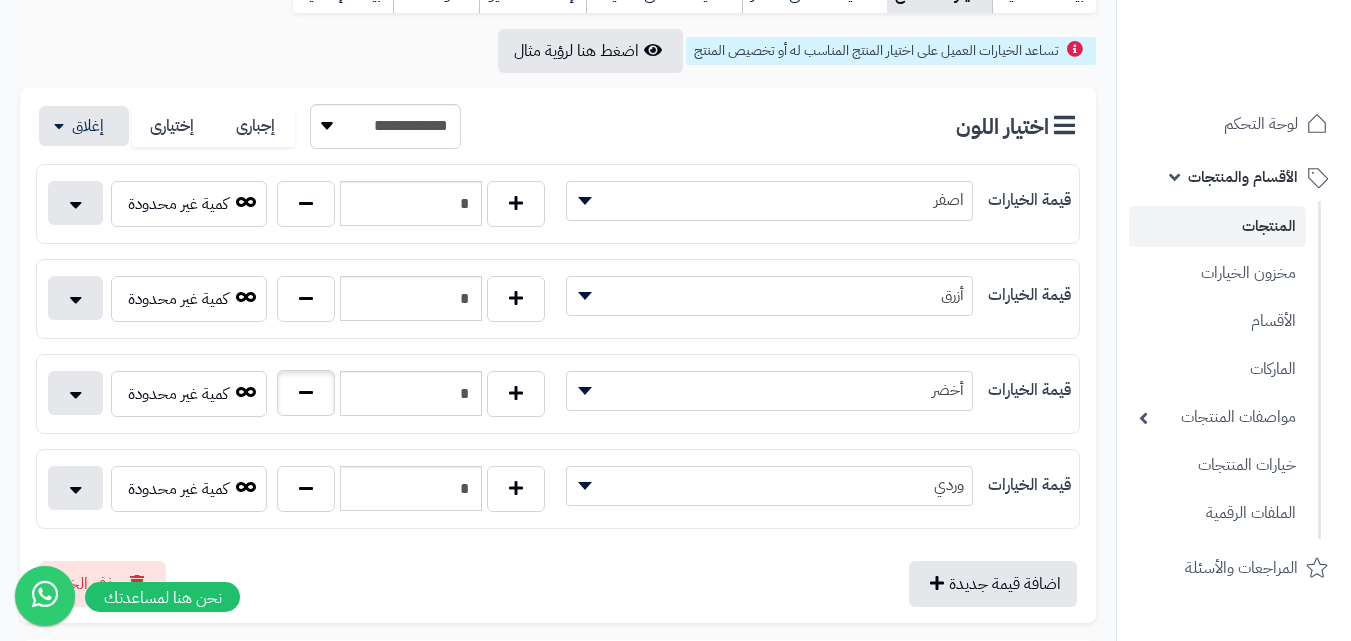 type on "*" 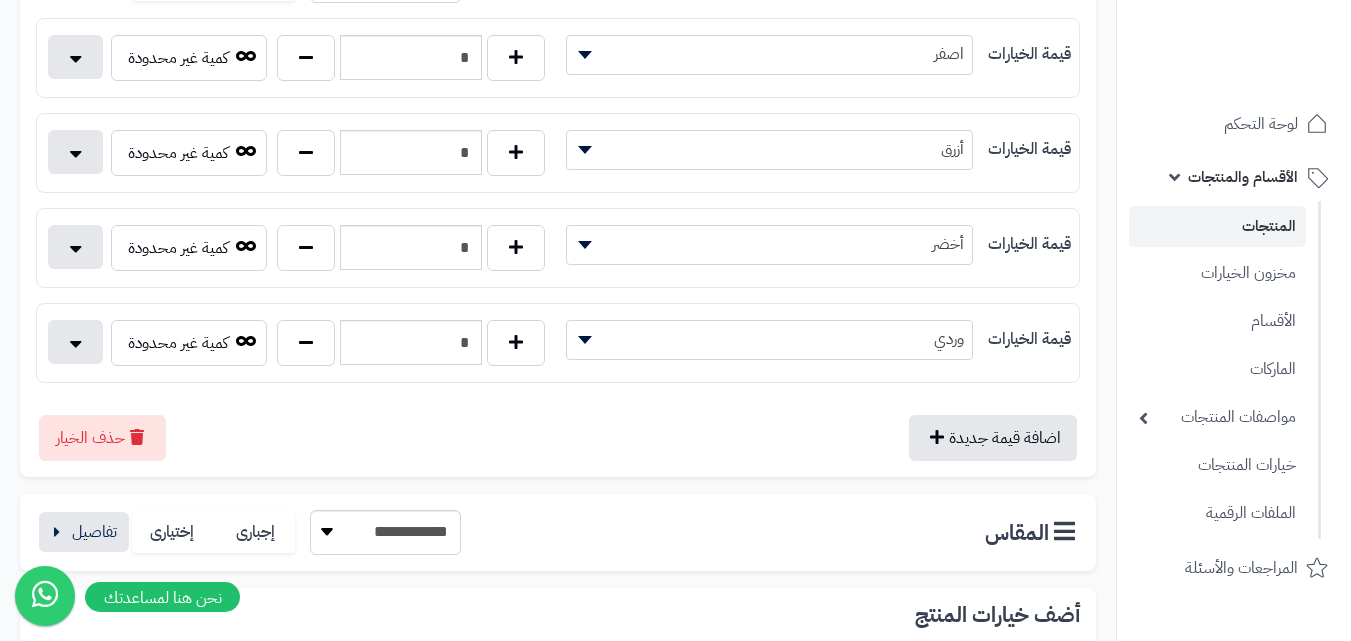 scroll, scrollTop: 600, scrollLeft: 0, axis: vertical 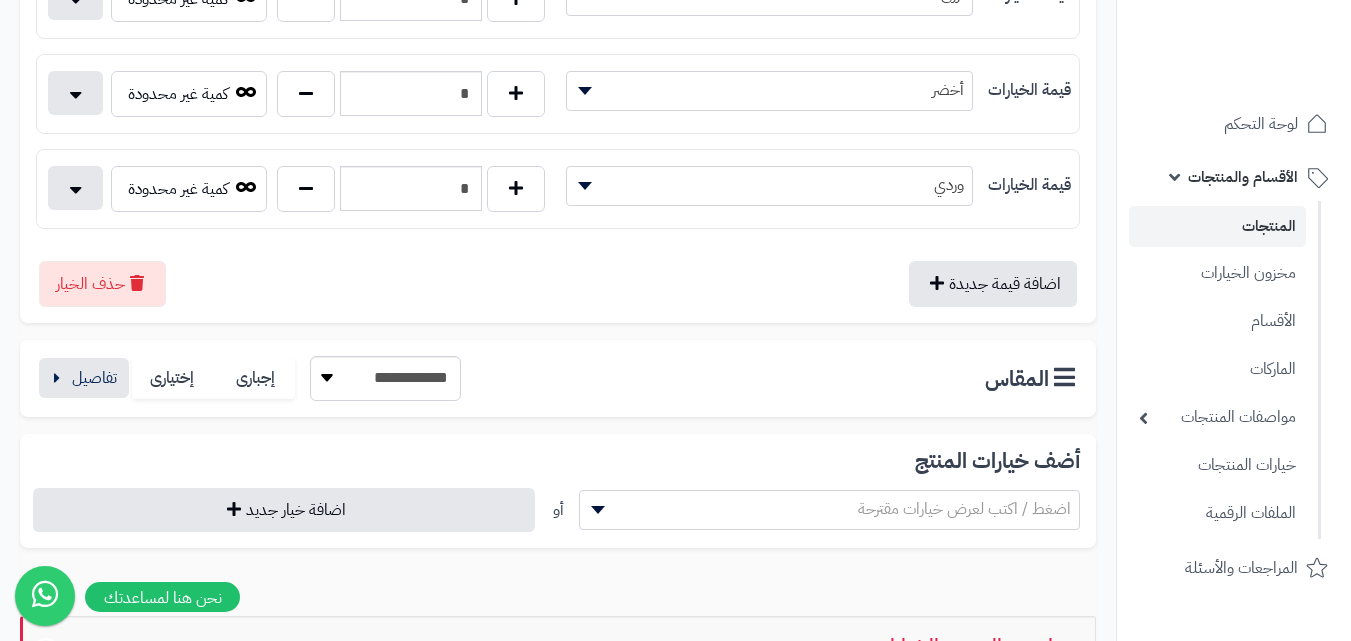 click on "المقاس" at bounding box center [1032, 378] 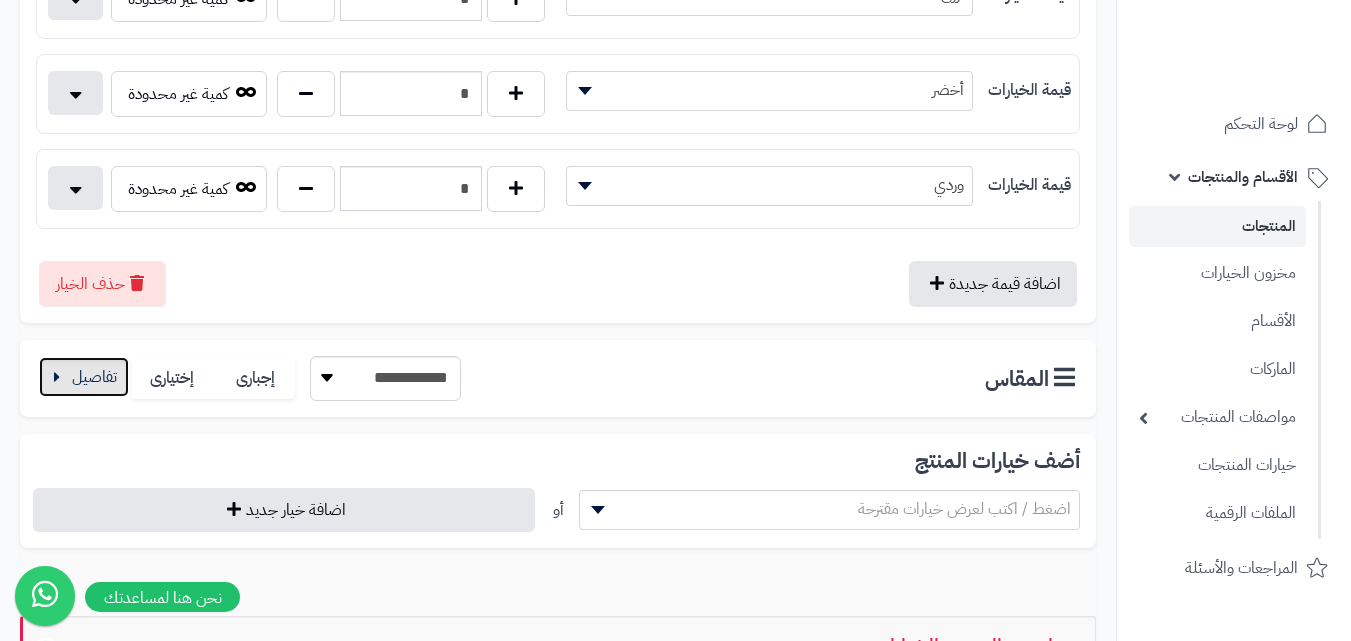 click at bounding box center [84, 377] 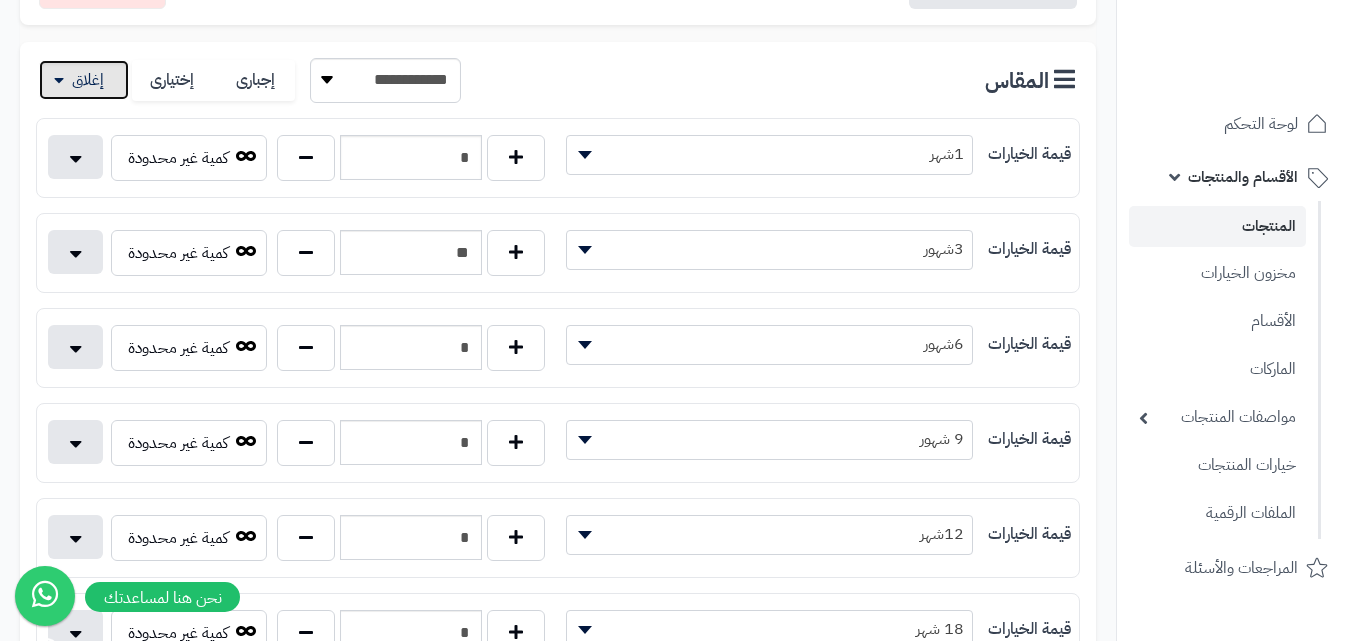 scroll, scrollTop: 900, scrollLeft: 0, axis: vertical 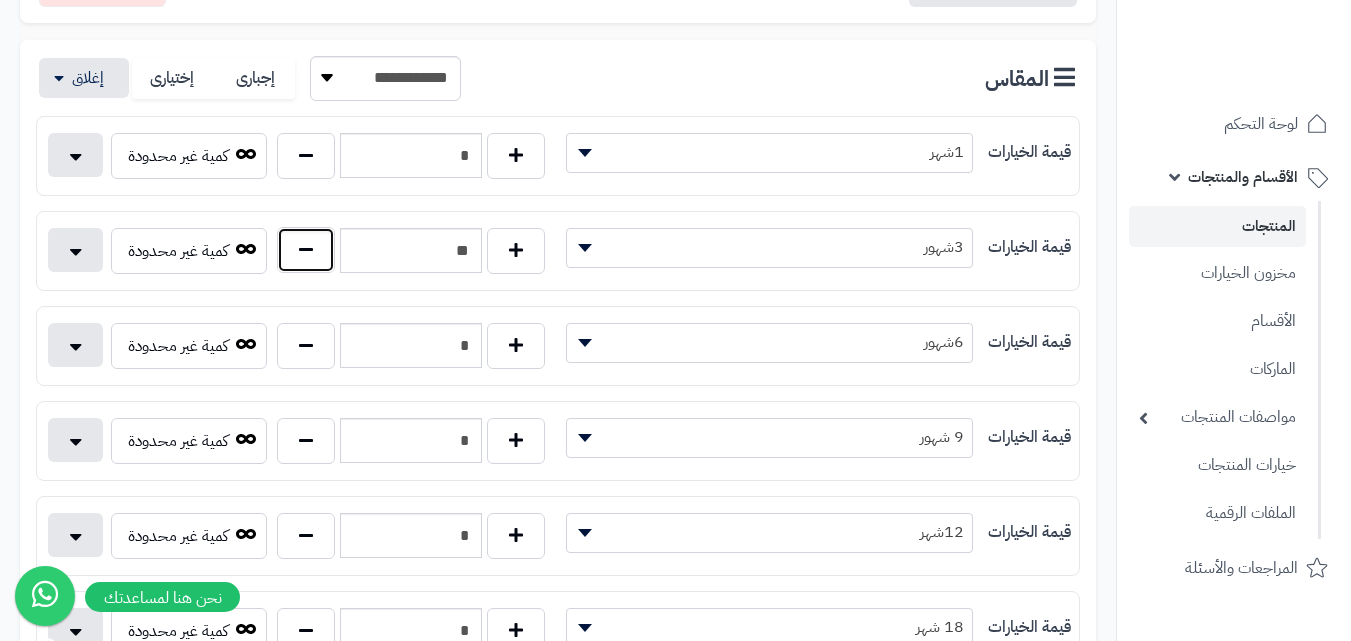 click at bounding box center (306, 250) 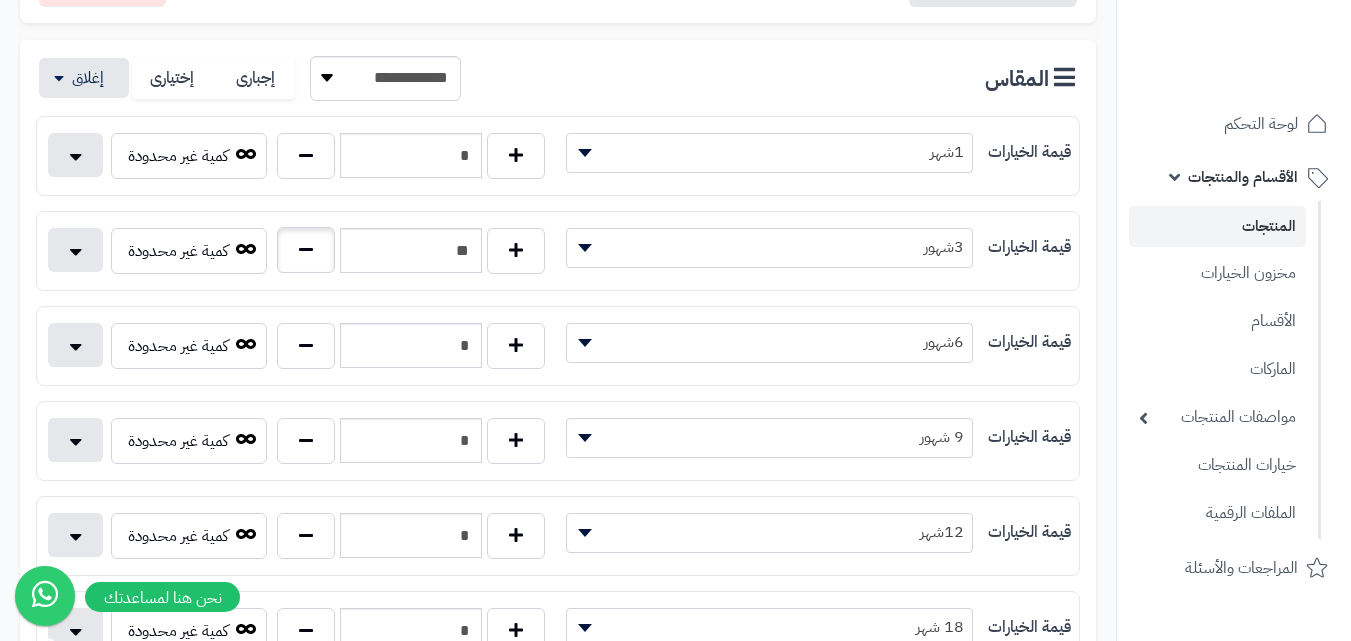 type on "**" 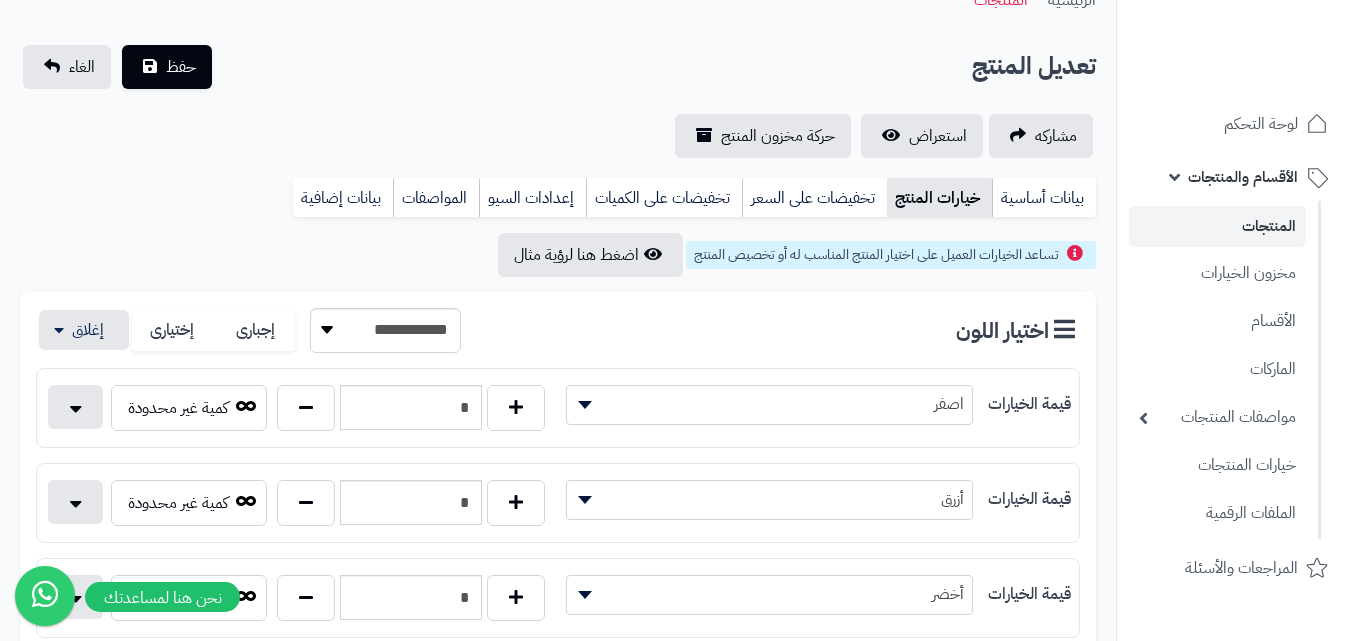 scroll, scrollTop: 0, scrollLeft: 0, axis: both 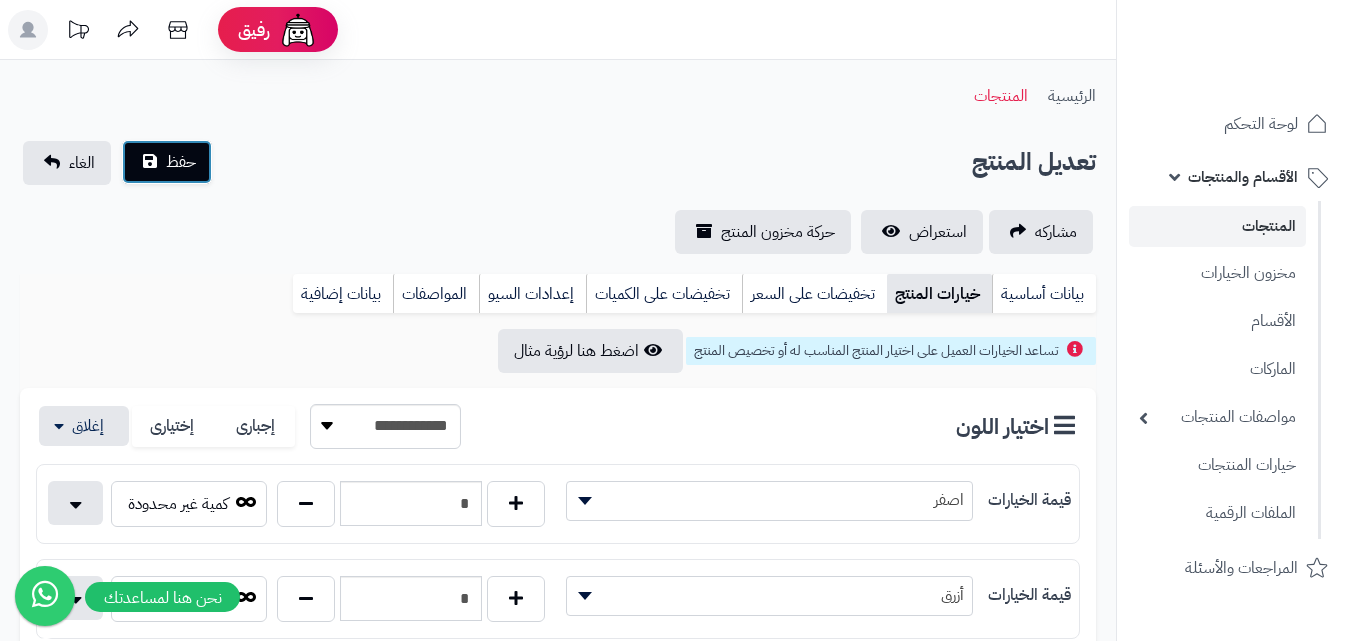 click on "حفظ" at bounding box center (181, 162) 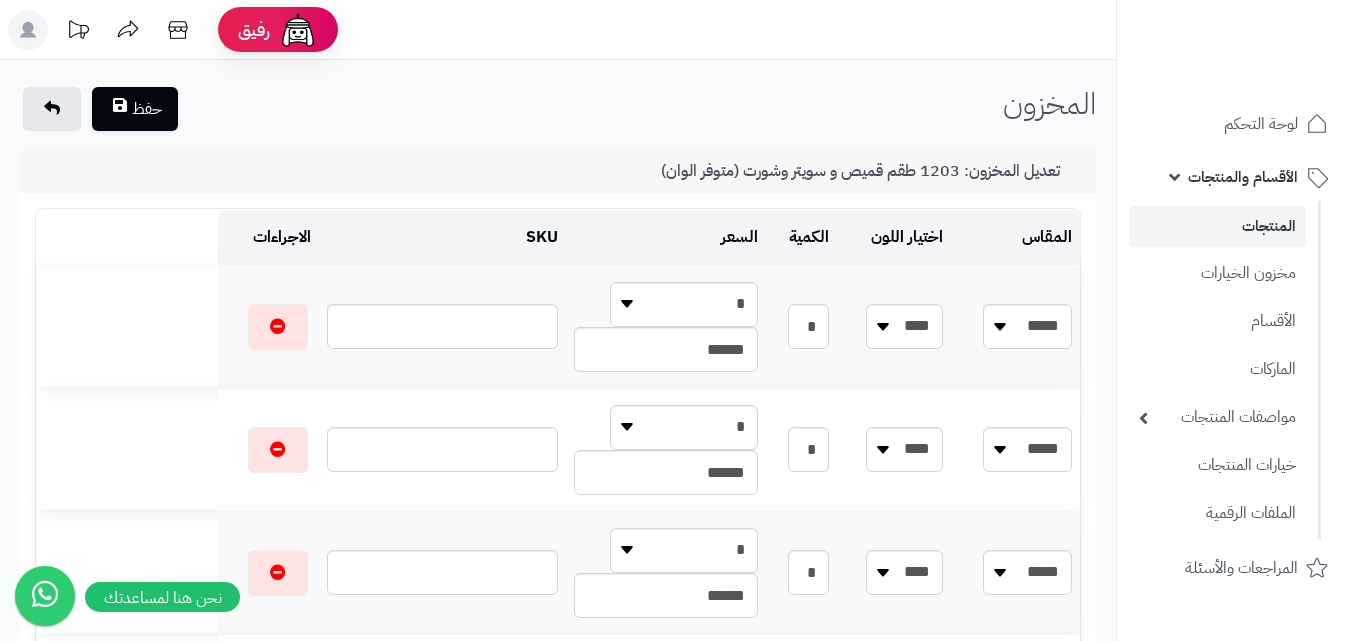 scroll, scrollTop: 0, scrollLeft: 0, axis: both 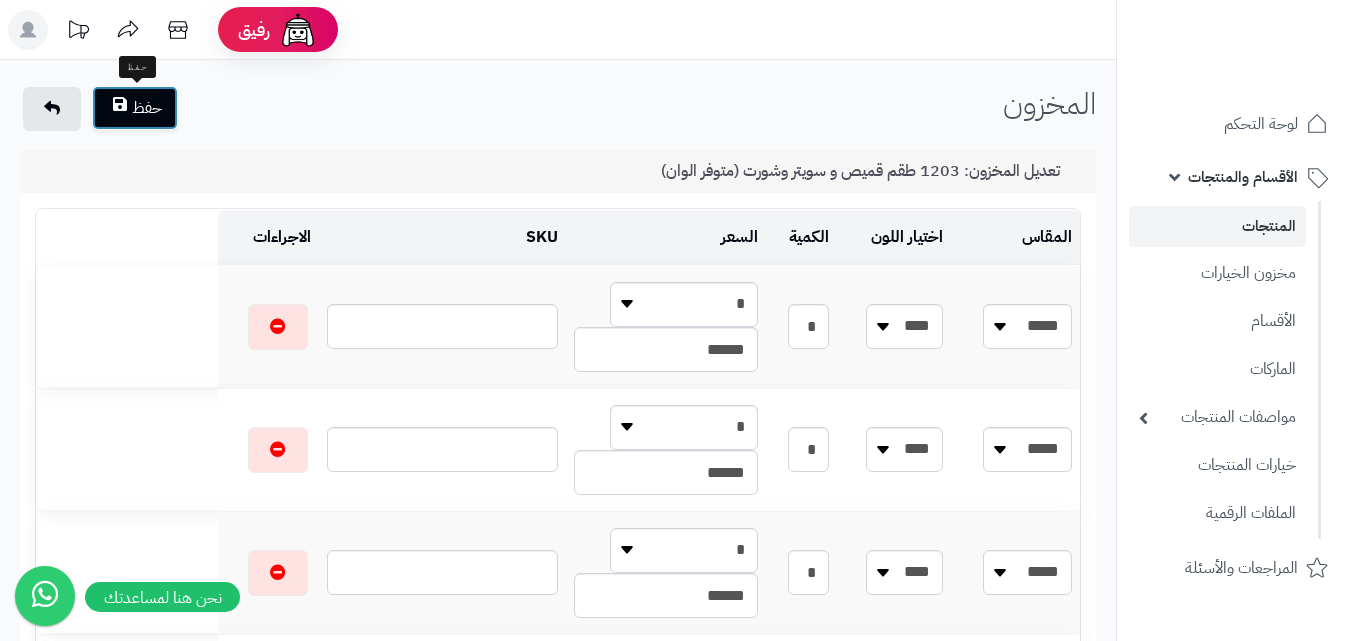 click on "حفظ" at bounding box center [135, 108] 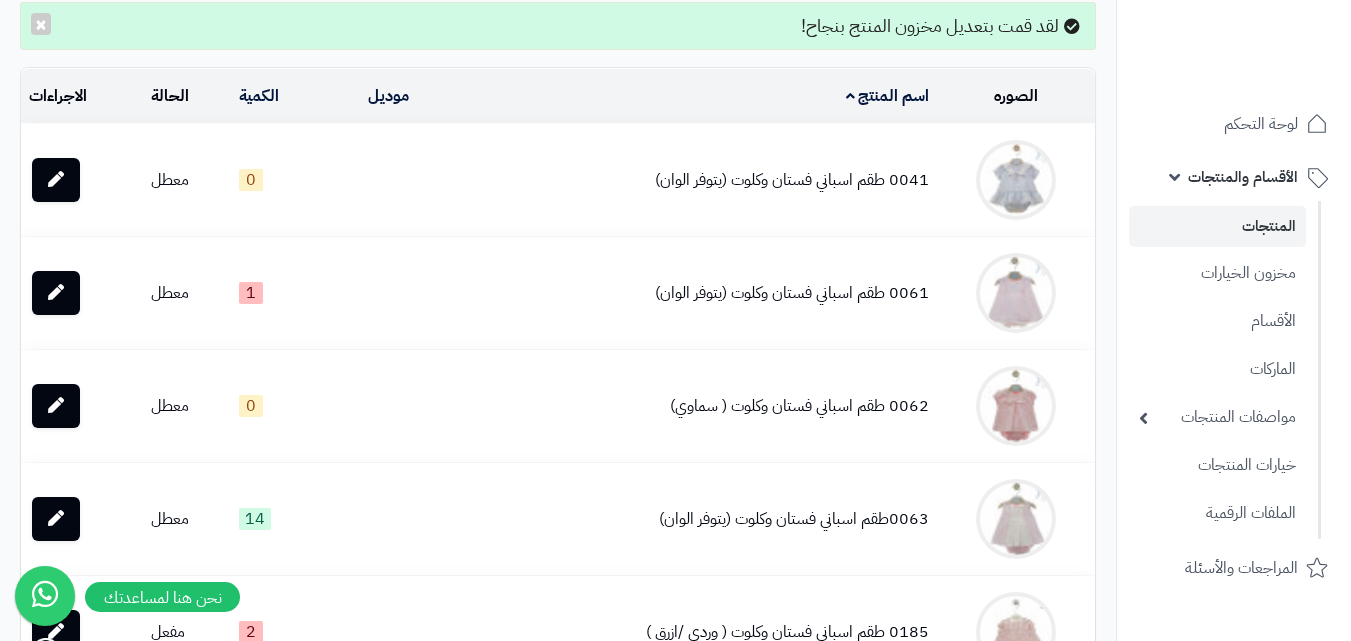 scroll, scrollTop: 0, scrollLeft: 0, axis: both 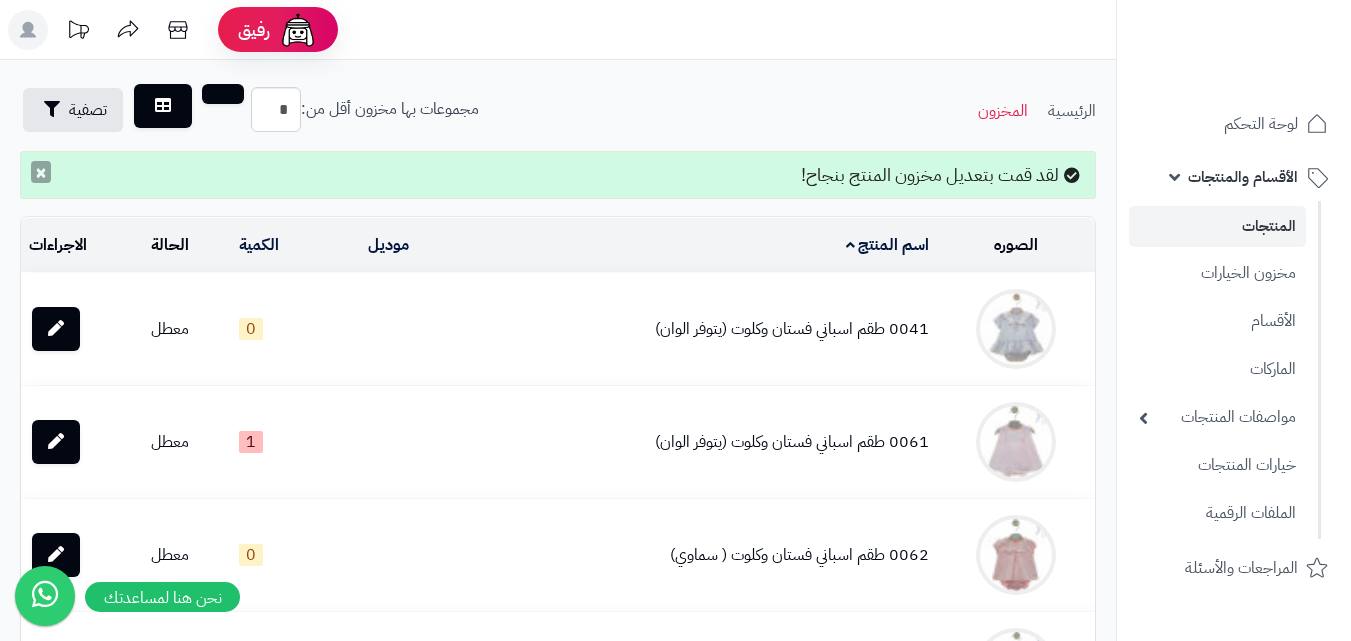 click on "×" at bounding box center [41, 172] 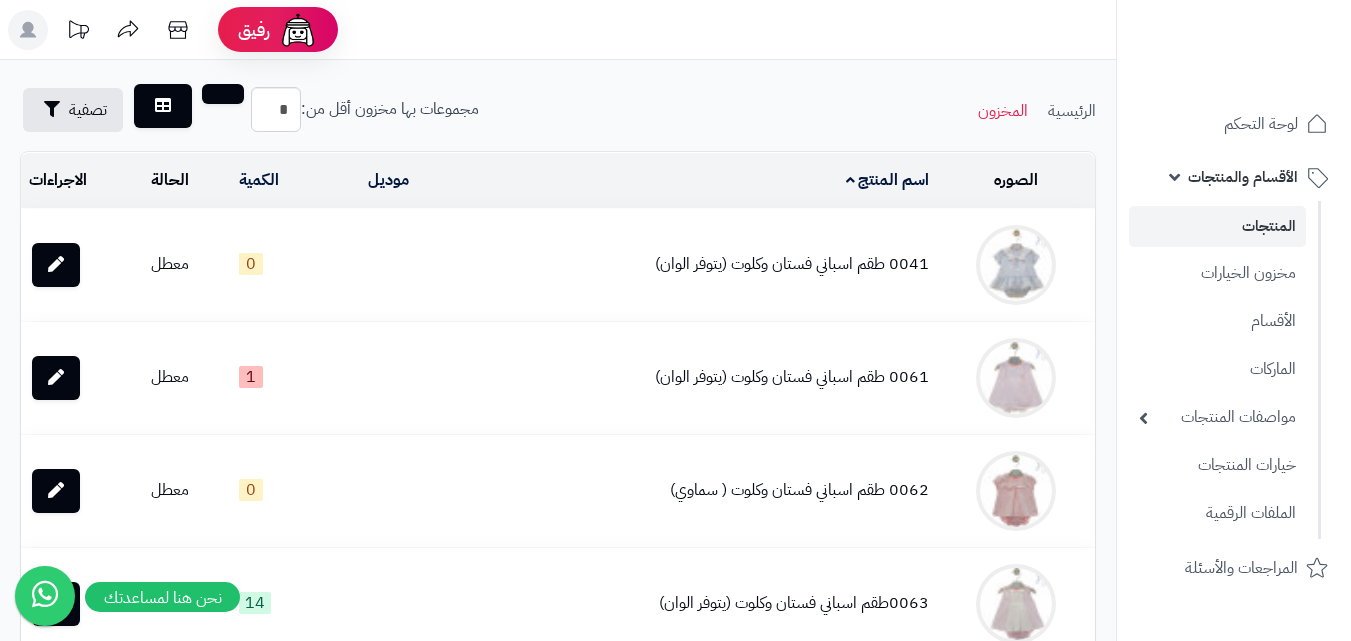 click on "المنتجات" at bounding box center (1217, 226) 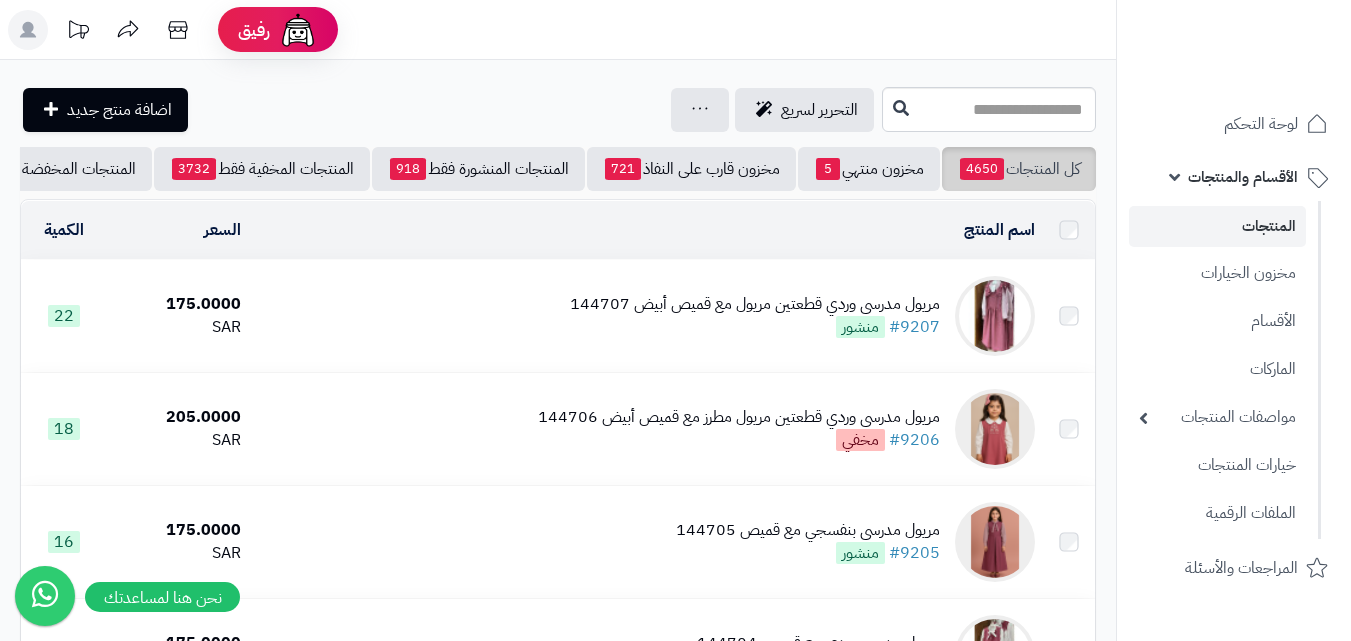 scroll, scrollTop: 0, scrollLeft: 0, axis: both 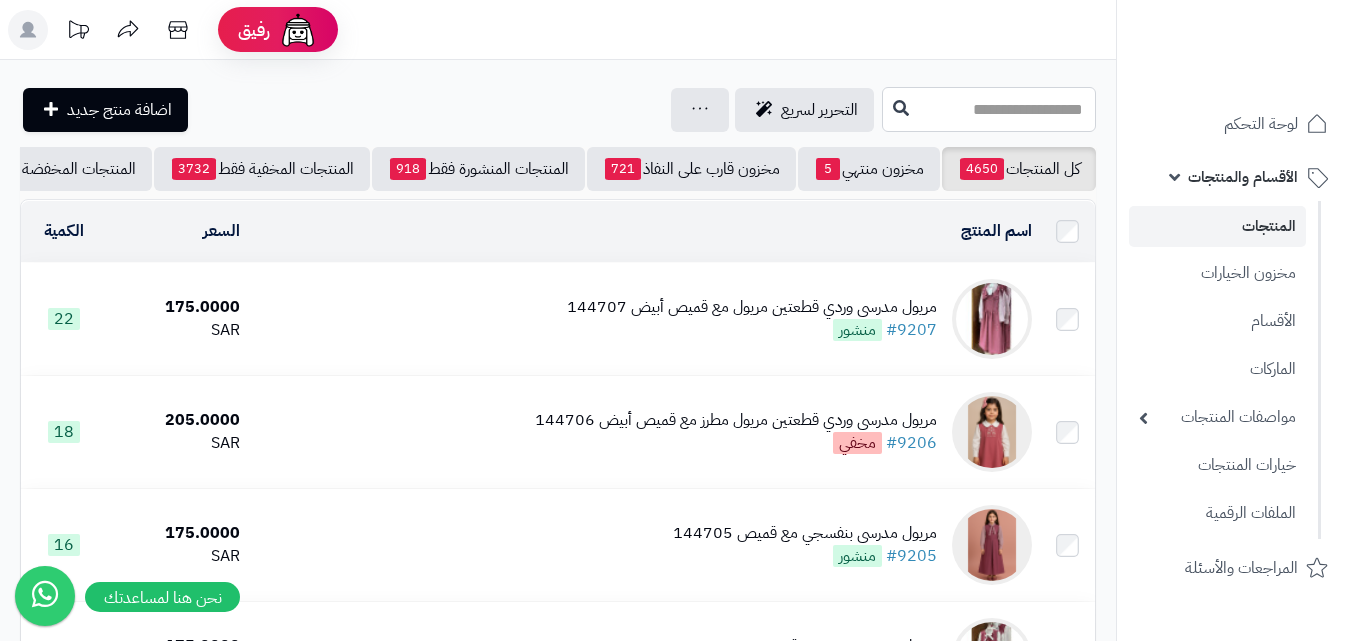 click at bounding box center (989, 109) 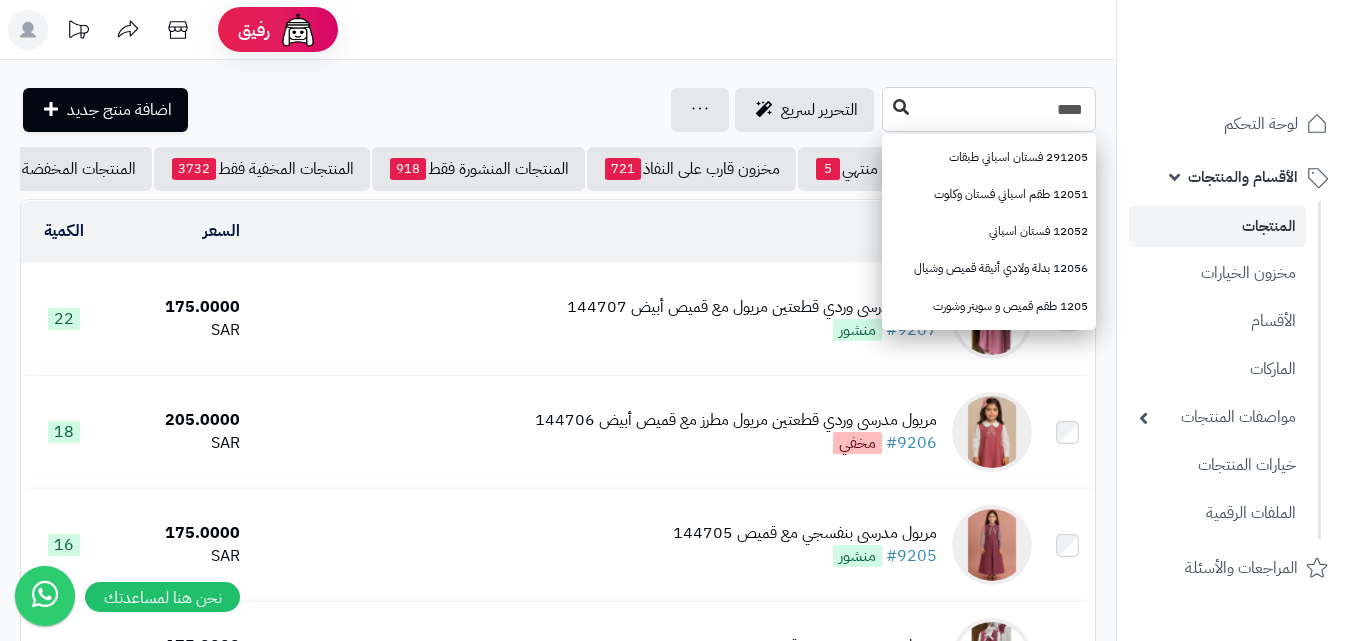 type on "****" 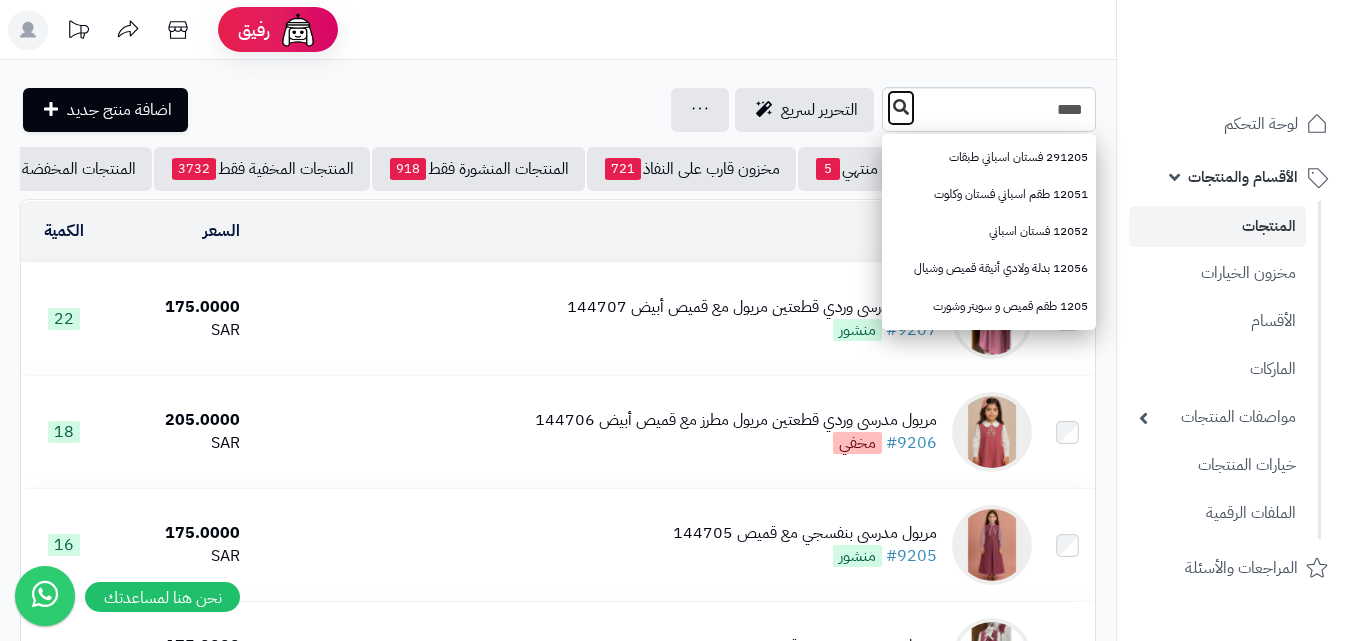click at bounding box center (901, 108) 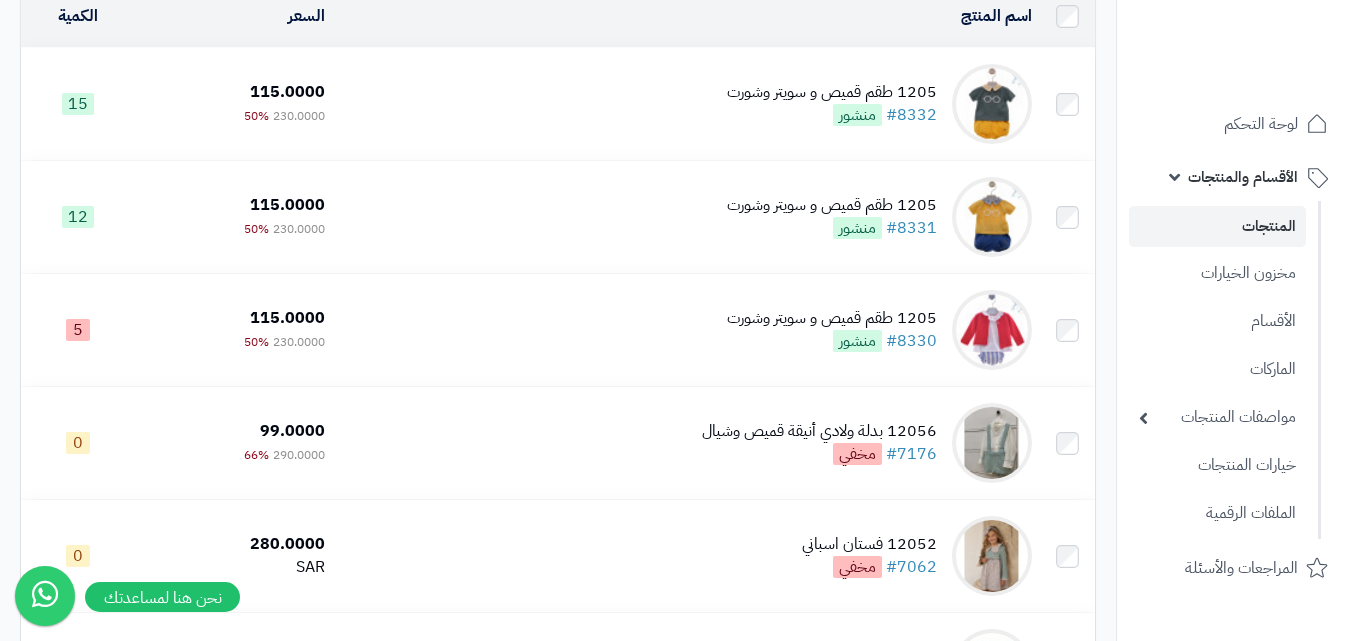 scroll, scrollTop: 223, scrollLeft: 0, axis: vertical 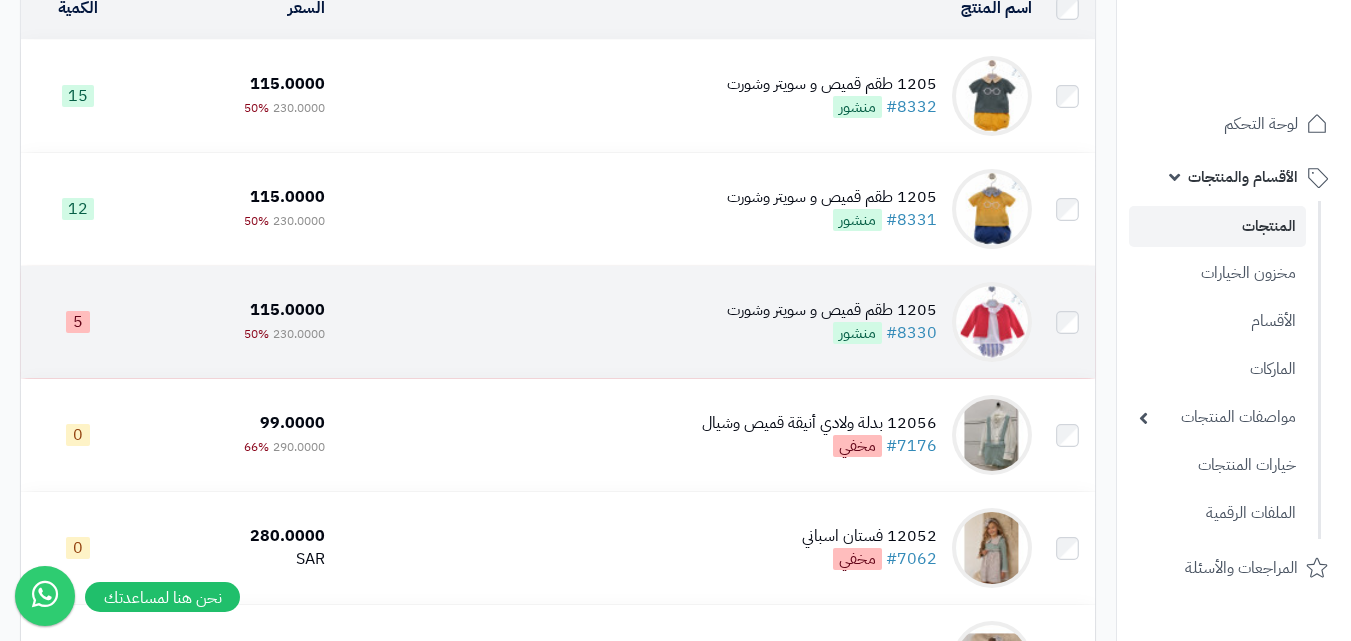 click on "115.0000
230.0000
50%" at bounding box center (234, 322) 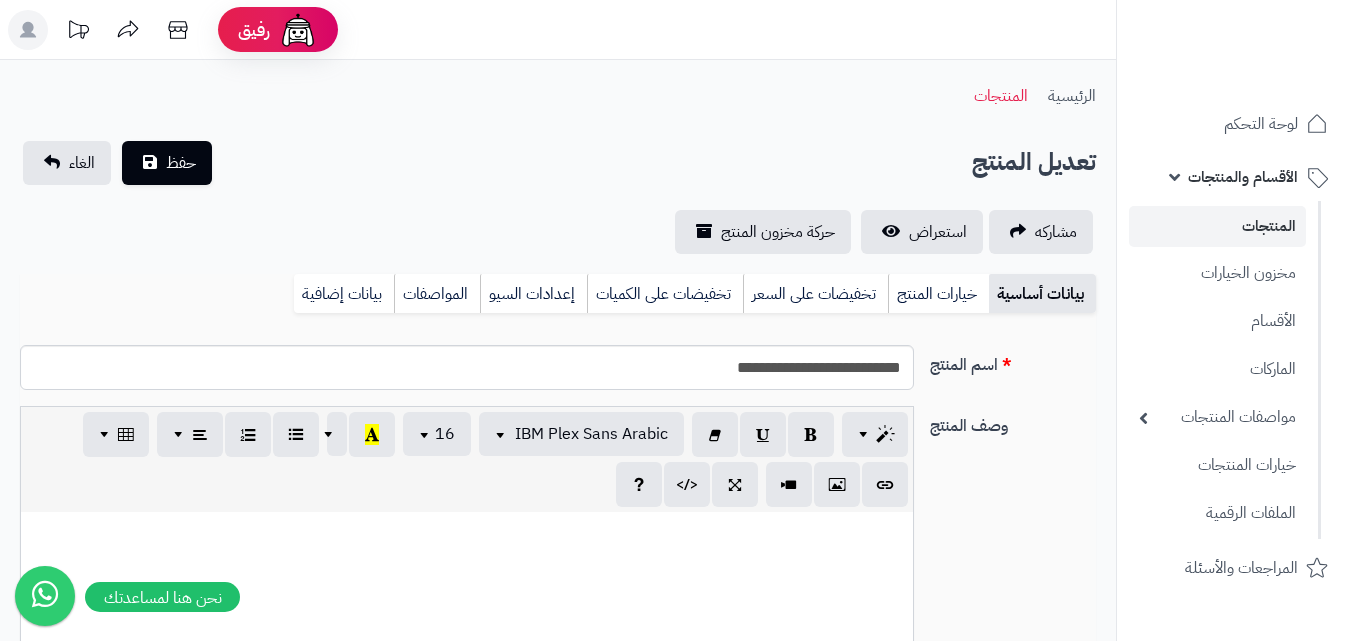 scroll, scrollTop: 0, scrollLeft: 0, axis: both 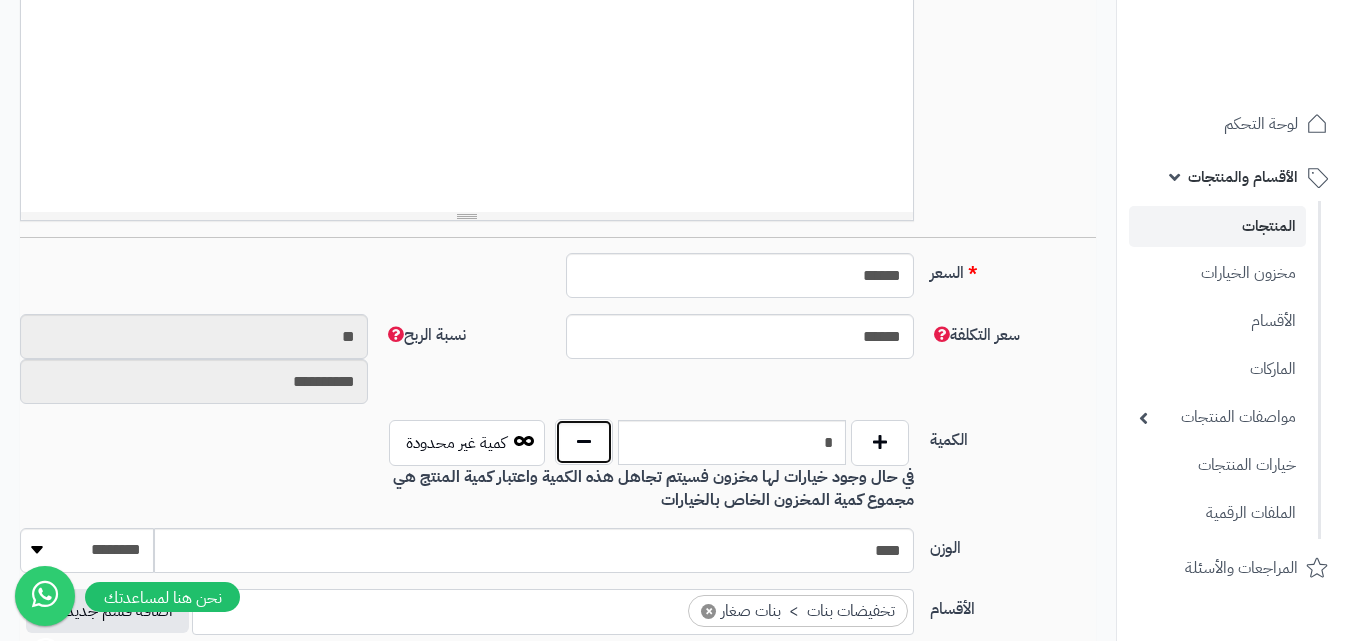 click at bounding box center (584, 442) 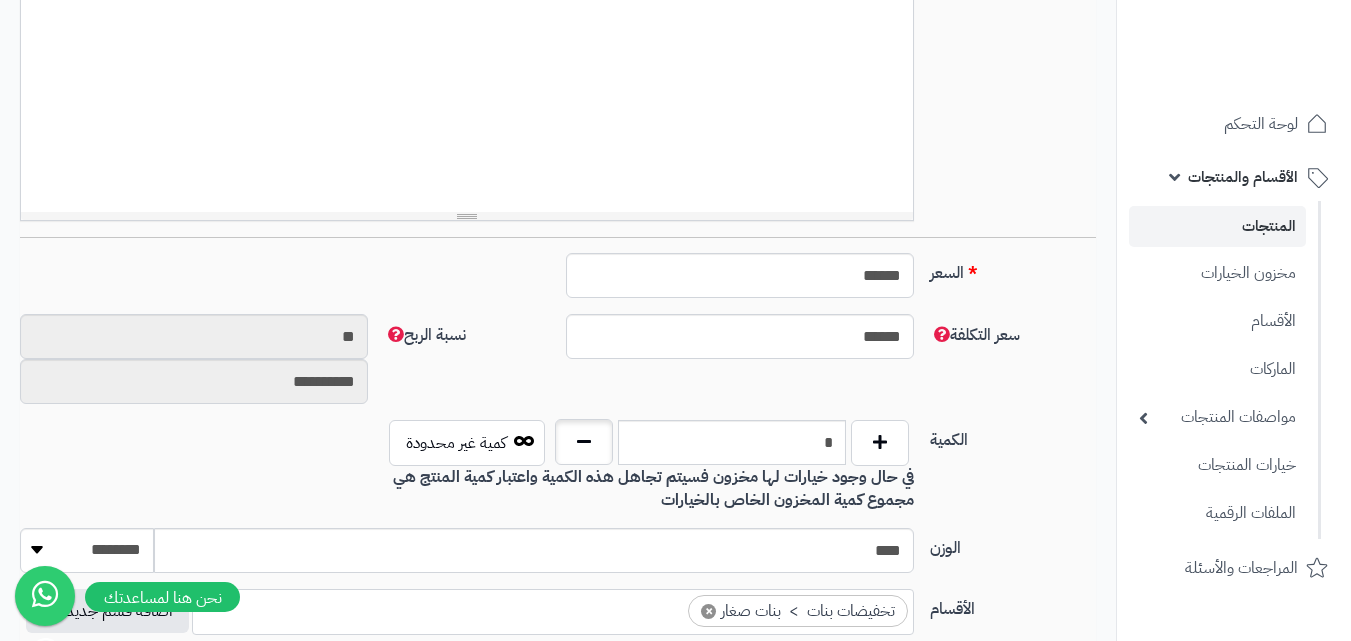 type on "*" 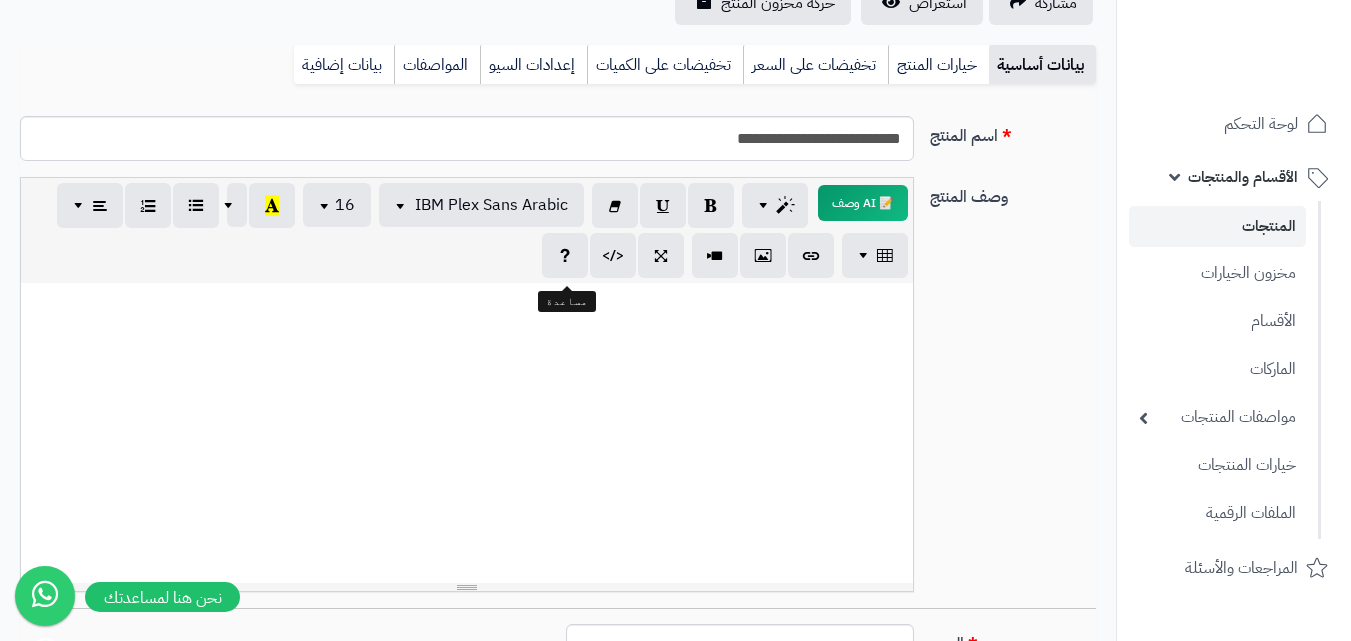 scroll, scrollTop: 0, scrollLeft: 0, axis: both 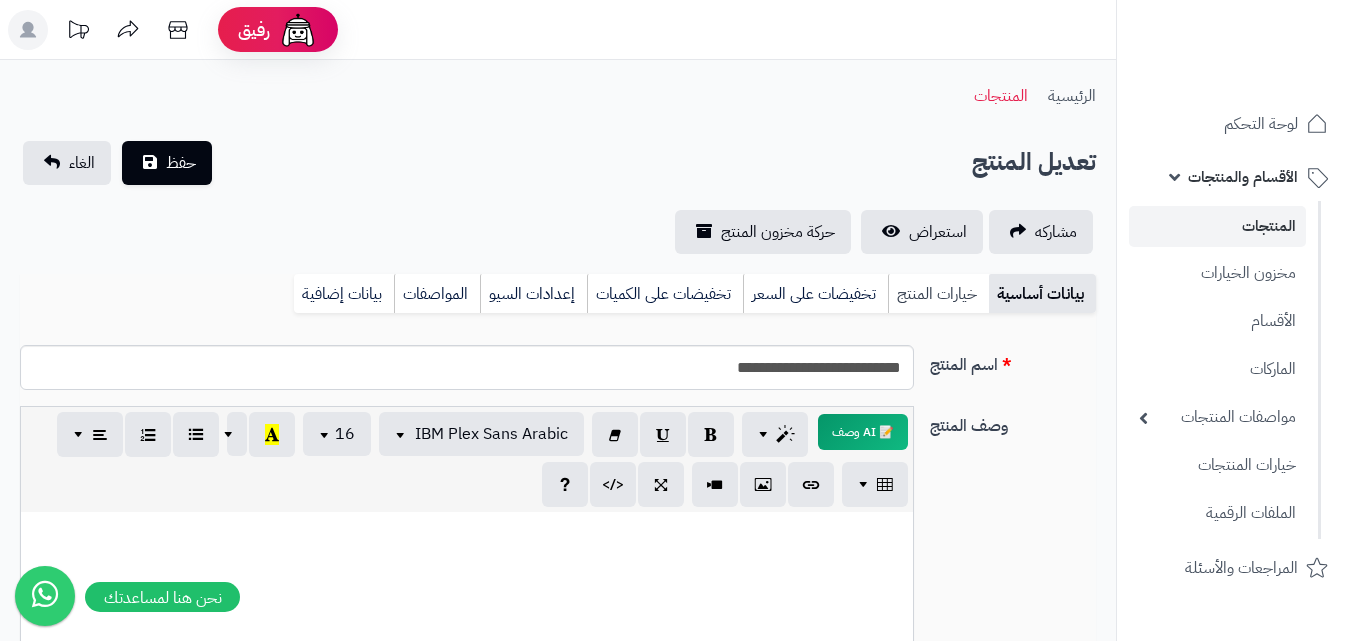 click on "خيارات المنتج" at bounding box center (938, 294) 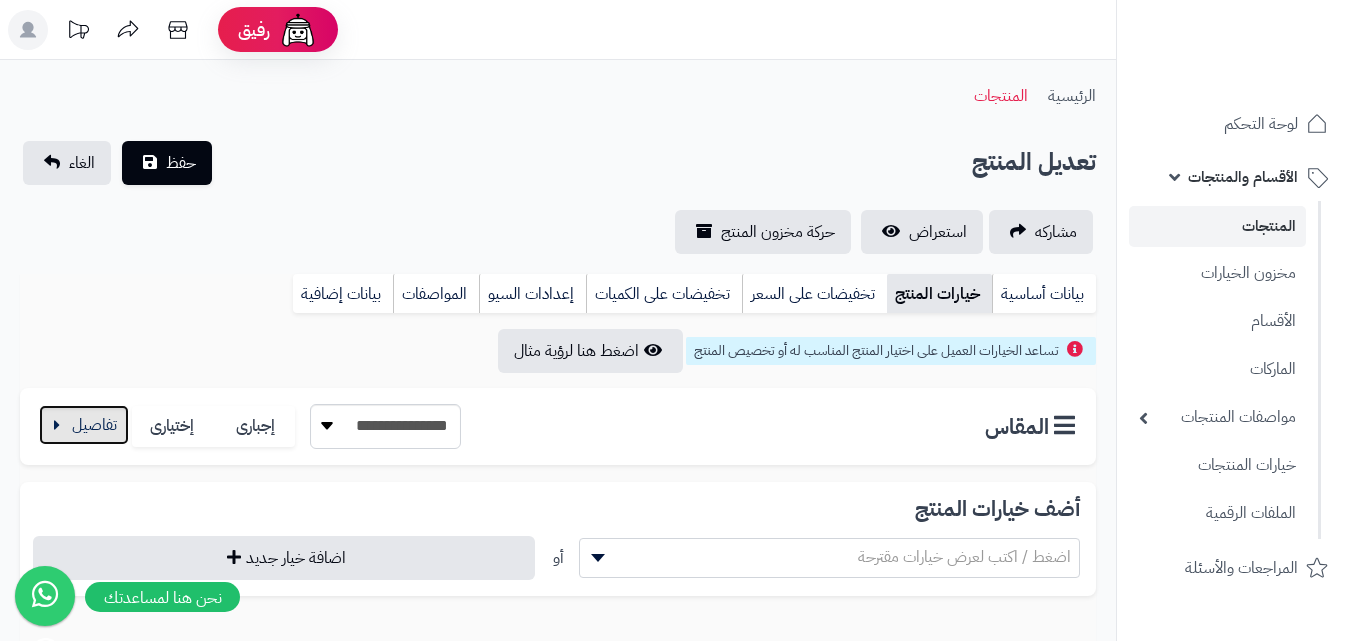 click at bounding box center (84, 425) 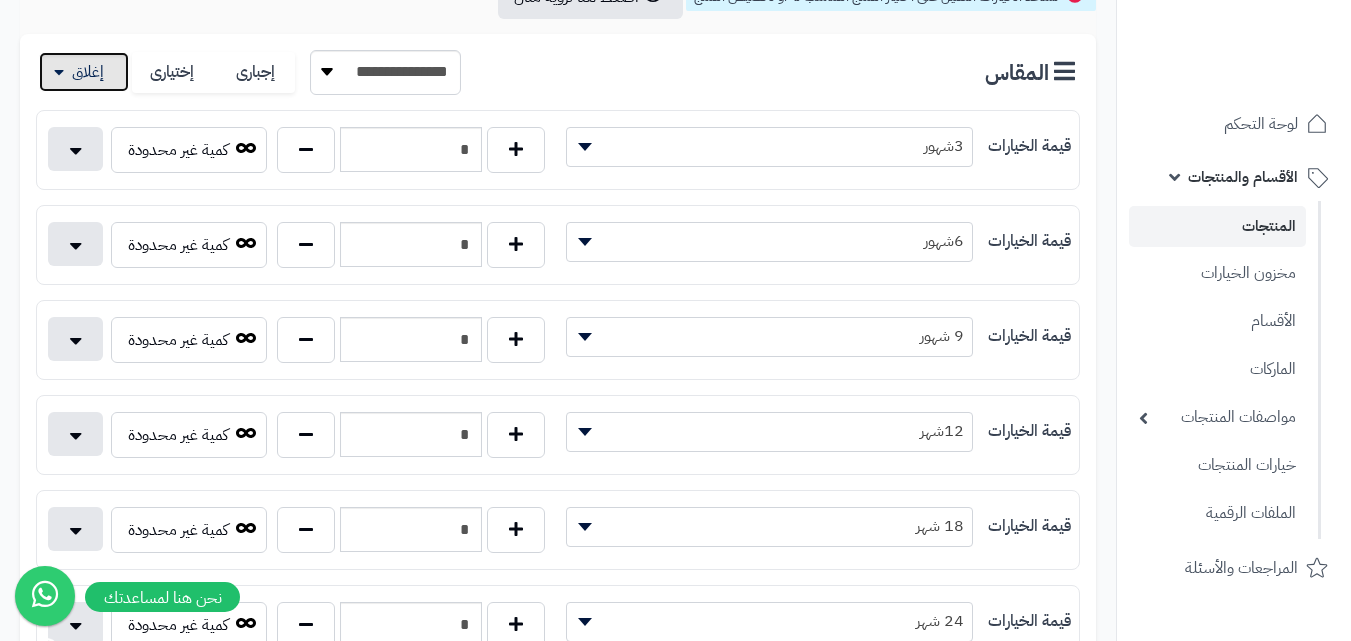scroll, scrollTop: 0, scrollLeft: 0, axis: both 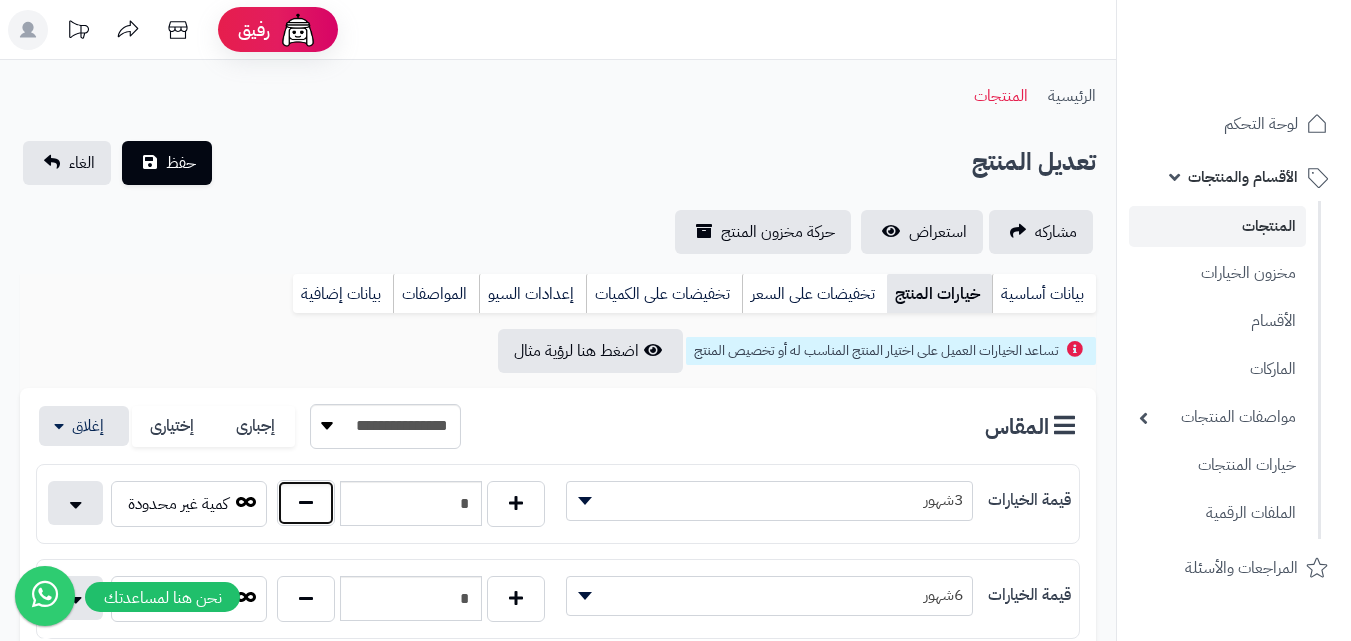 click at bounding box center (306, 503) 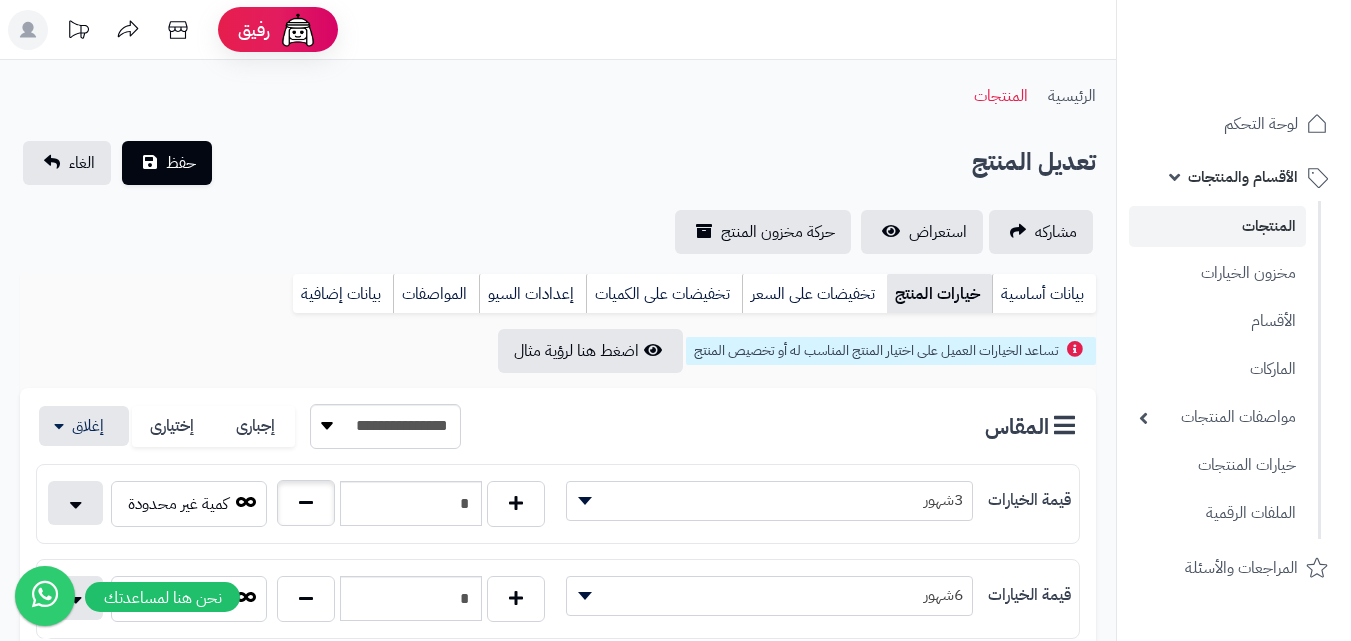 type on "*" 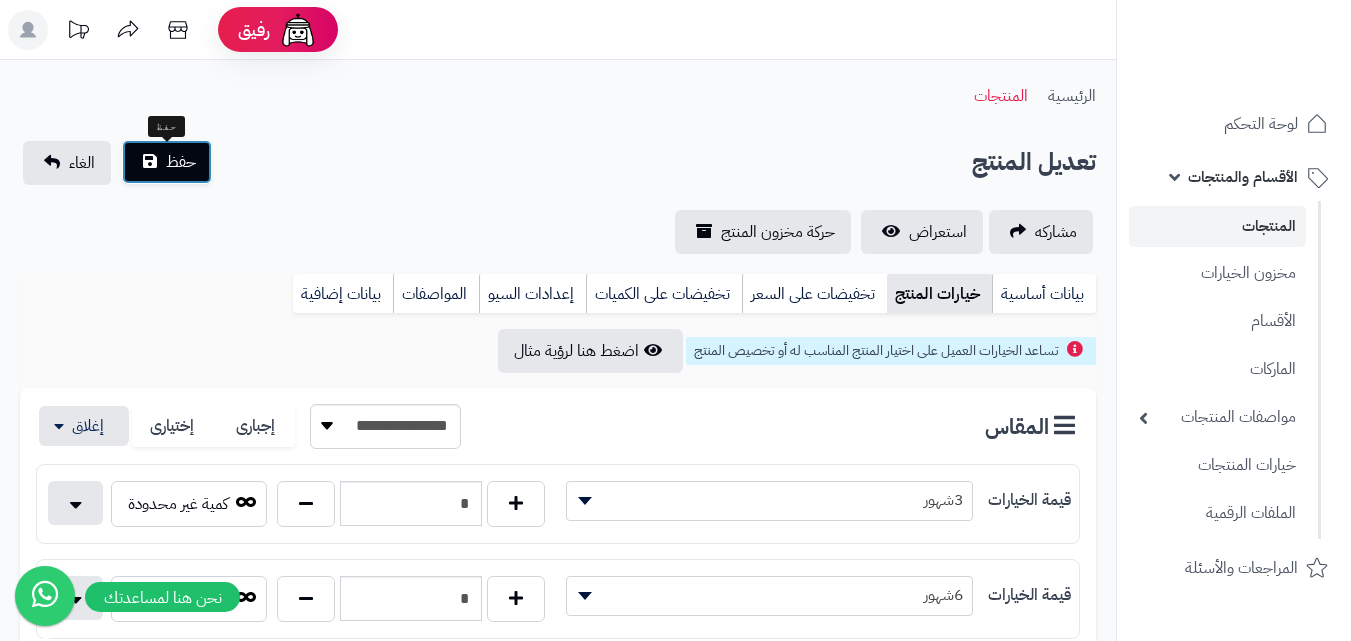 click on "حفظ" at bounding box center [167, 162] 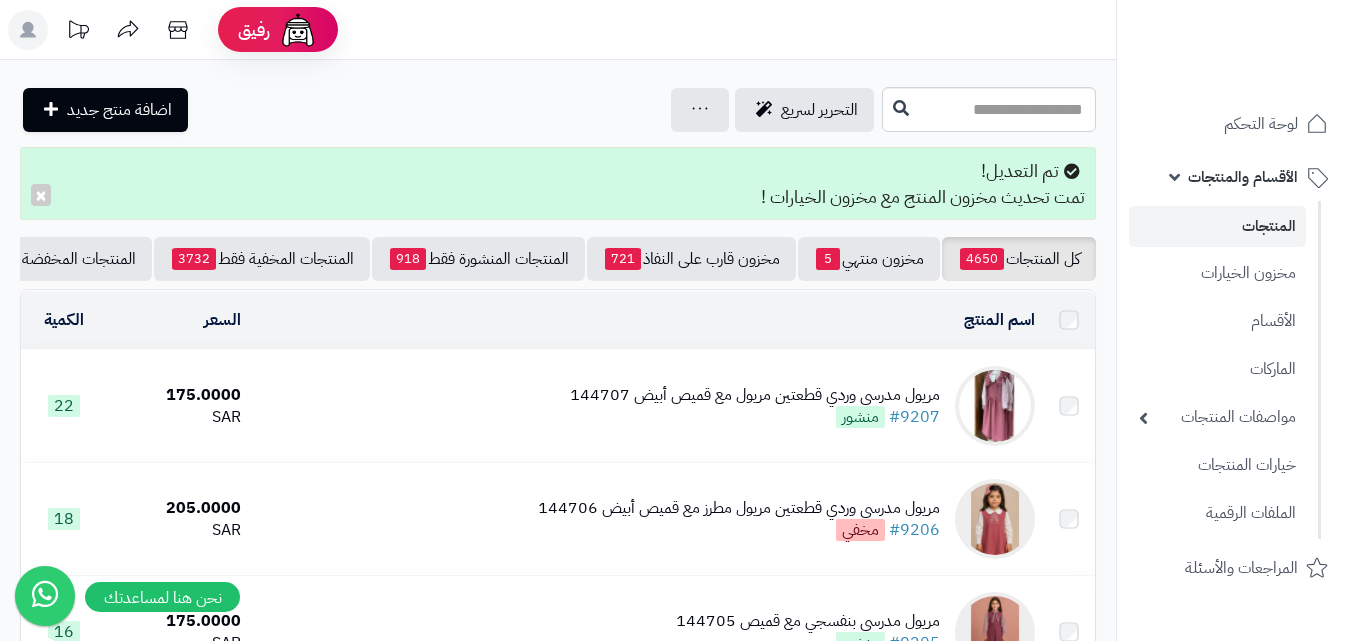 scroll, scrollTop: 0, scrollLeft: 0, axis: both 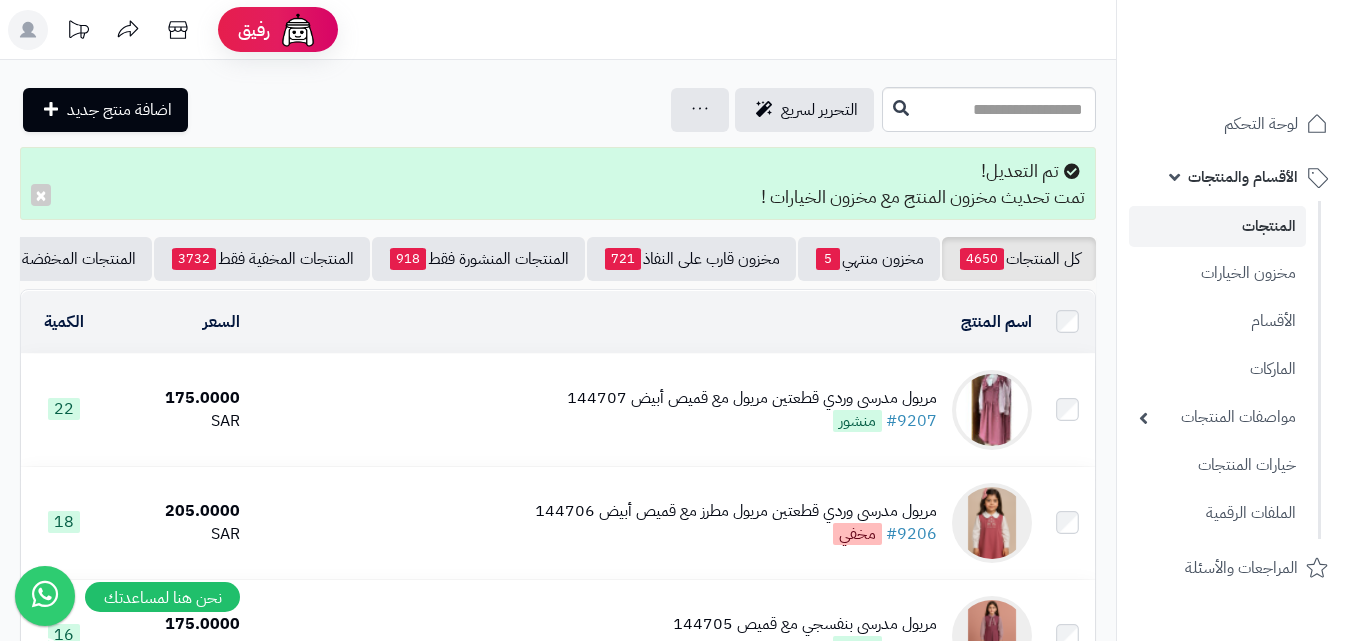 click on "المنتجات" at bounding box center [1217, 226] 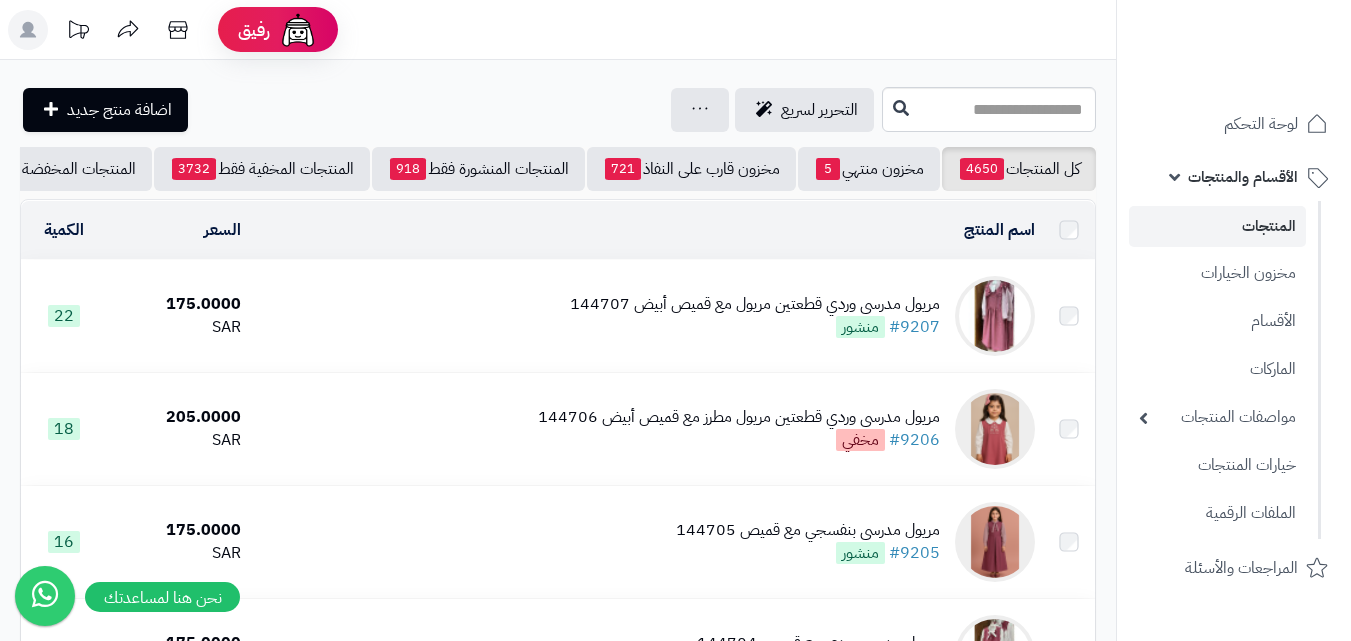 scroll, scrollTop: 0, scrollLeft: 0, axis: both 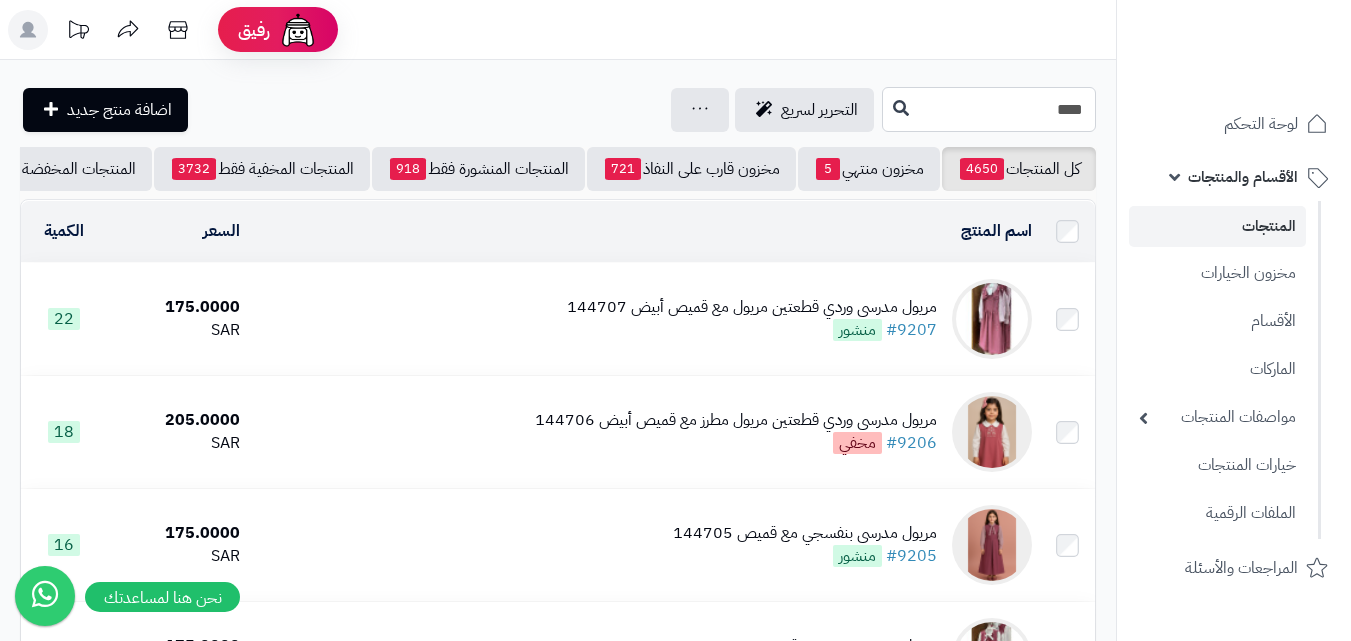 click on "****" at bounding box center [989, 109] 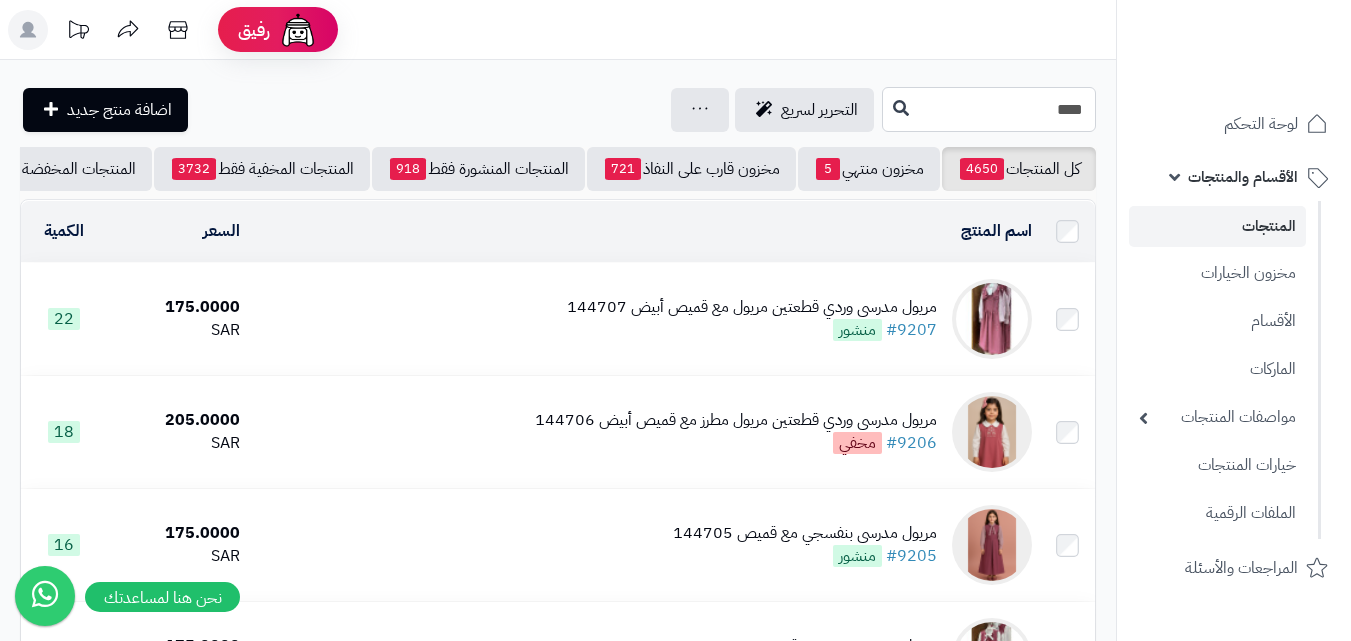 click on "****" at bounding box center [989, 109] 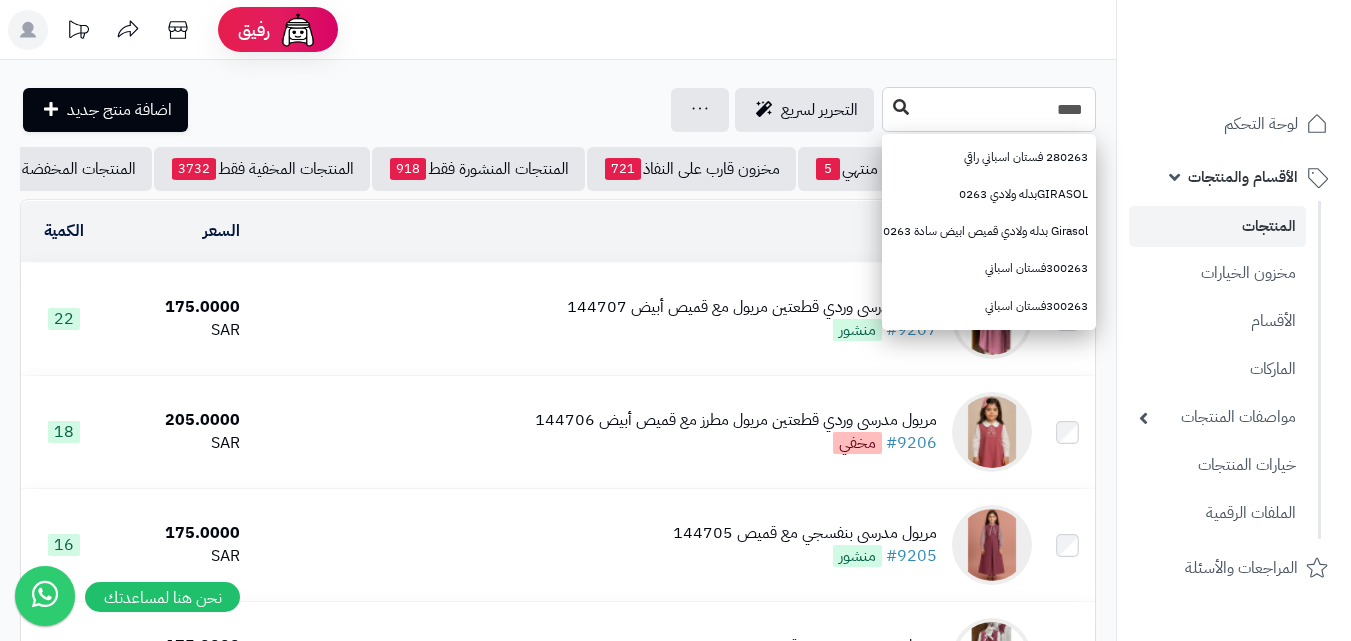 type on "****" 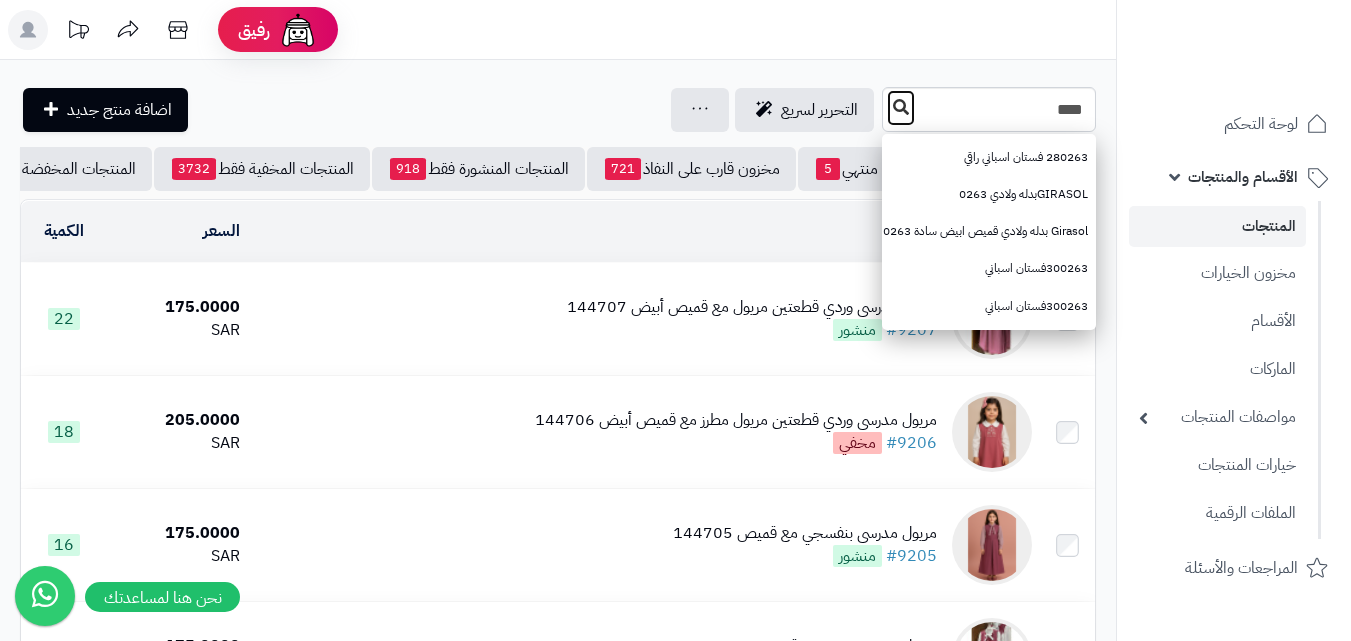 click at bounding box center (901, 107) 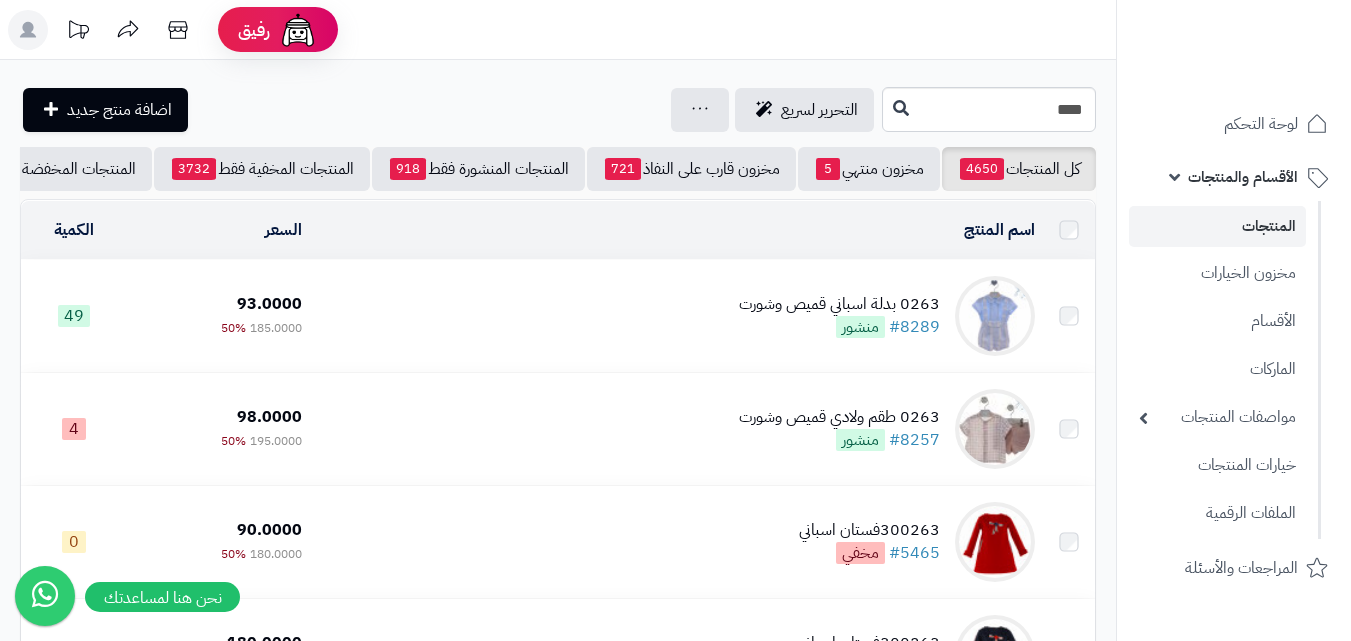 scroll, scrollTop: 0, scrollLeft: 0, axis: both 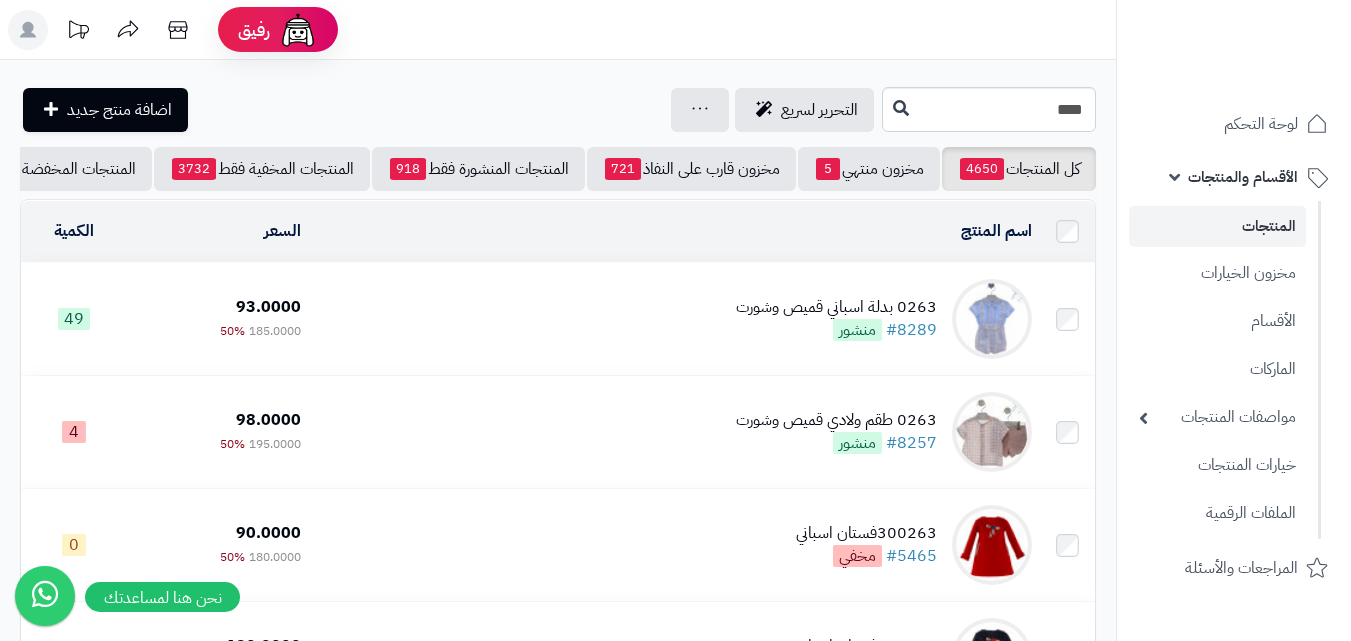 click on "0263 بدلة اسباني قميص وشورت
#8289
منشور" at bounding box center [674, 319] 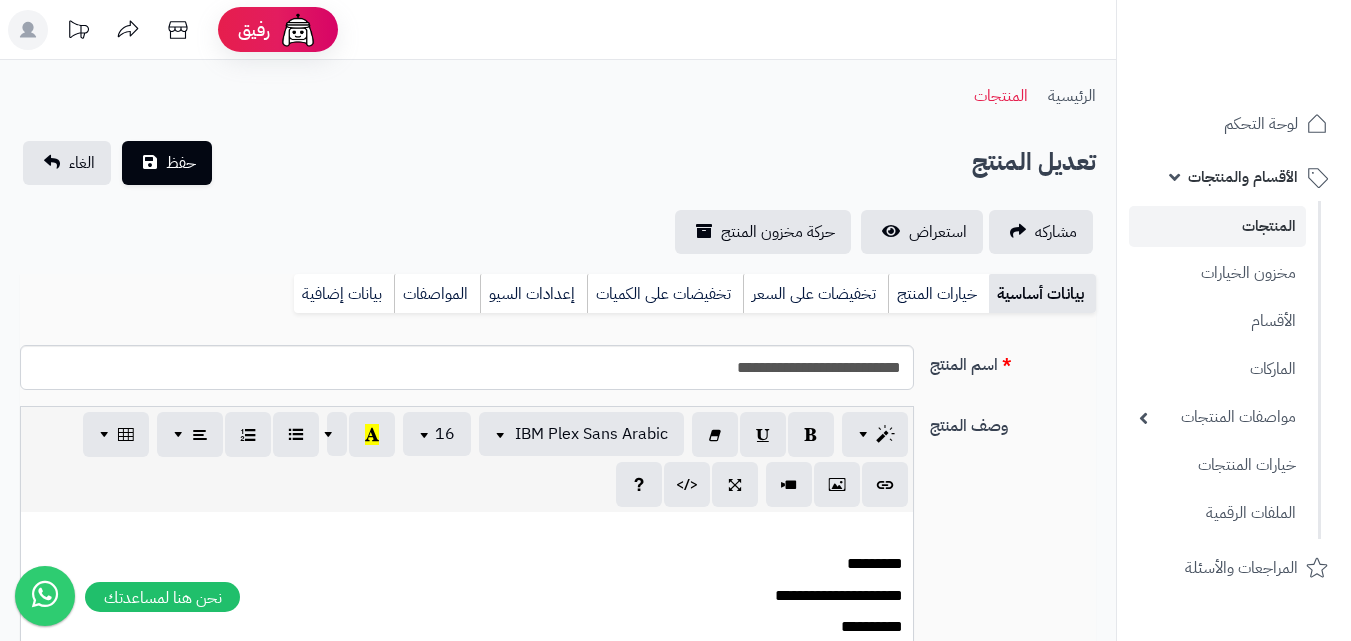 scroll, scrollTop: 0, scrollLeft: 0, axis: both 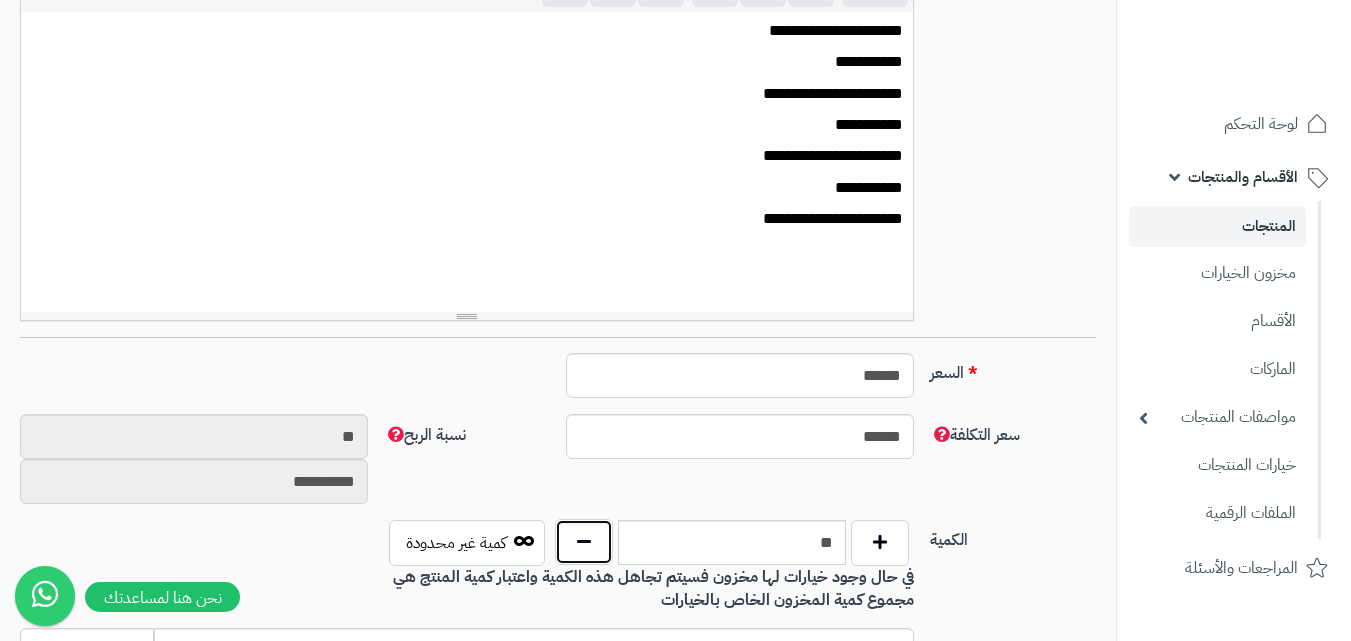 click at bounding box center [584, 542] 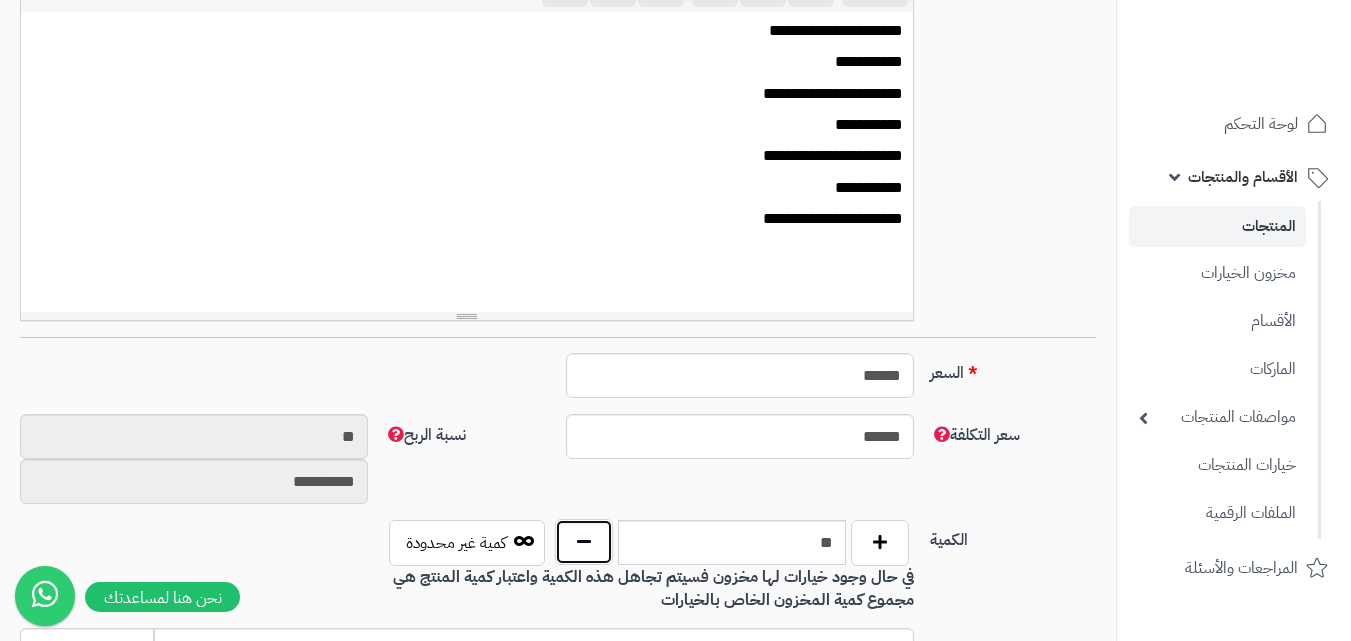 click at bounding box center [584, 542] 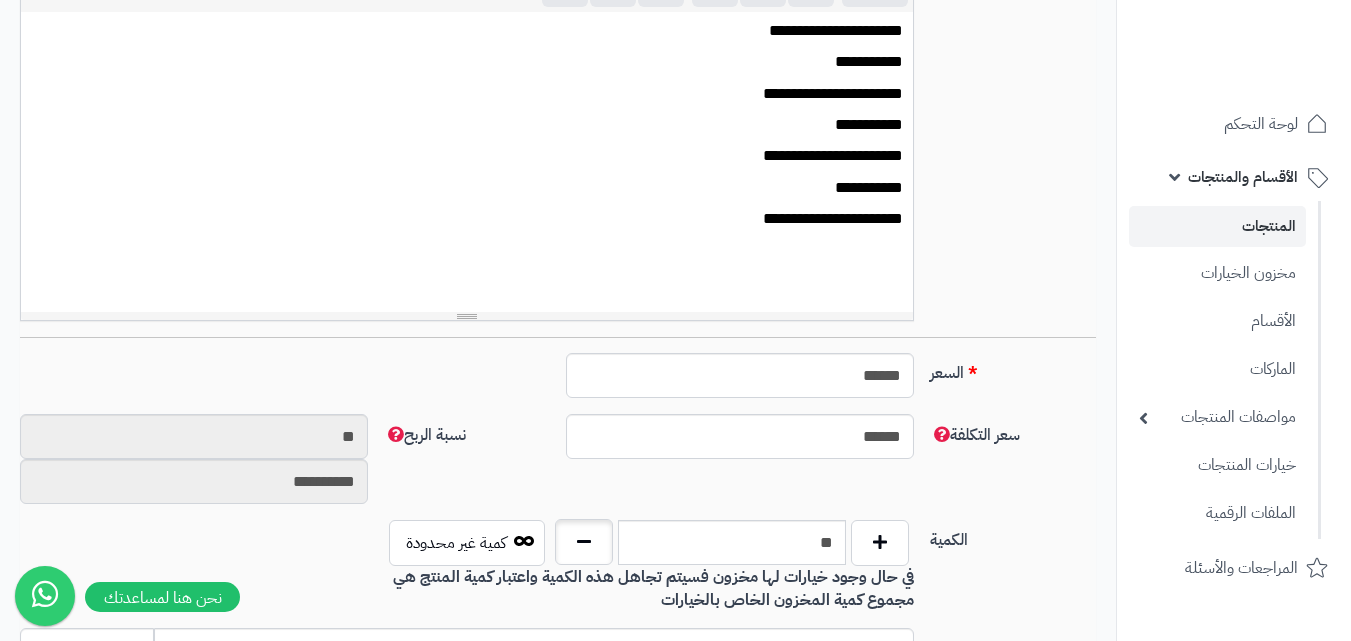 type on "**" 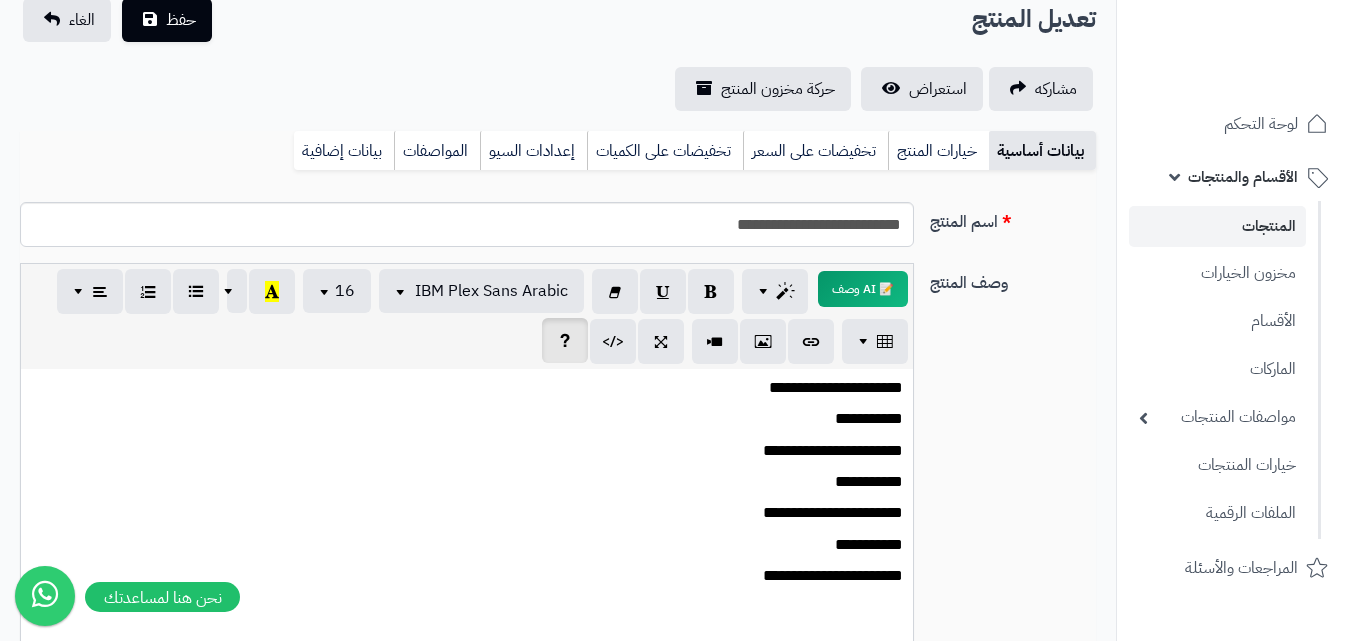 scroll, scrollTop: 0, scrollLeft: 0, axis: both 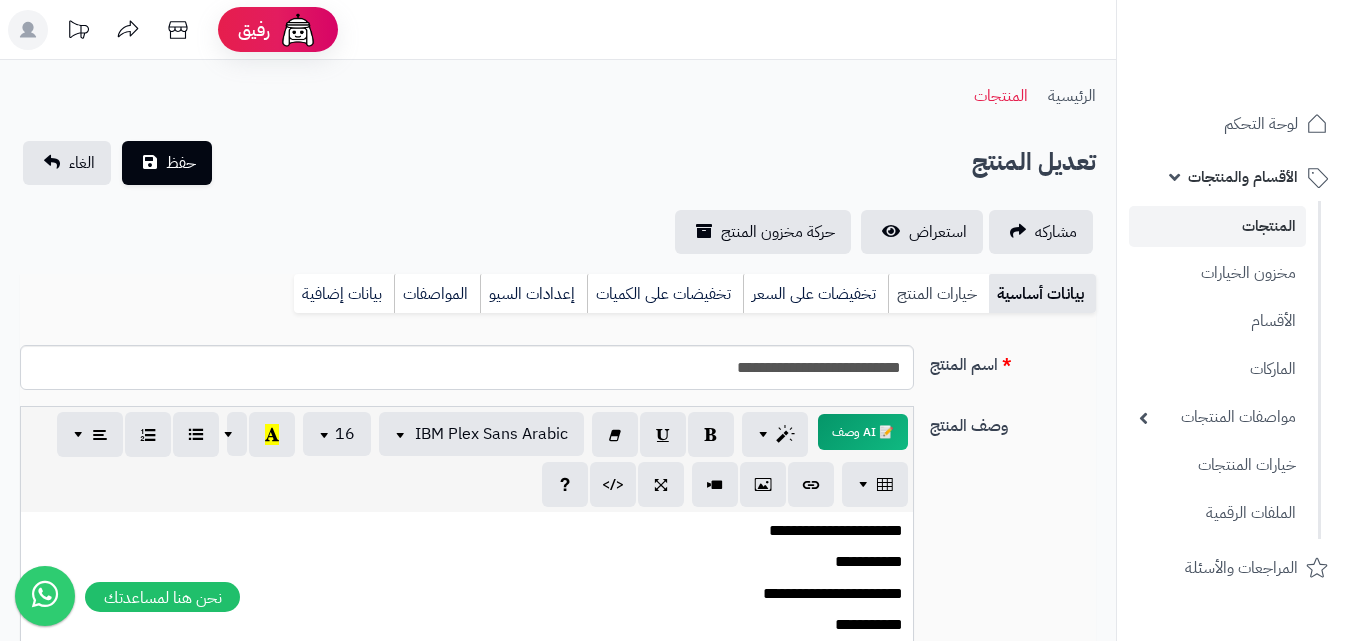 click on "خيارات المنتج" at bounding box center [938, 294] 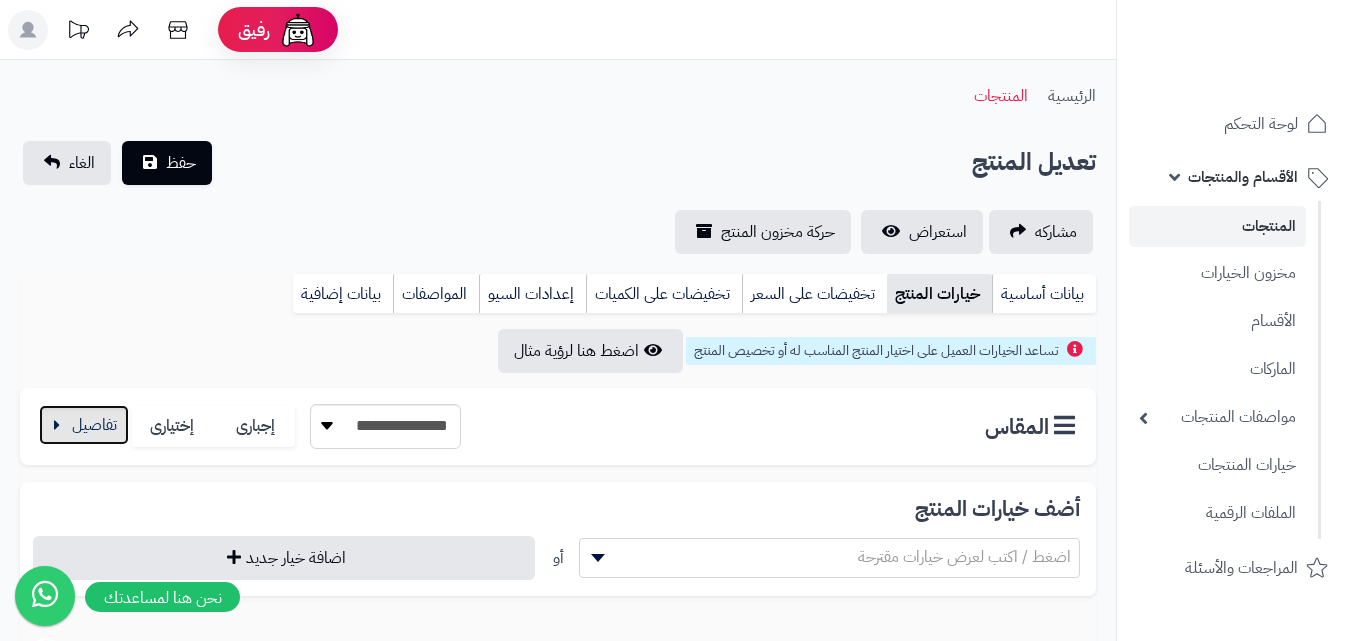 click at bounding box center [84, 425] 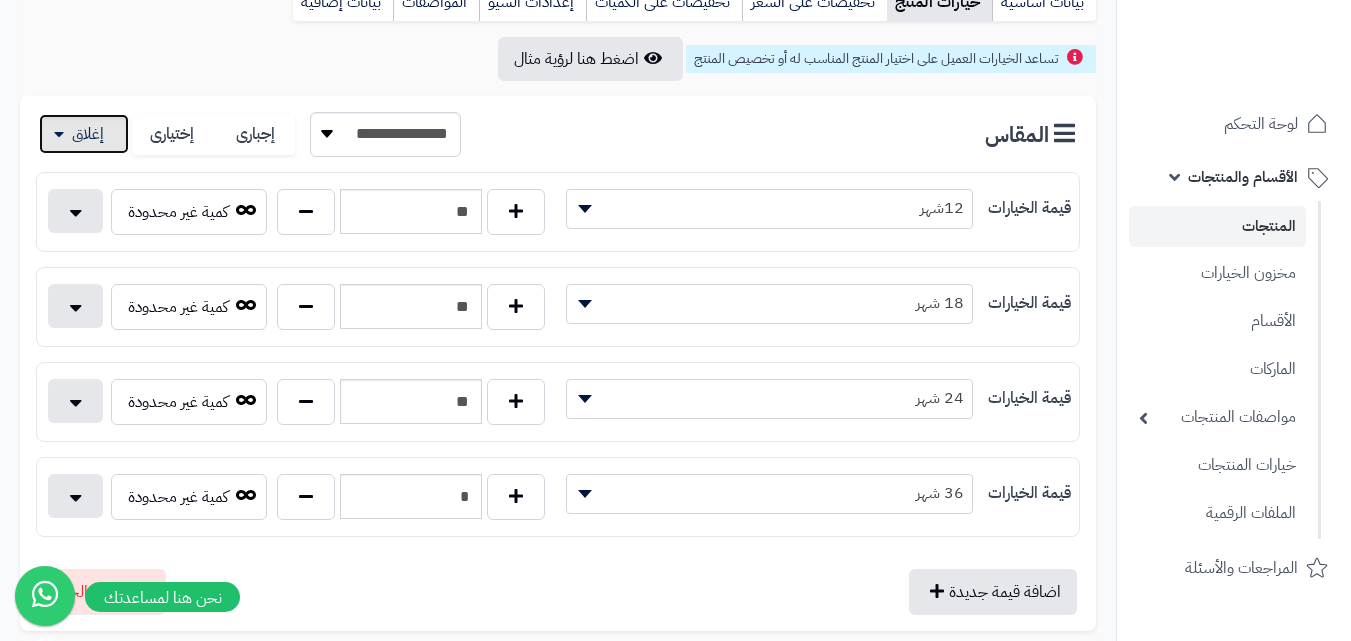 scroll, scrollTop: 300, scrollLeft: 0, axis: vertical 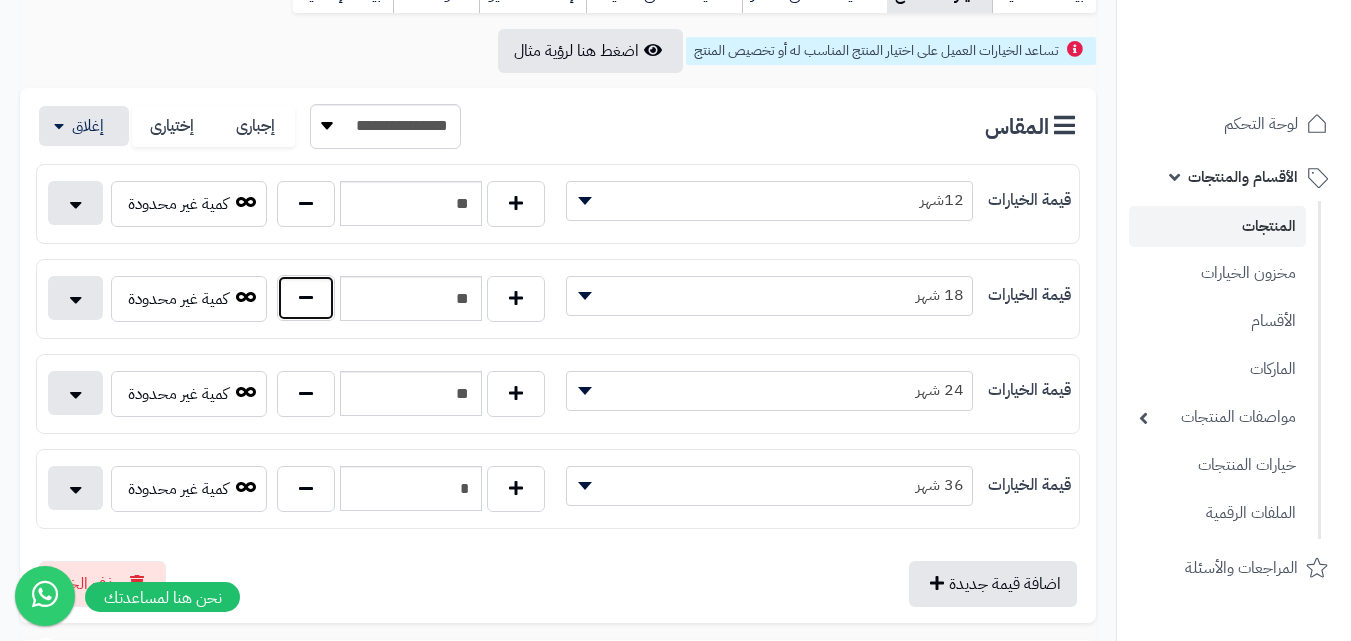 click at bounding box center (306, 298) 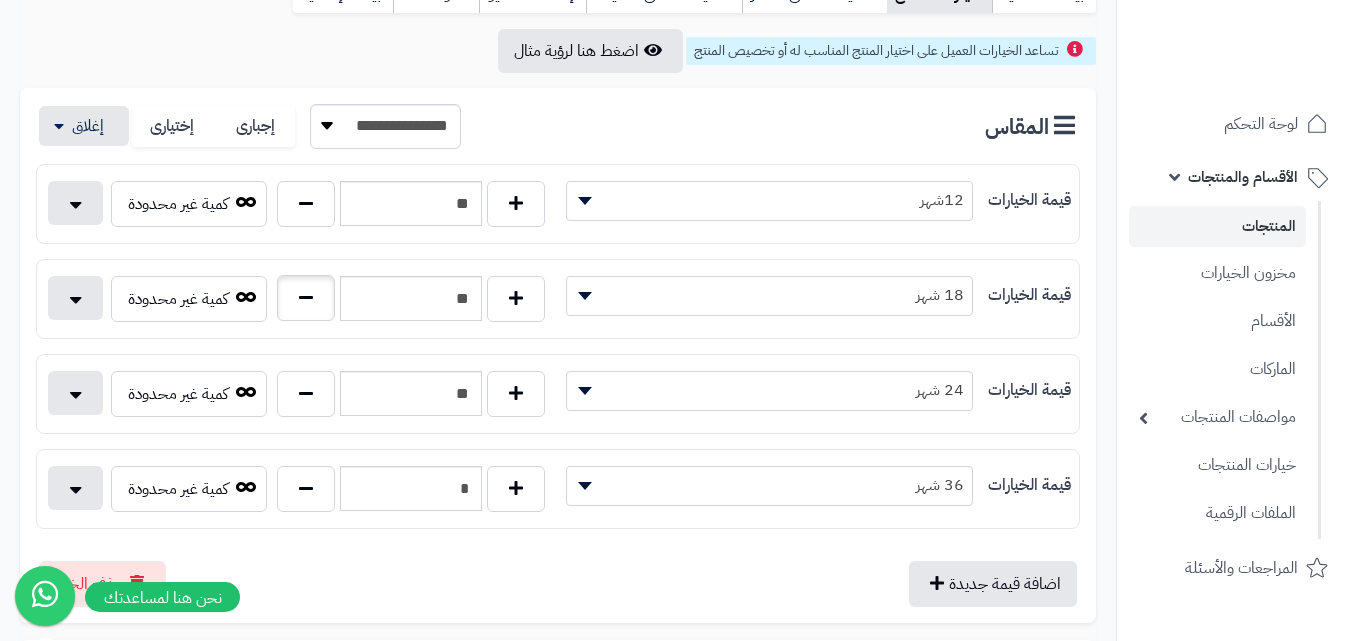 type on "**" 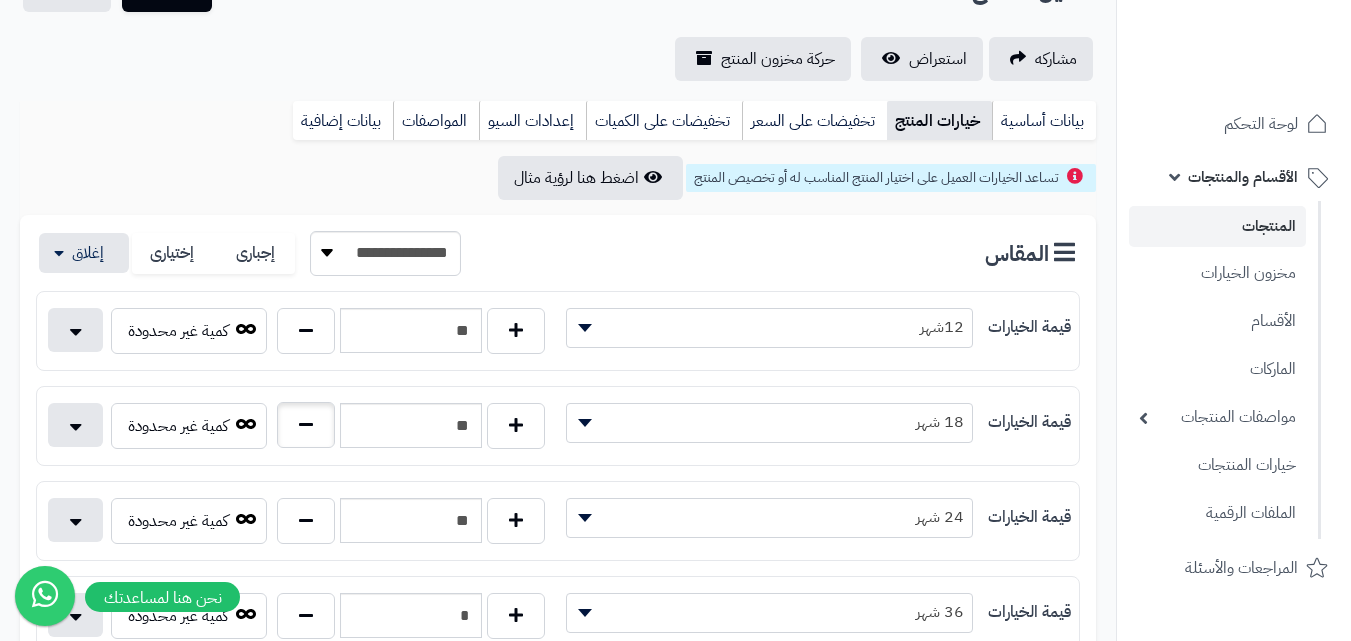 scroll, scrollTop: 0, scrollLeft: 0, axis: both 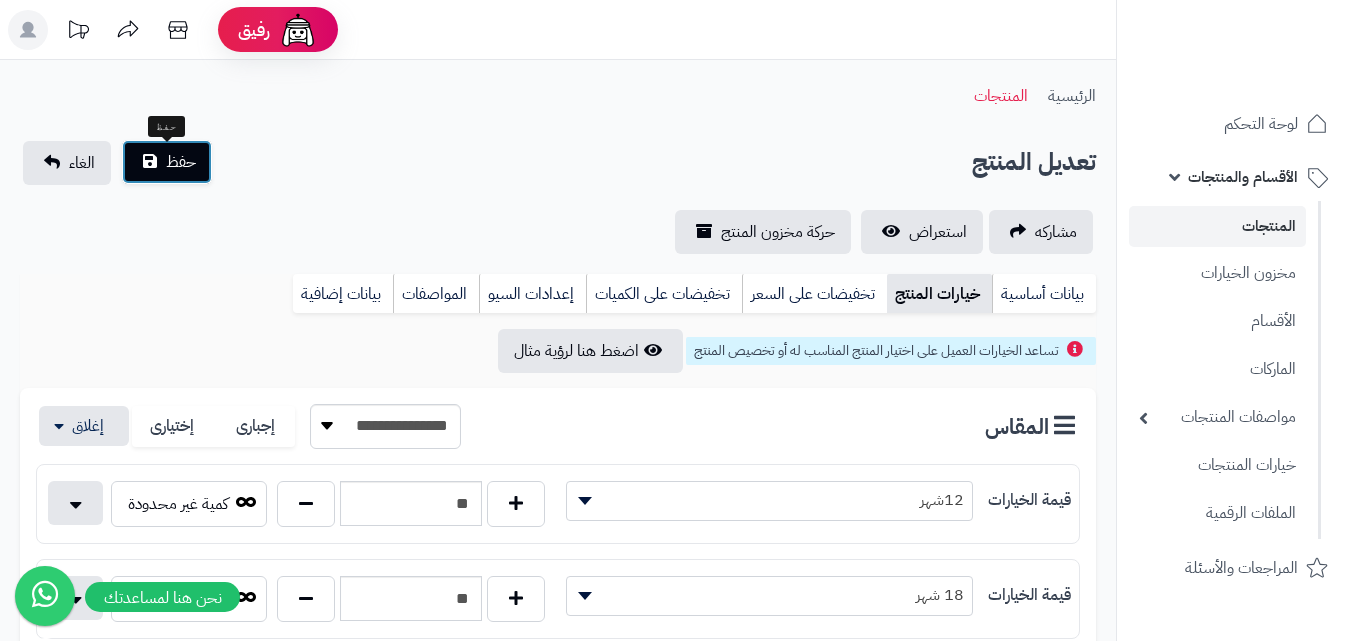 click on "حفظ" at bounding box center [181, 162] 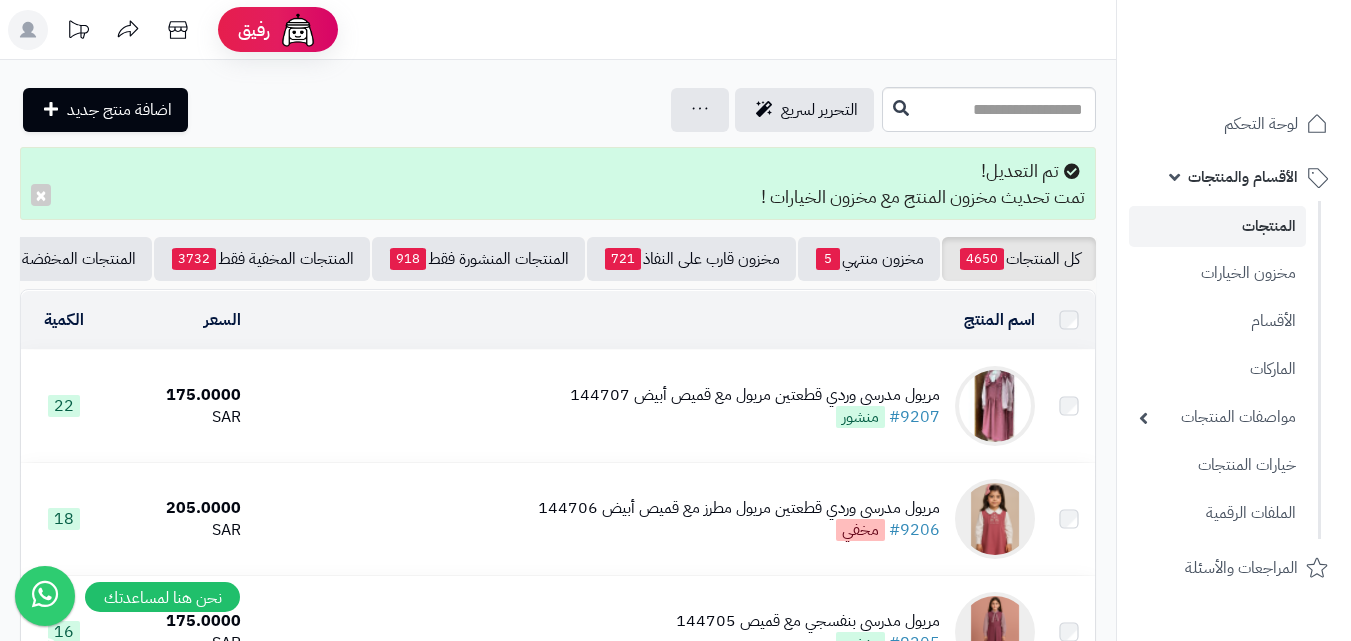 scroll, scrollTop: 0, scrollLeft: 0, axis: both 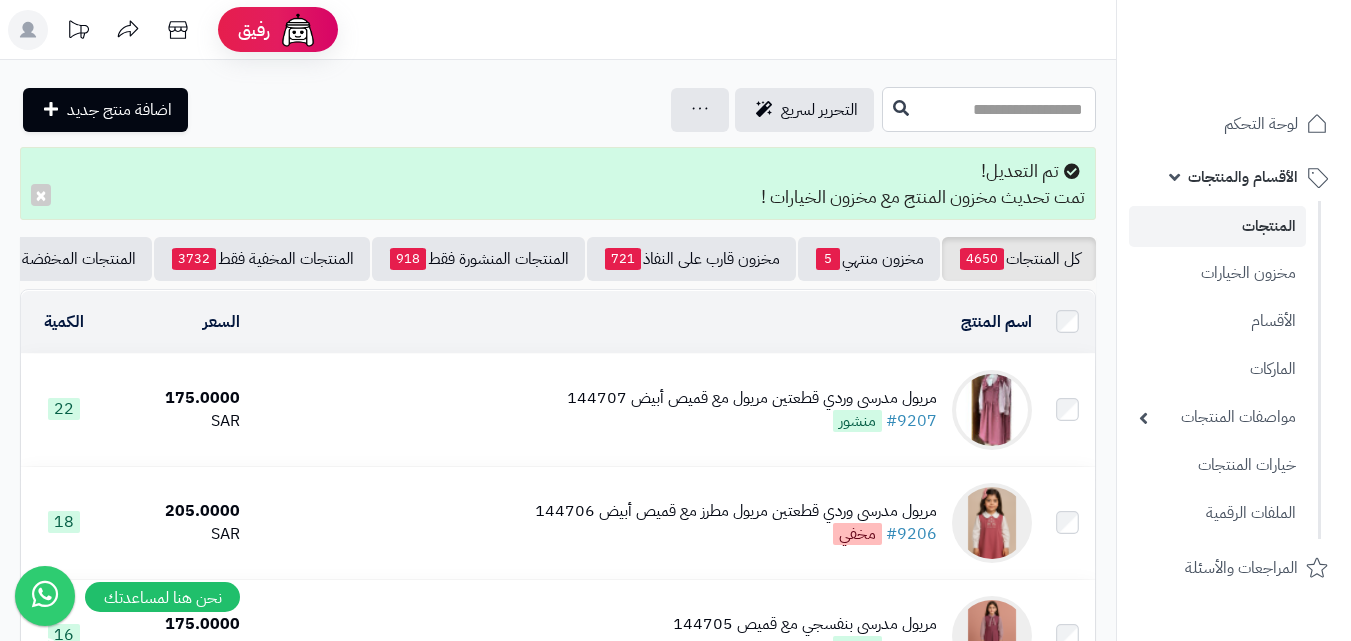 click at bounding box center [989, 109] 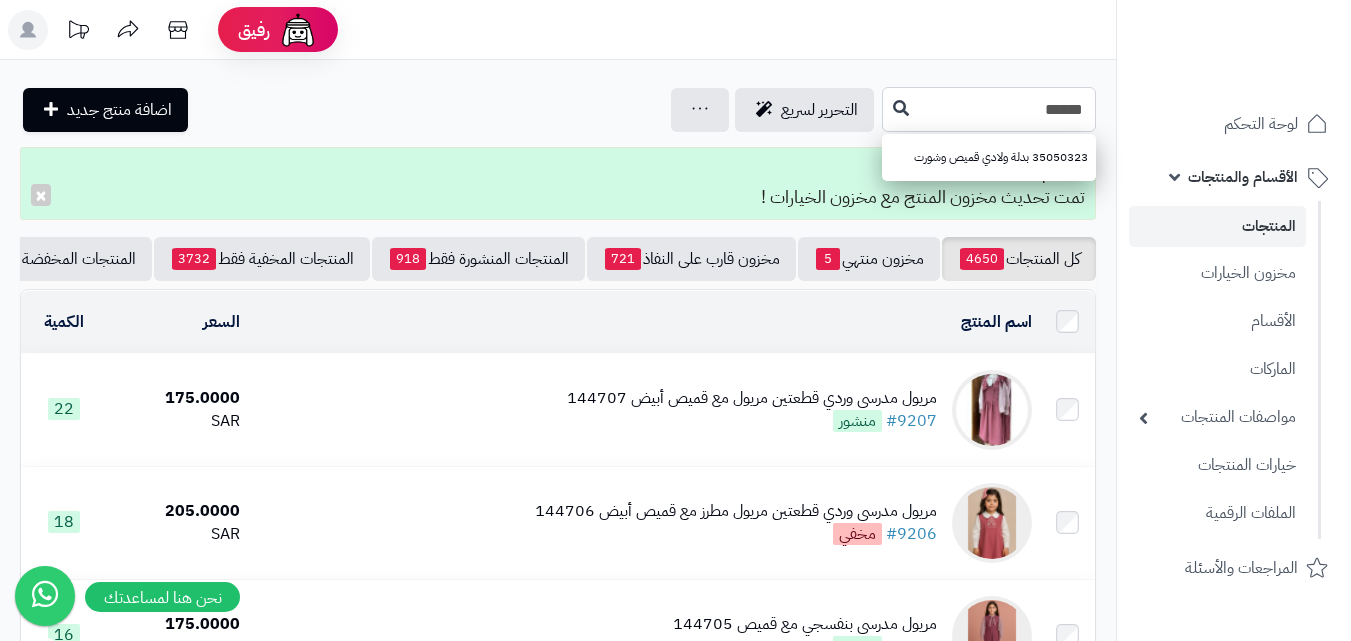 type on "******" 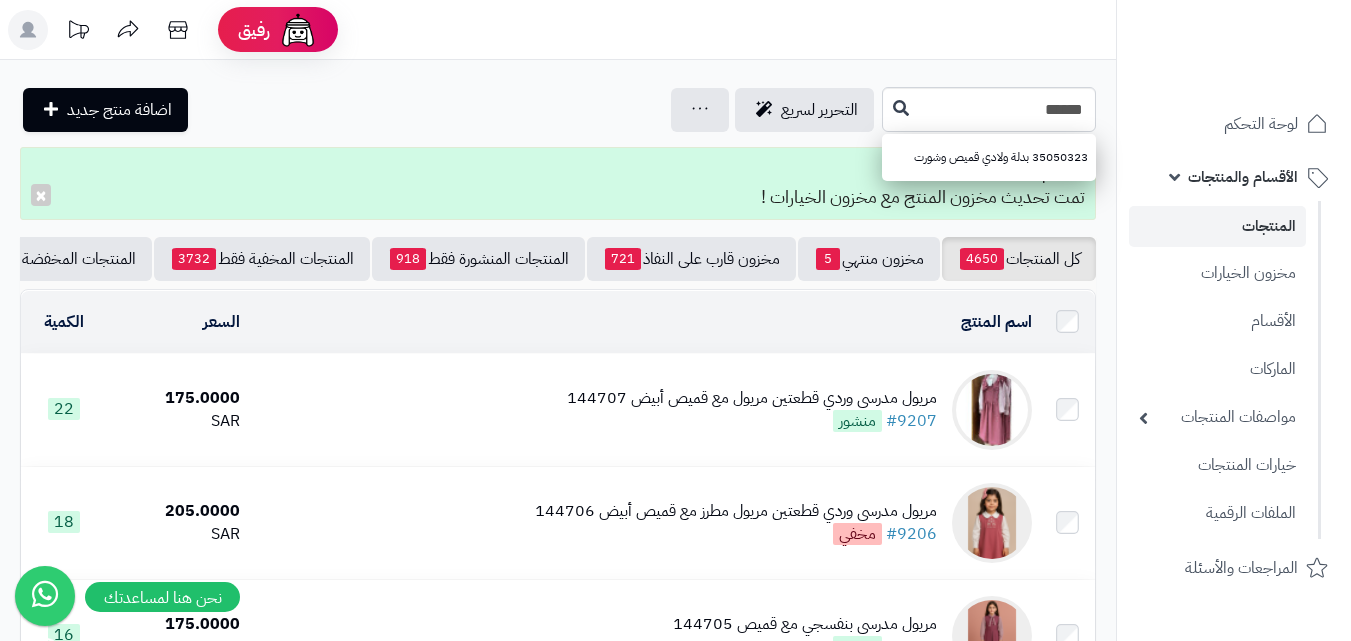 click on "**********" at bounding box center (558, 1395) 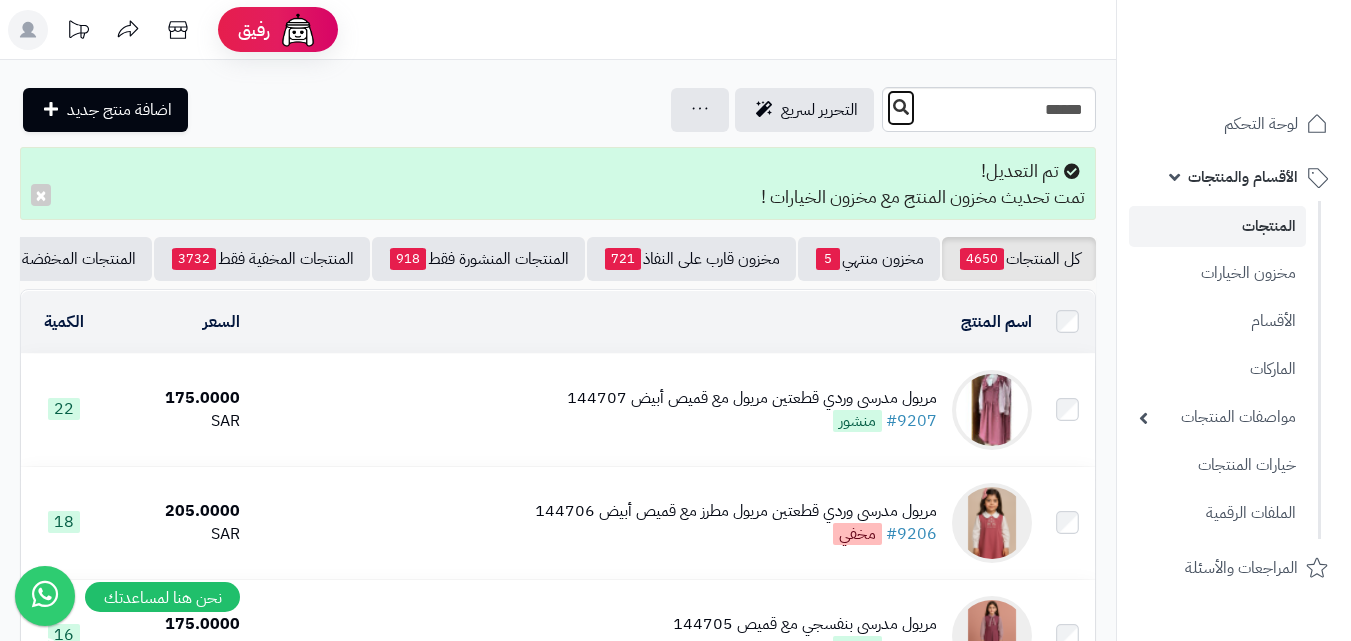 click at bounding box center (901, 107) 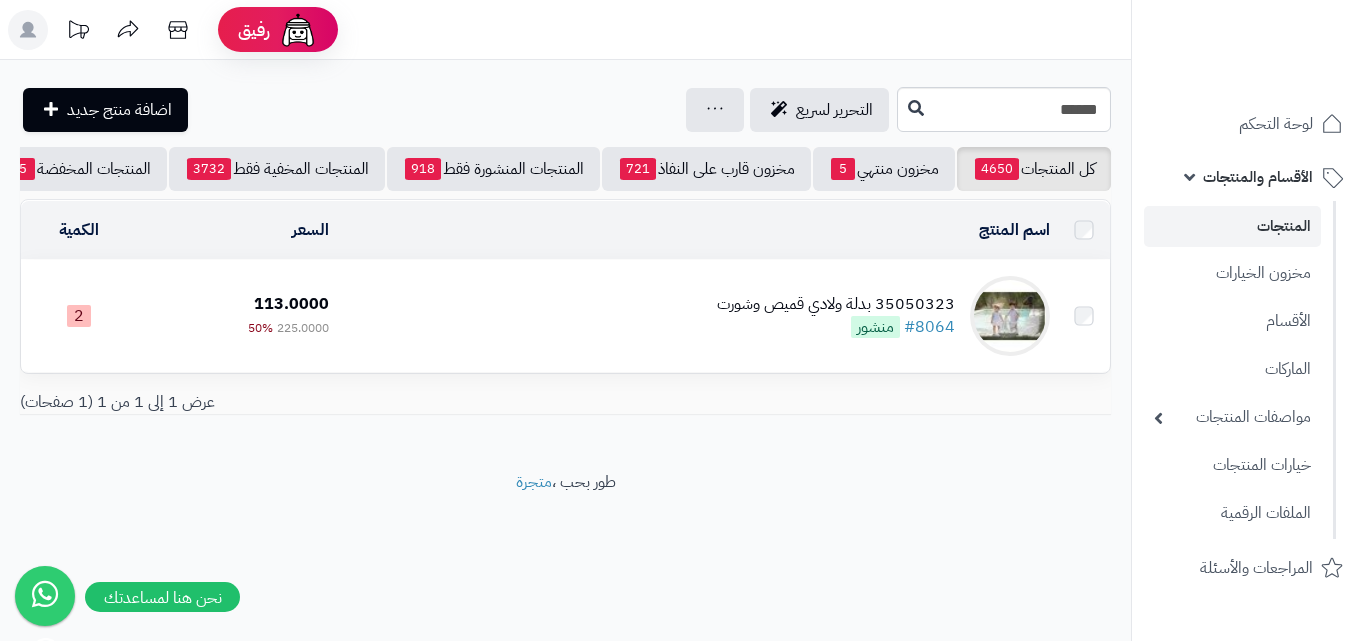 scroll, scrollTop: 0, scrollLeft: 0, axis: both 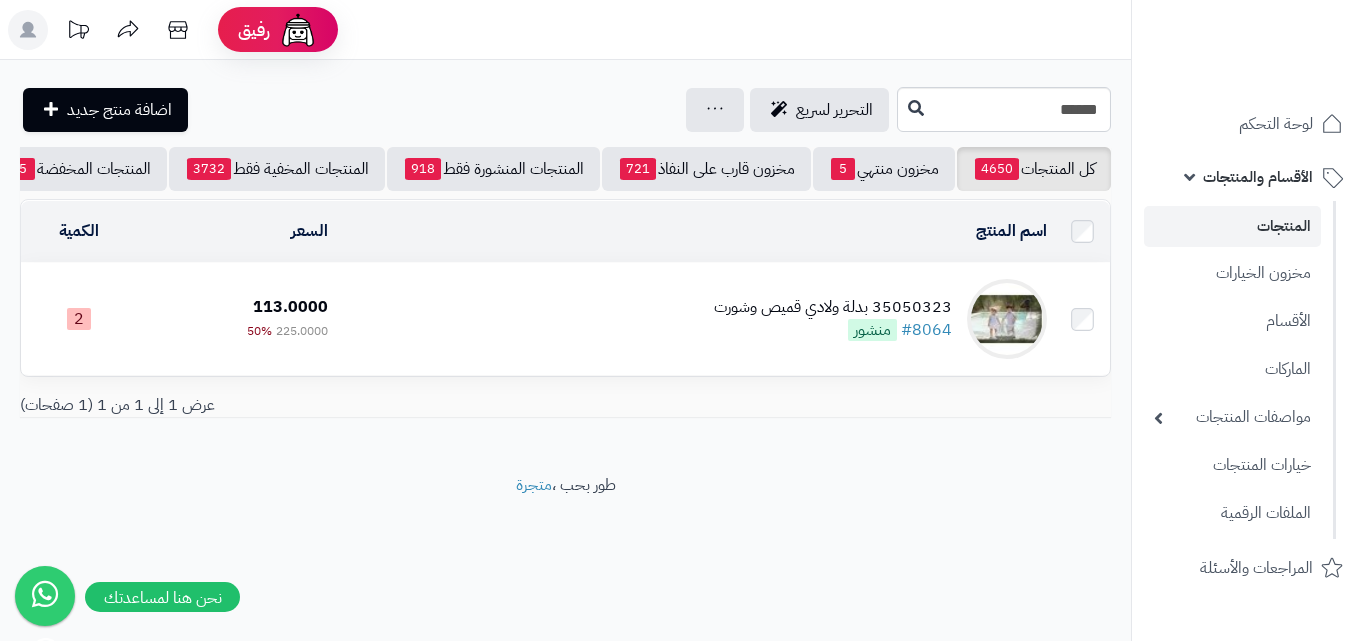 click on "35050323 بدلة ولادي قميص وشورت
#8064
منشور" at bounding box center [695, 319] 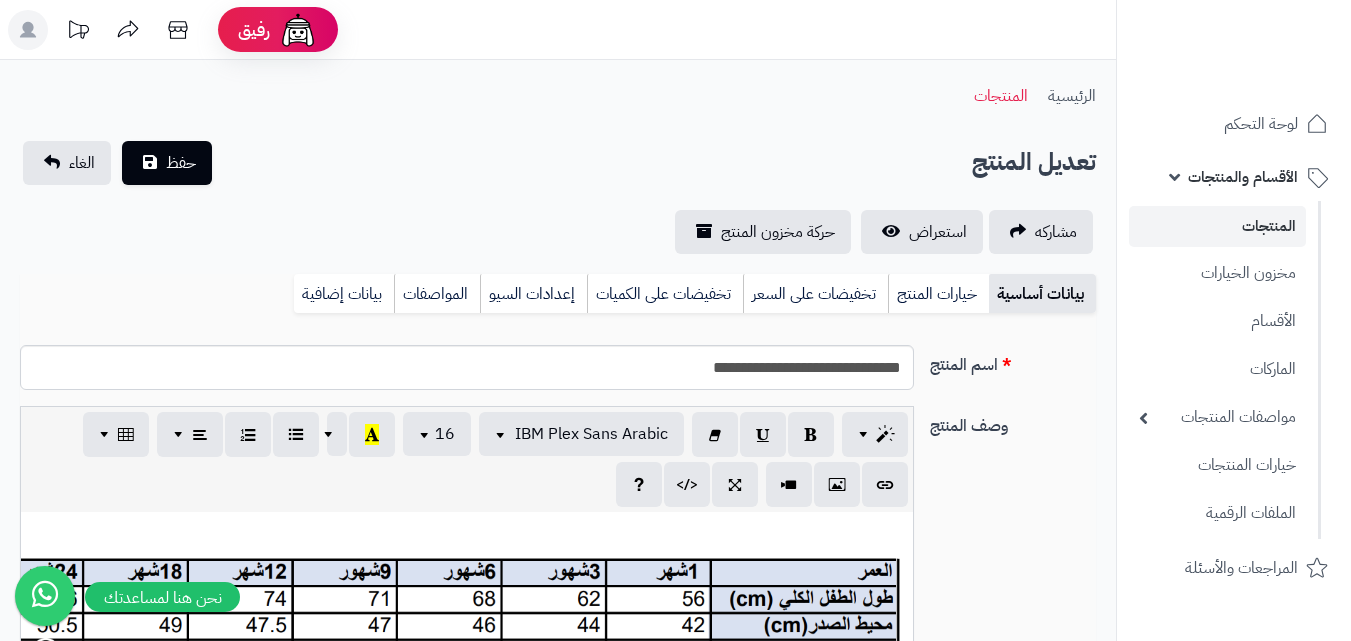 scroll, scrollTop: 0, scrollLeft: 0, axis: both 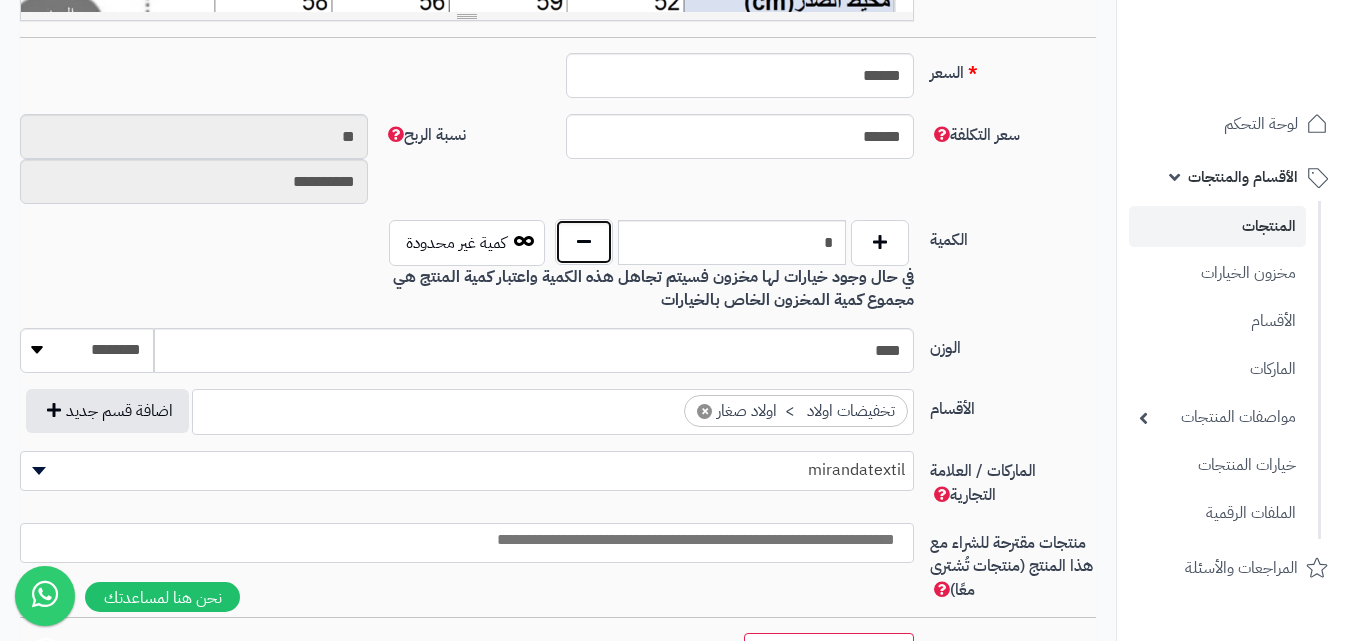 click at bounding box center [584, 242] 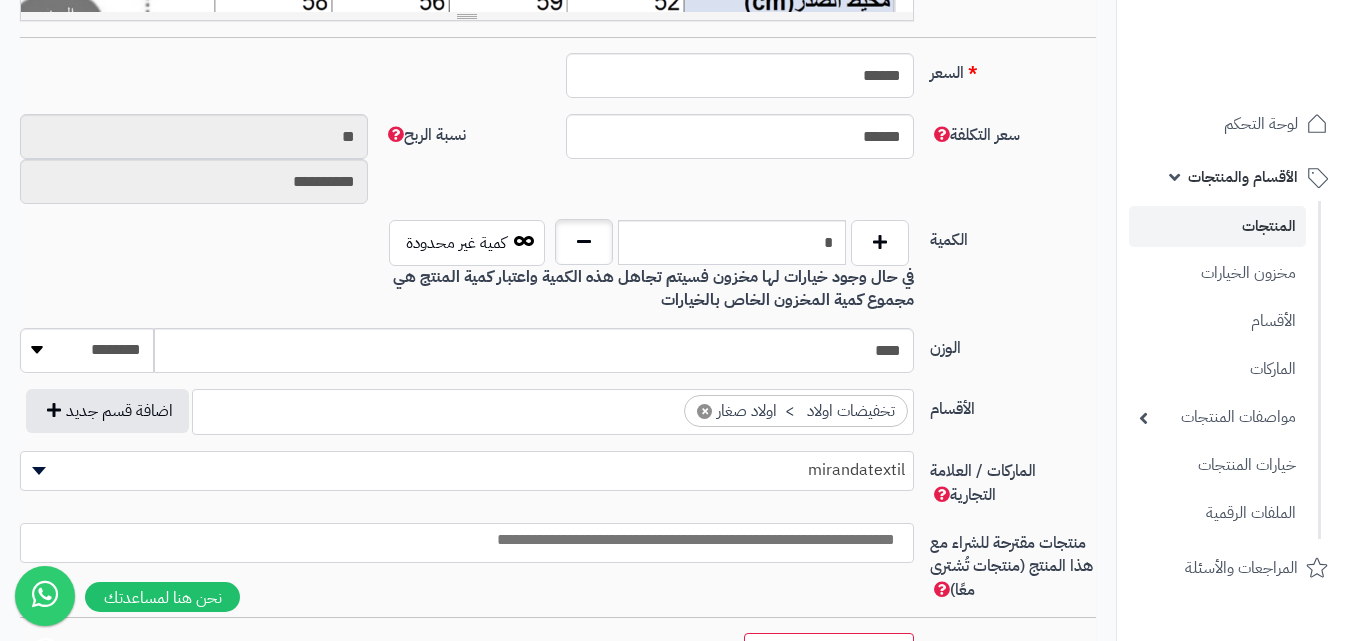 type on "*" 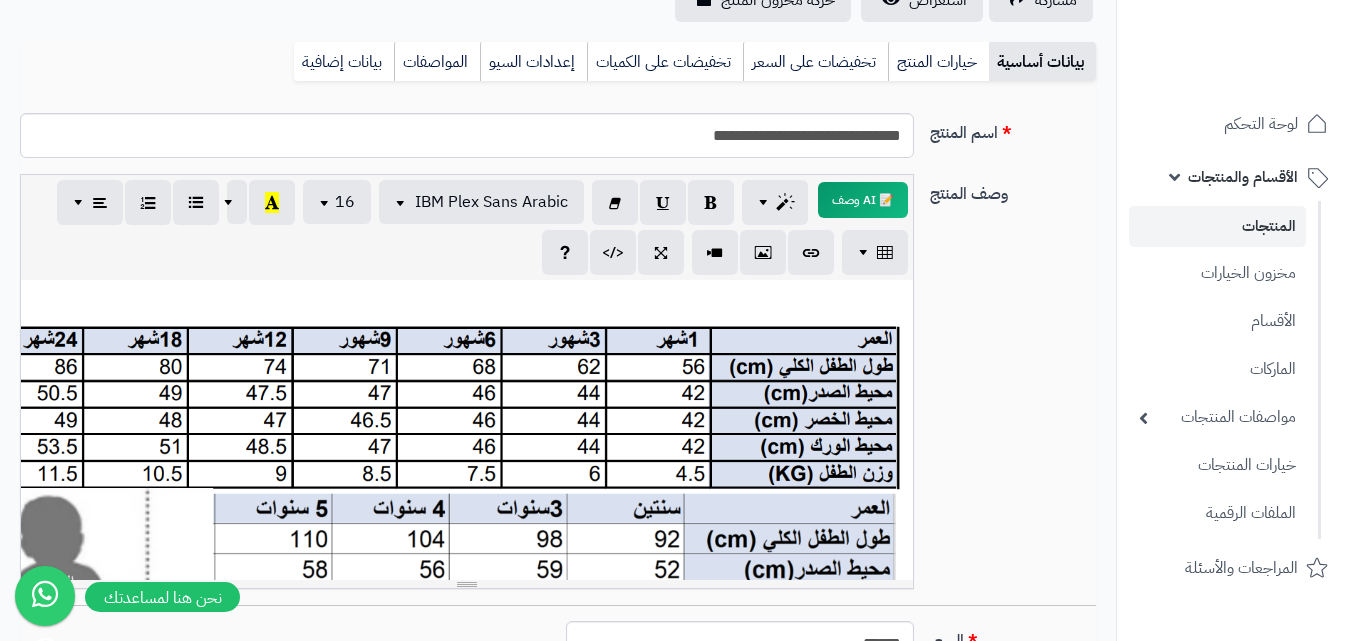 scroll, scrollTop: 200, scrollLeft: 0, axis: vertical 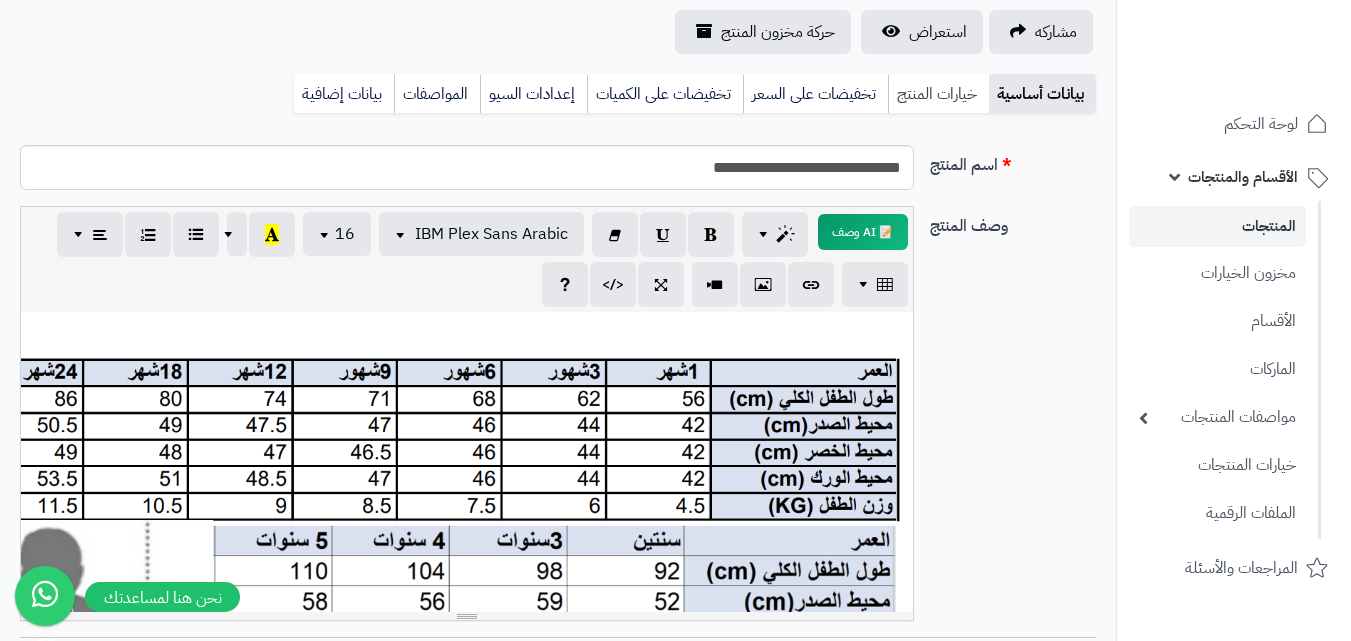 click on "خيارات المنتج" at bounding box center [938, 94] 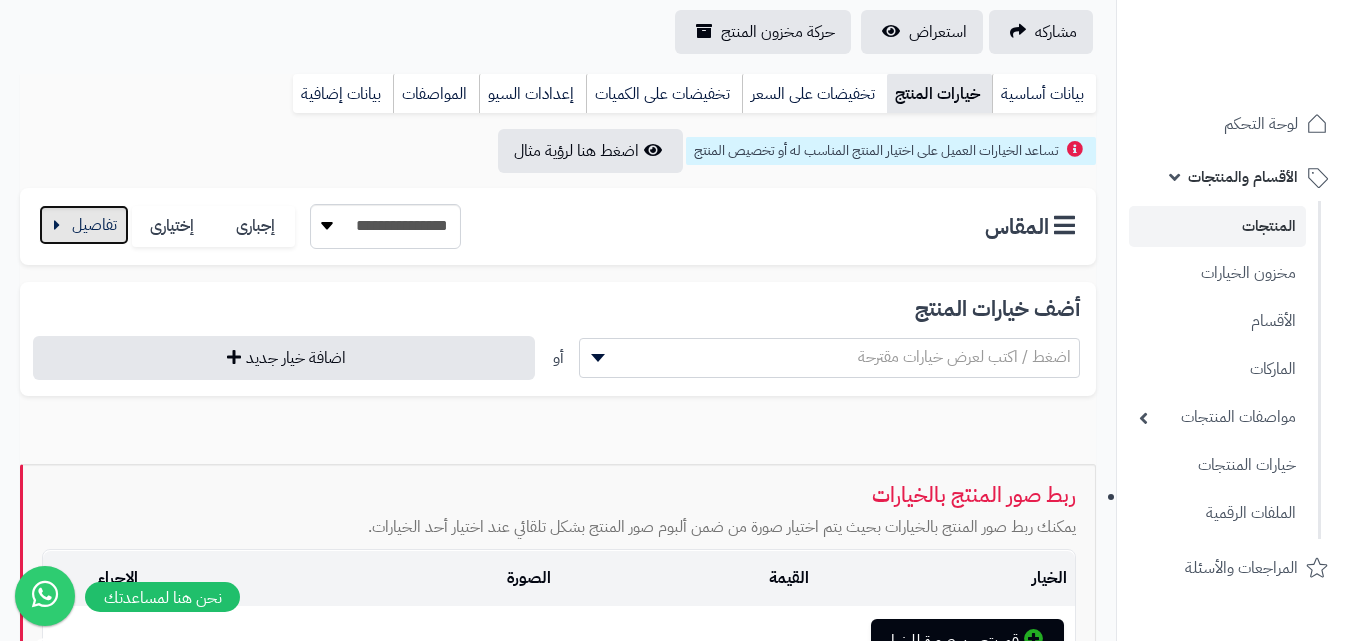 click at bounding box center [84, 225] 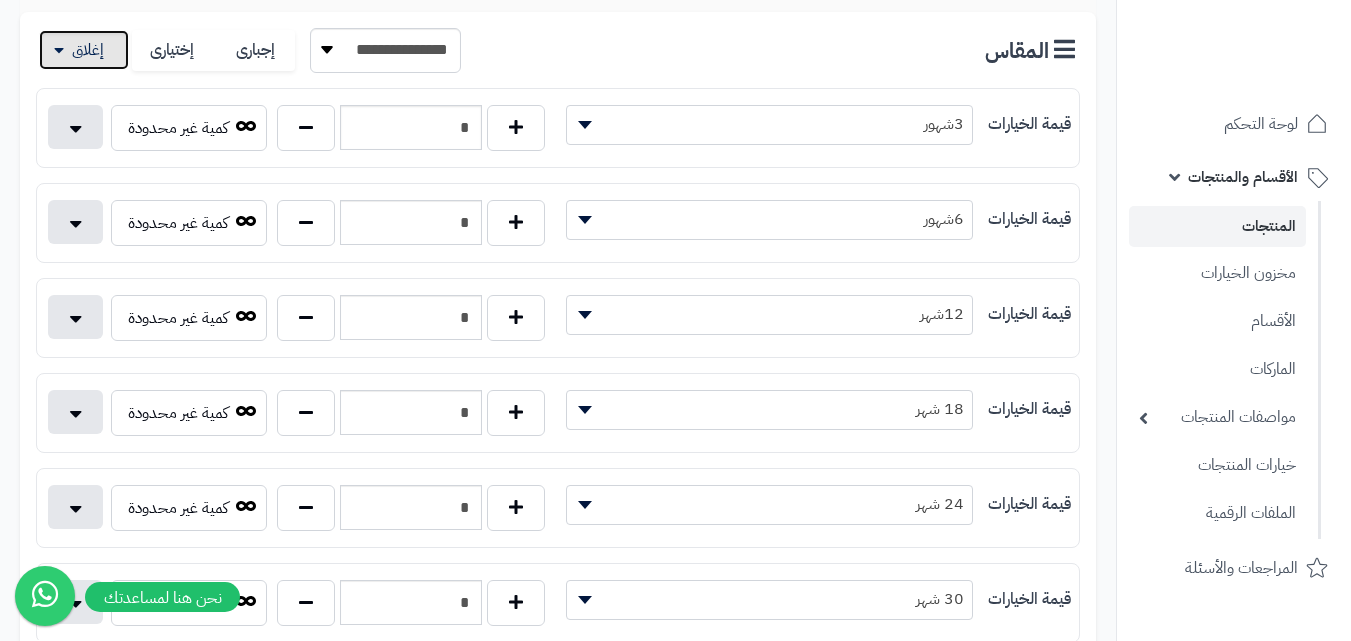 scroll, scrollTop: 500, scrollLeft: 0, axis: vertical 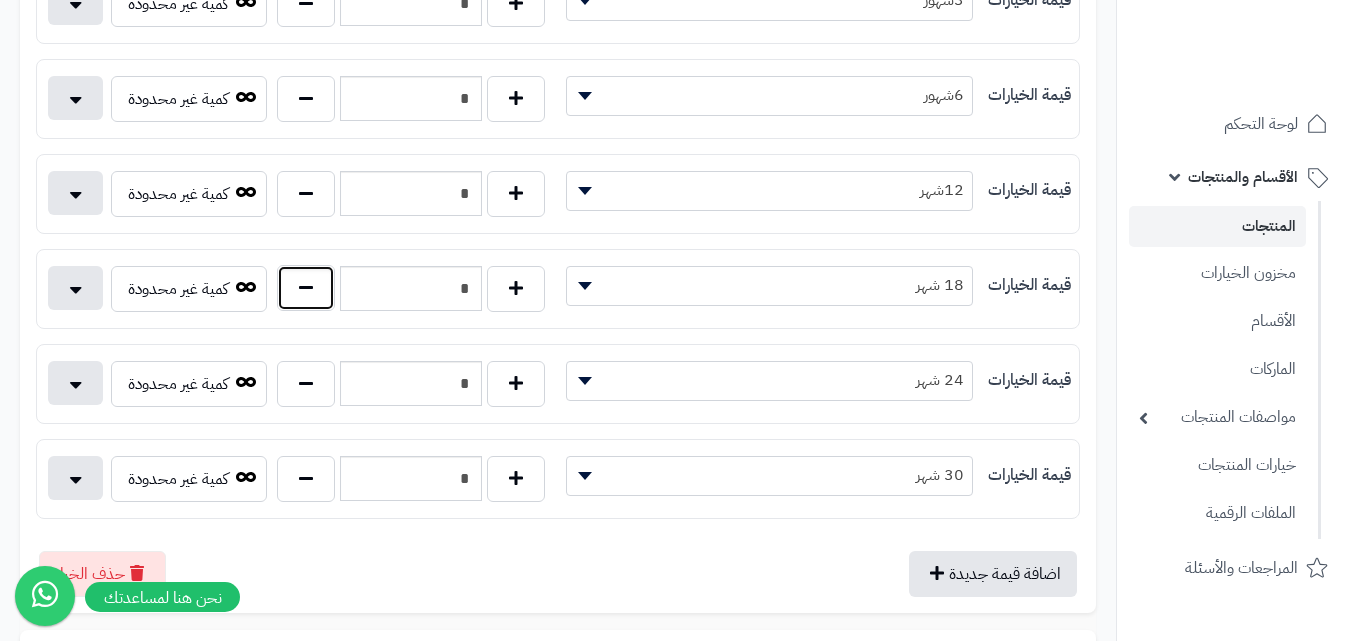 click at bounding box center (306, 288) 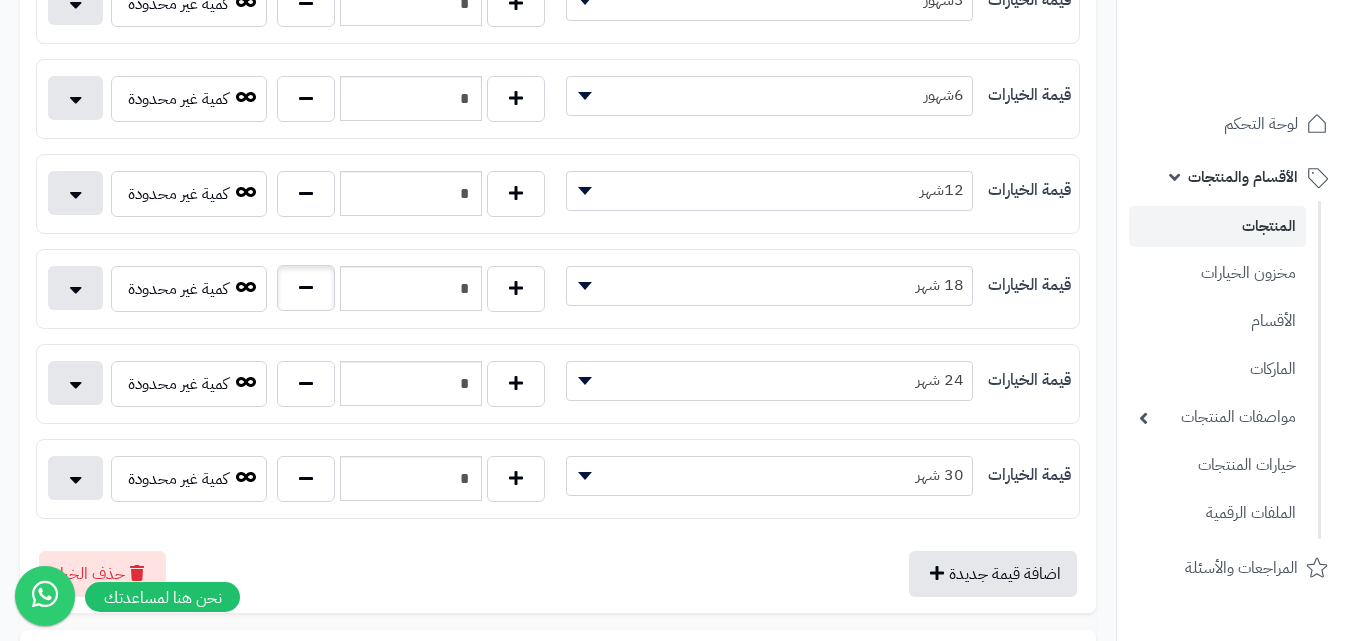 type on "*" 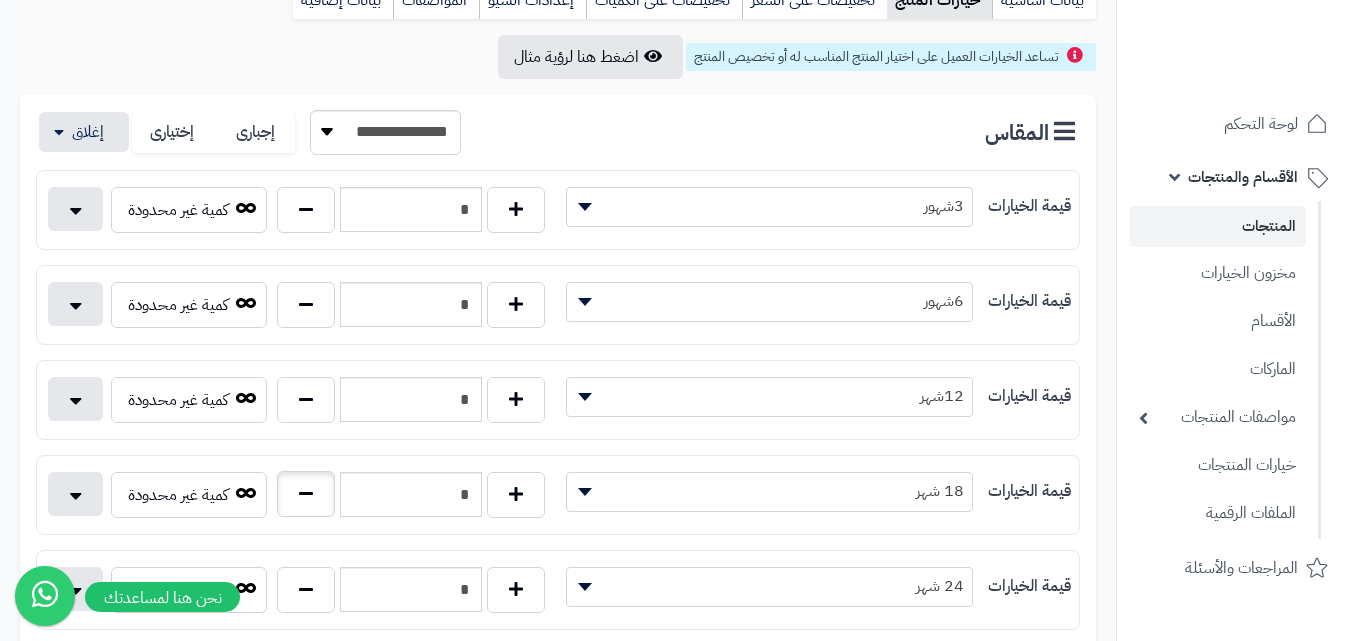 scroll, scrollTop: 0, scrollLeft: 0, axis: both 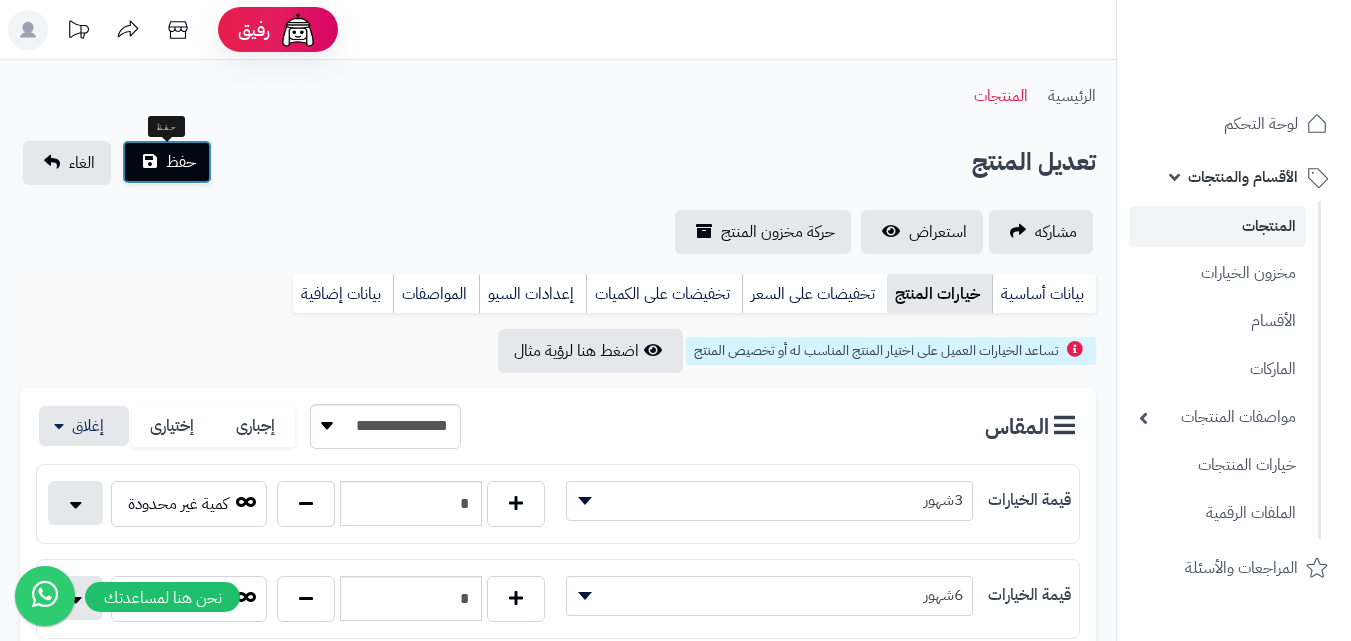 click on "حفظ" at bounding box center [181, 162] 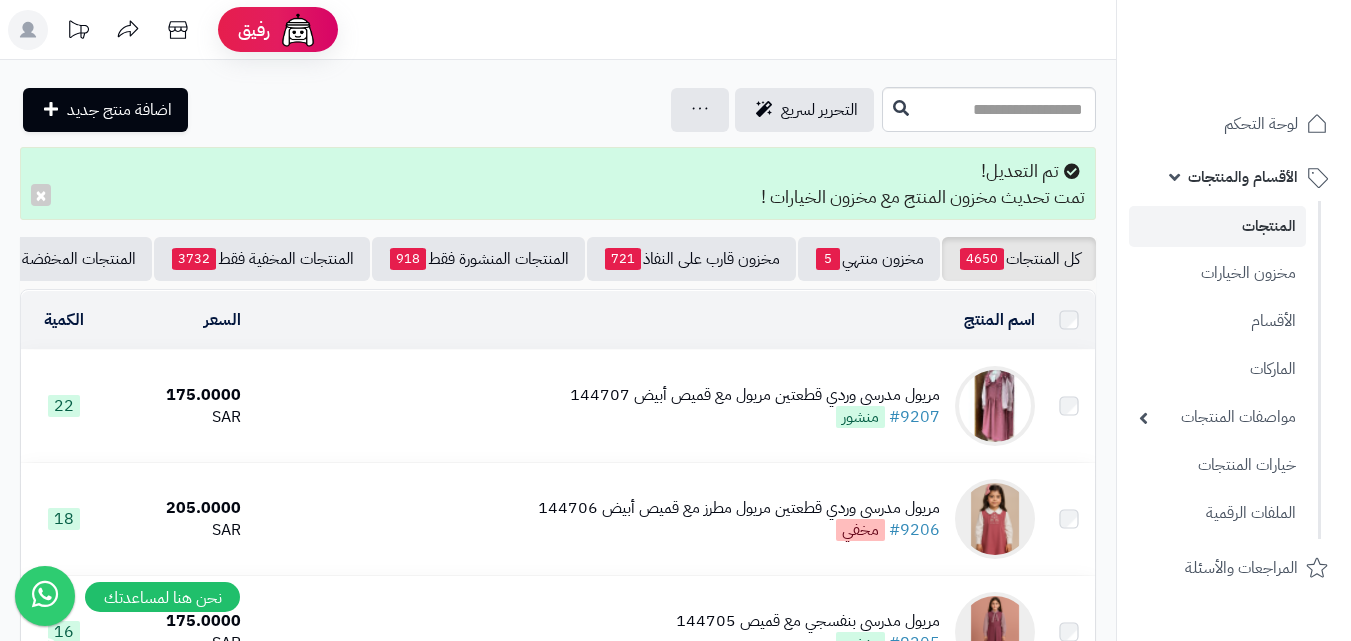scroll, scrollTop: 0, scrollLeft: 0, axis: both 